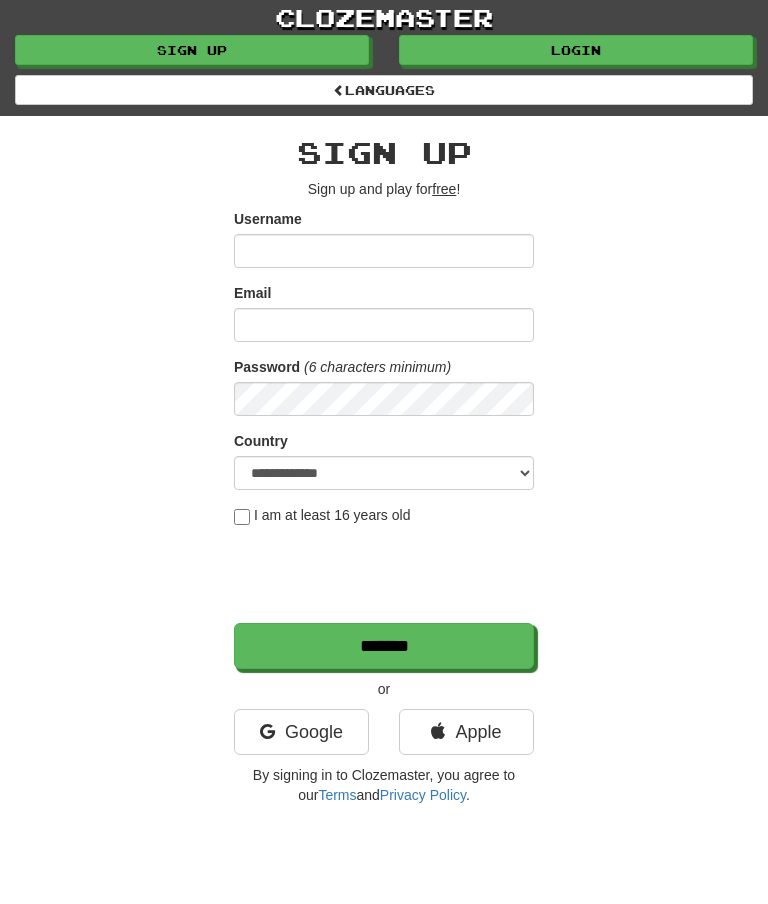 scroll, scrollTop: 0, scrollLeft: 0, axis: both 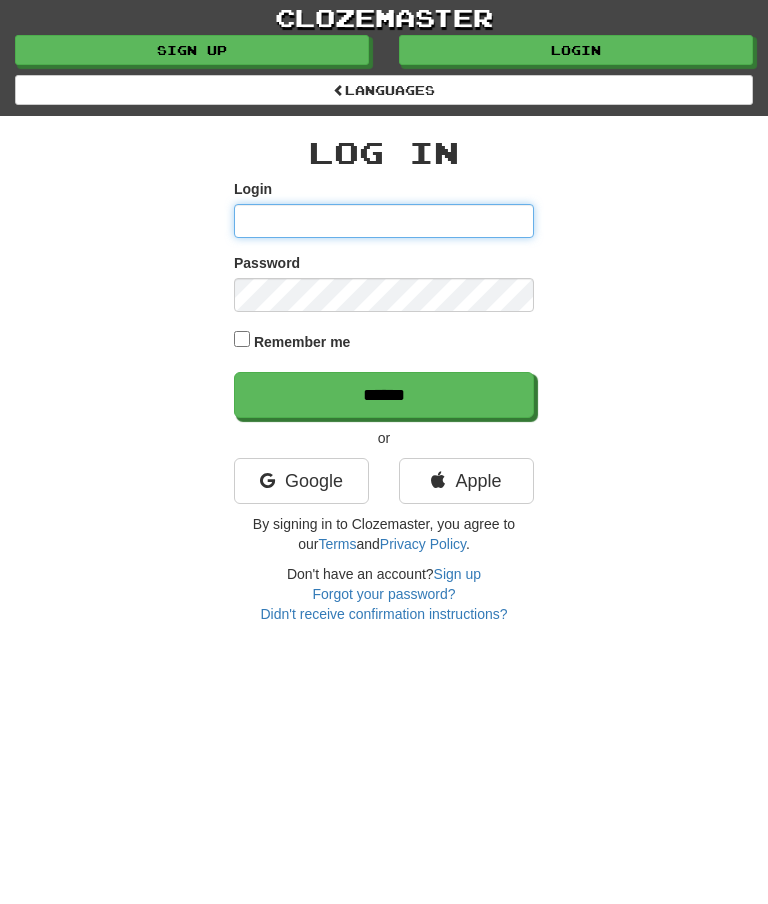 type on "********" 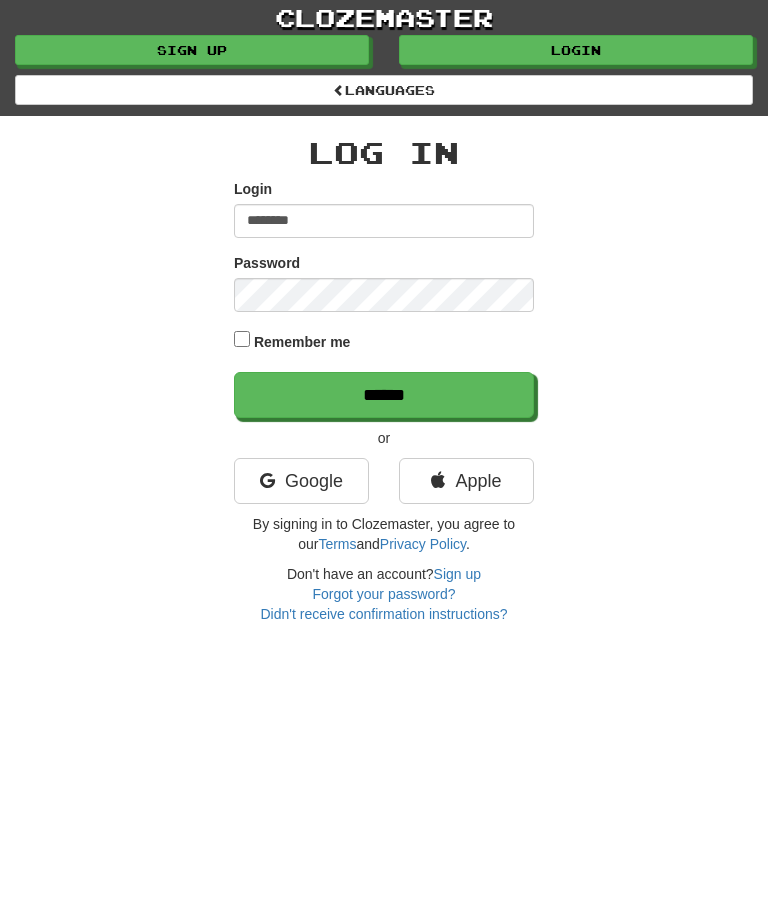 click on "******" at bounding box center [384, 395] 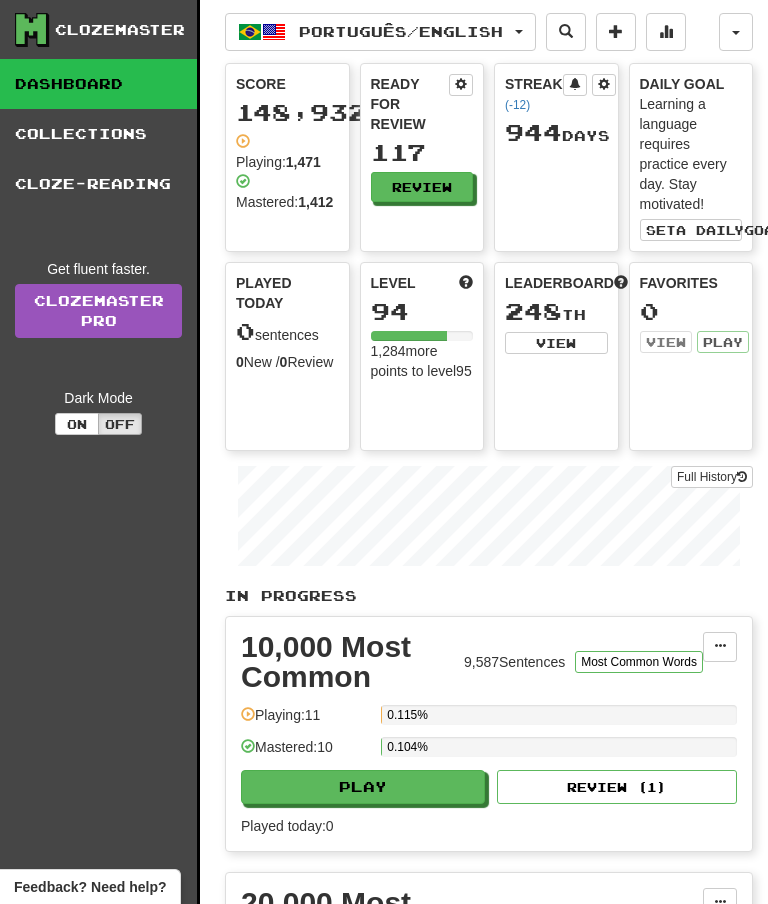 scroll, scrollTop: 0, scrollLeft: 0, axis: both 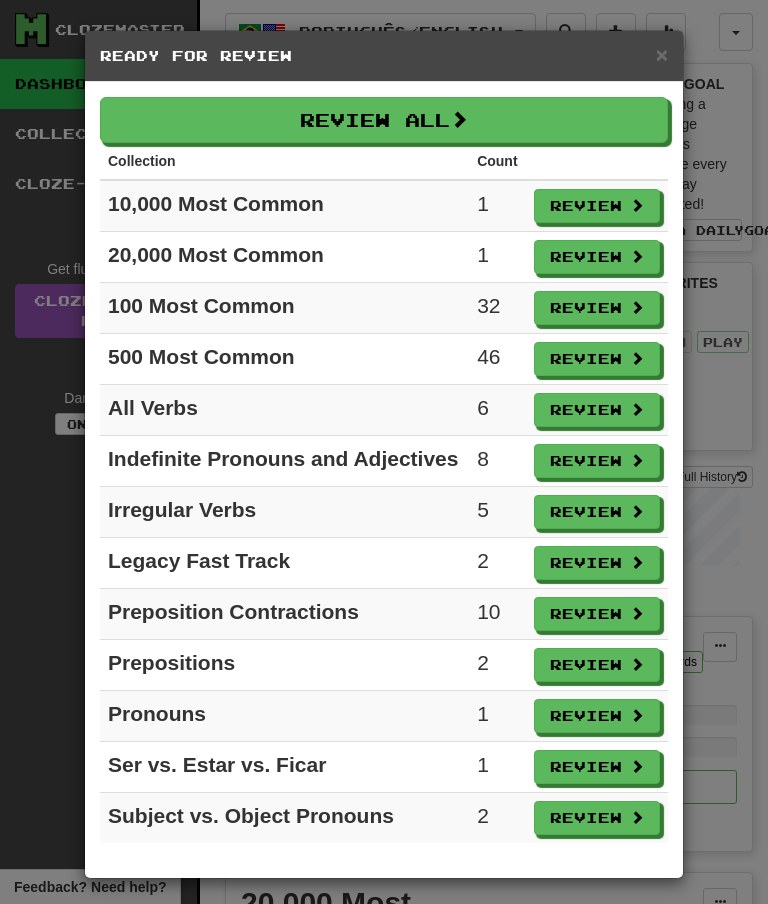 click on "Review All" at bounding box center (384, 120) 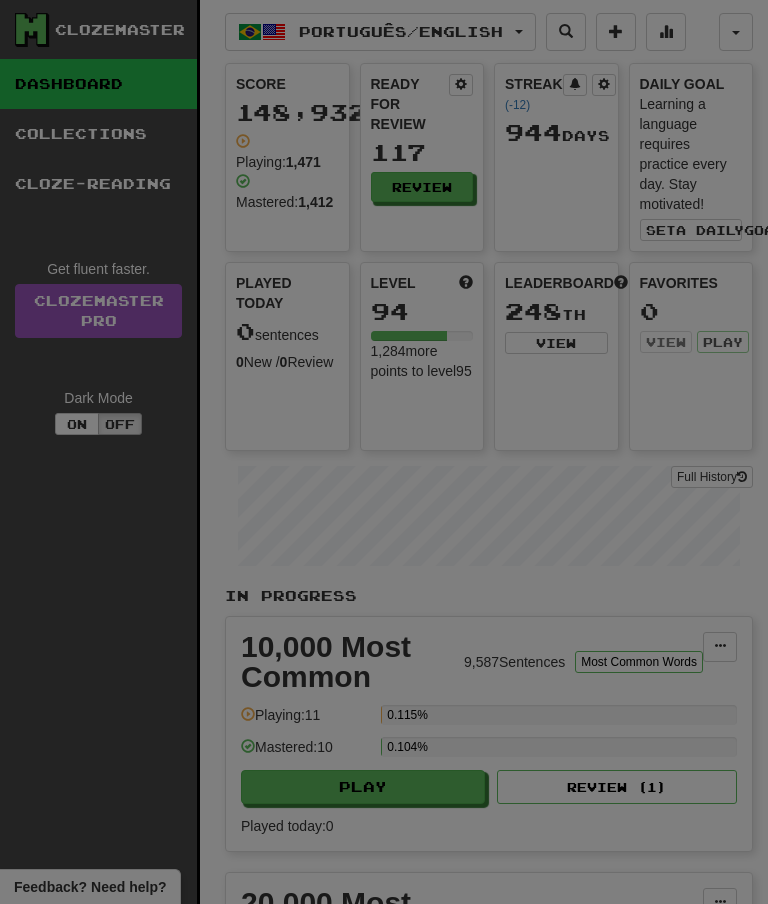 select on "**" 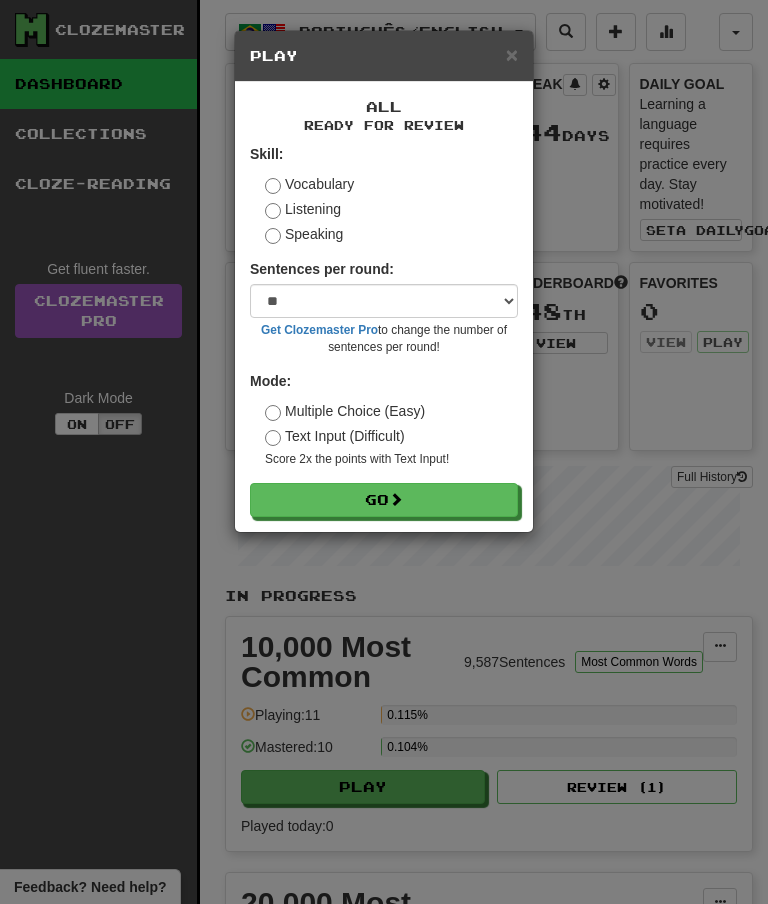 click on "Go" at bounding box center [384, 500] 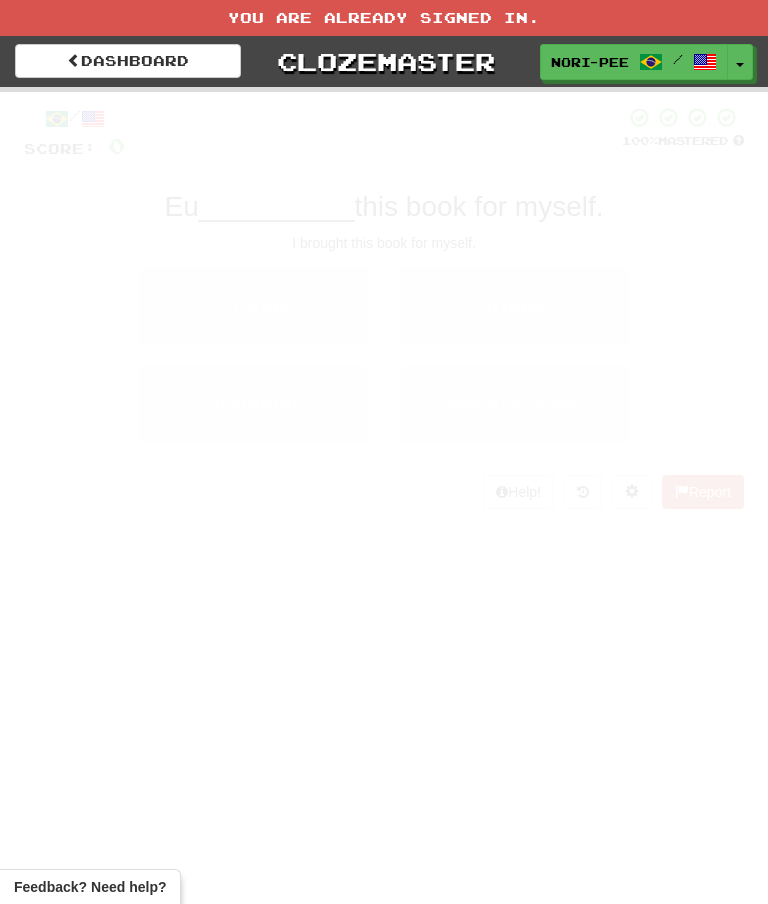 scroll, scrollTop: 0, scrollLeft: 0, axis: both 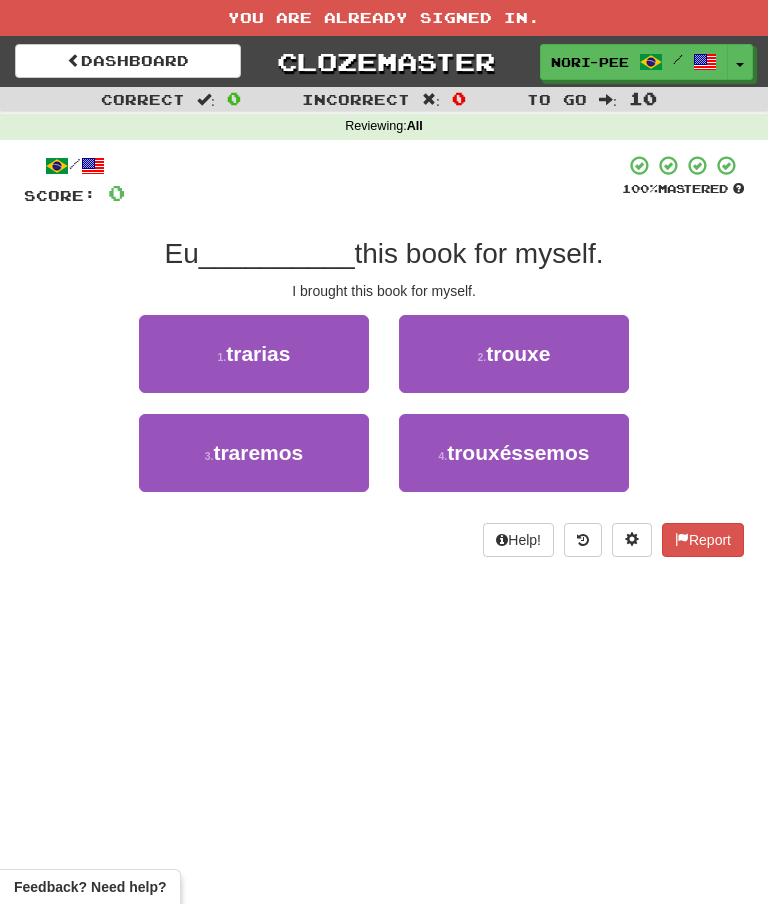 click on "trouxe" at bounding box center (518, 353) 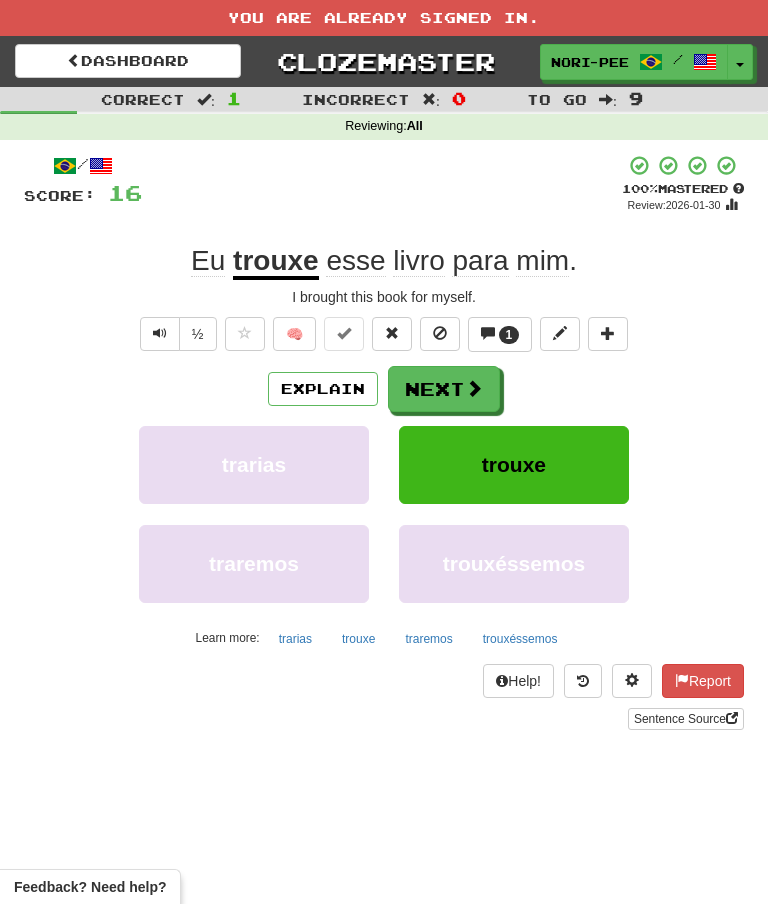 click on "1" at bounding box center [509, 335] 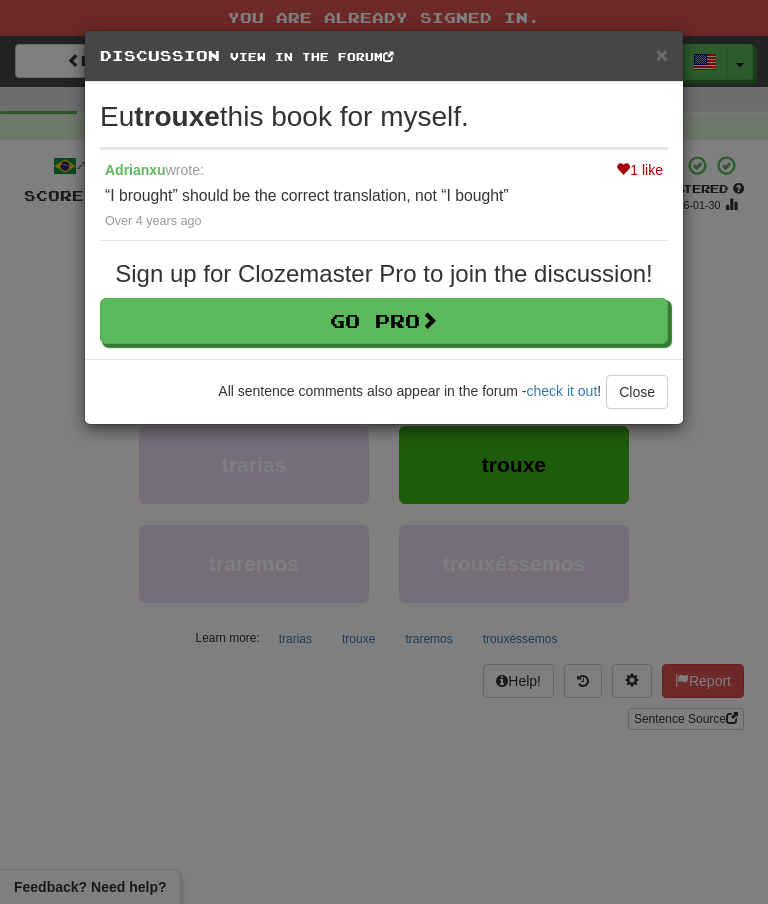 click on "Close" at bounding box center [637, 392] 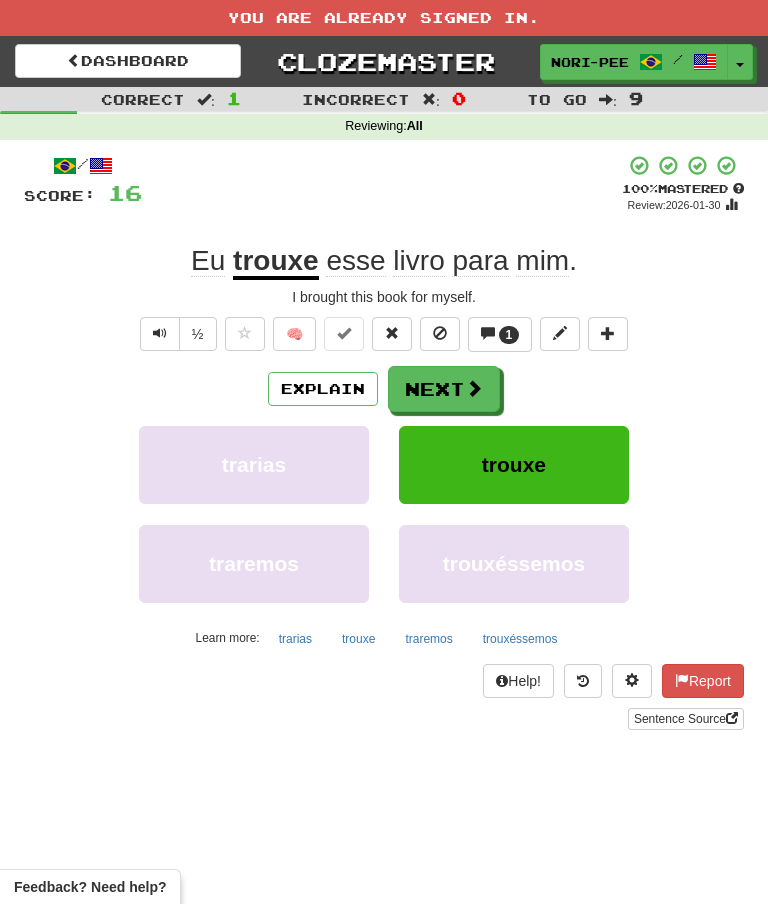 click on "Next" at bounding box center [444, 389] 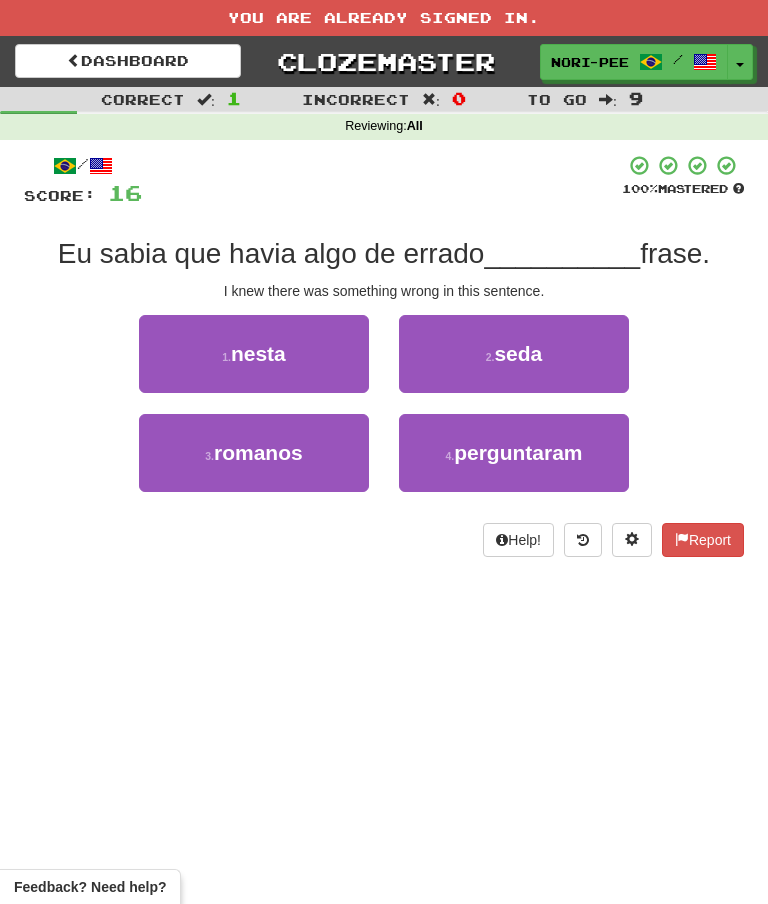 click on "1 . nesta" at bounding box center (254, 354) 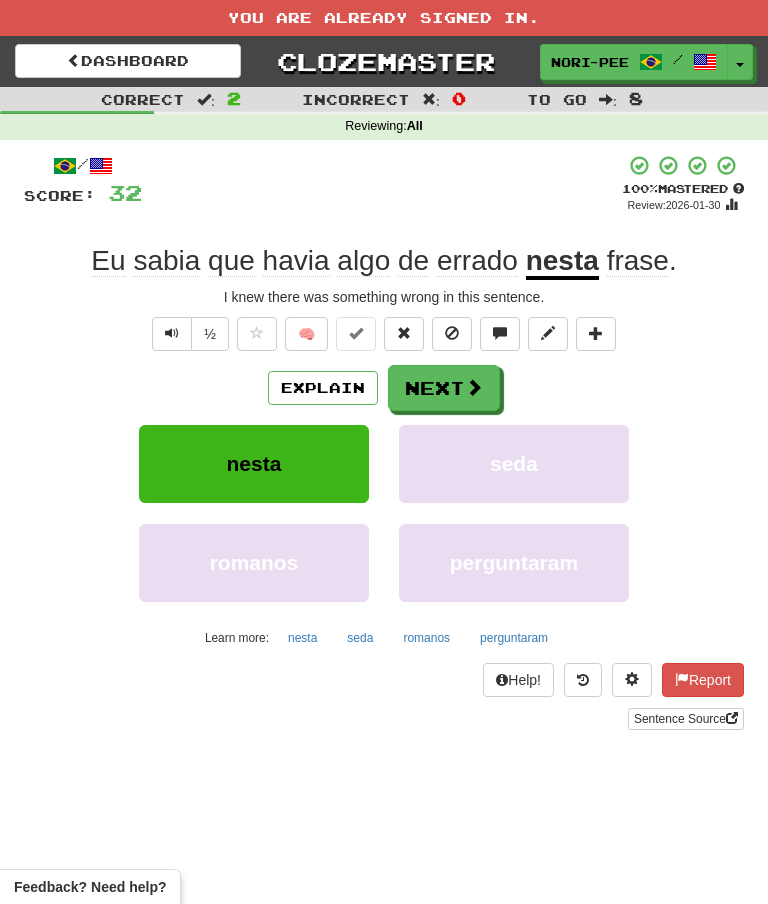 click on "Next" at bounding box center [444, 388] 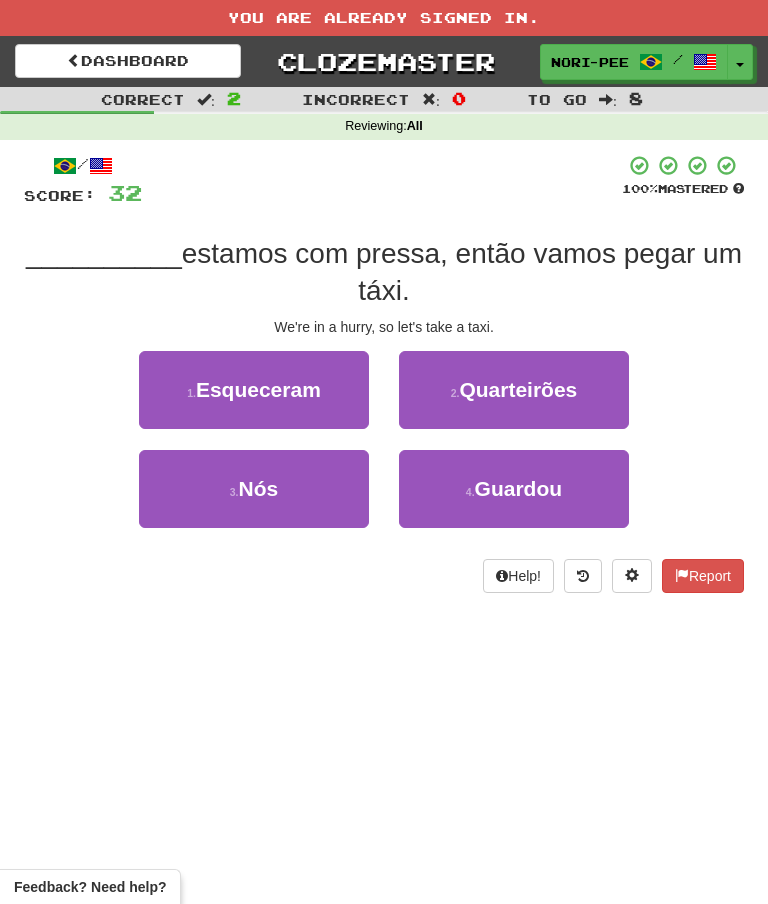 click on "3 .  Nós" at bounding box center [254, 489] 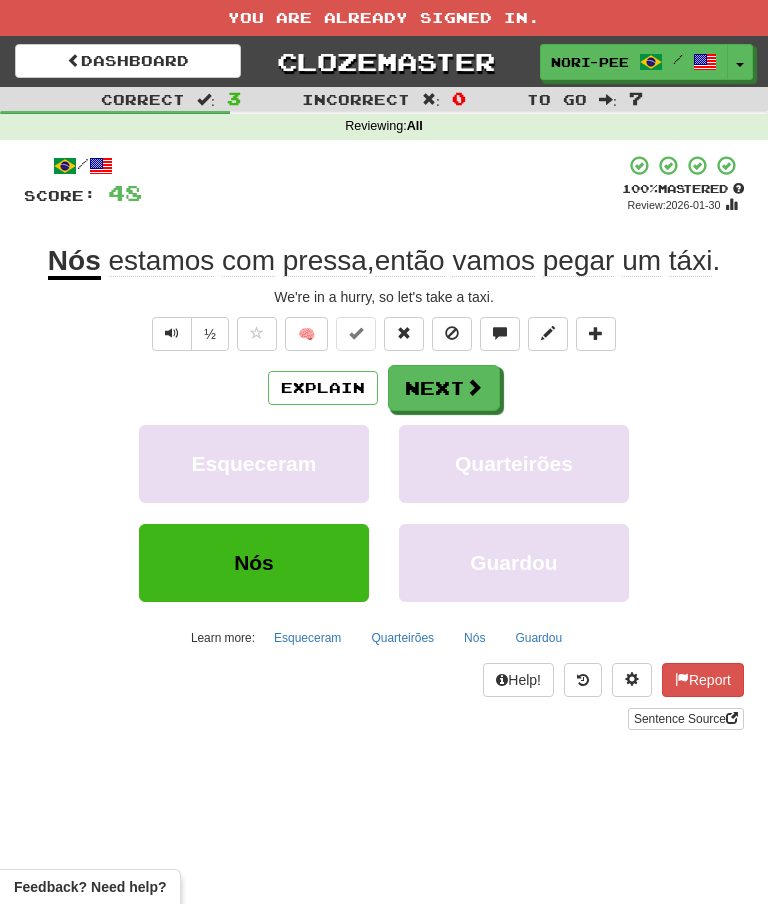 click on "Next" at bounding box center [444, 388] 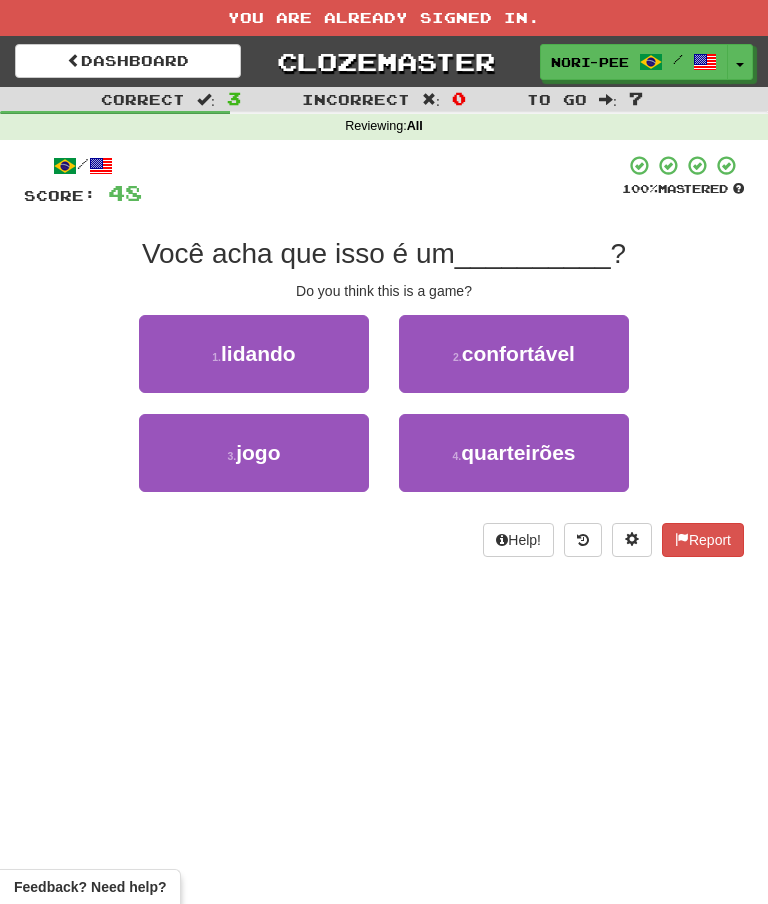 click on "3 . jogo" at bounding box center [254, 453] 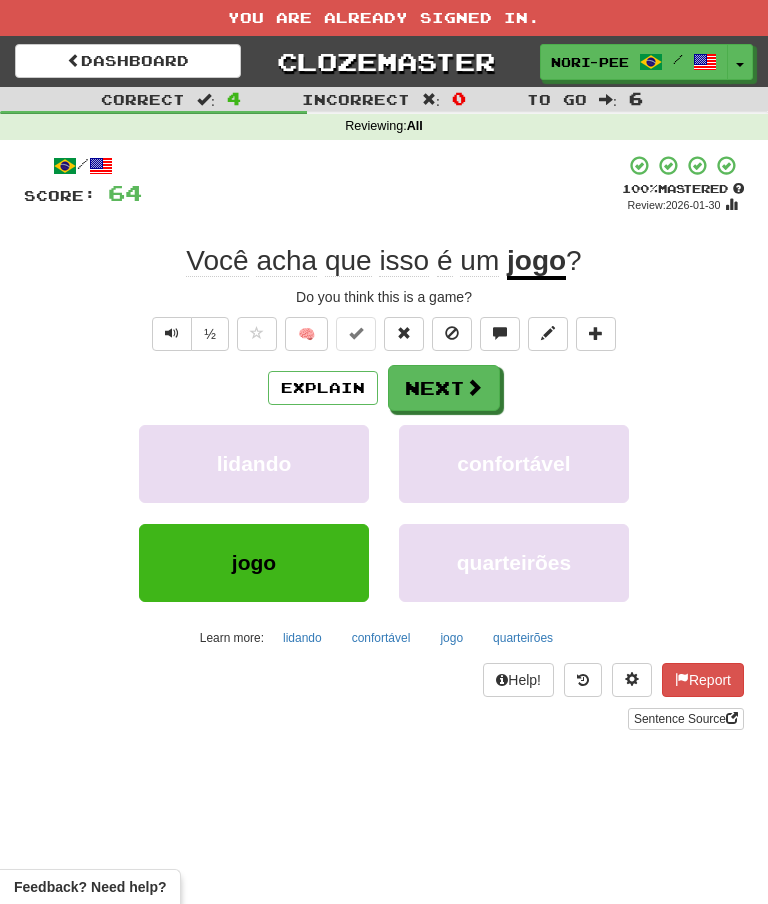 click on "Next" at bounding box center [444, 388] 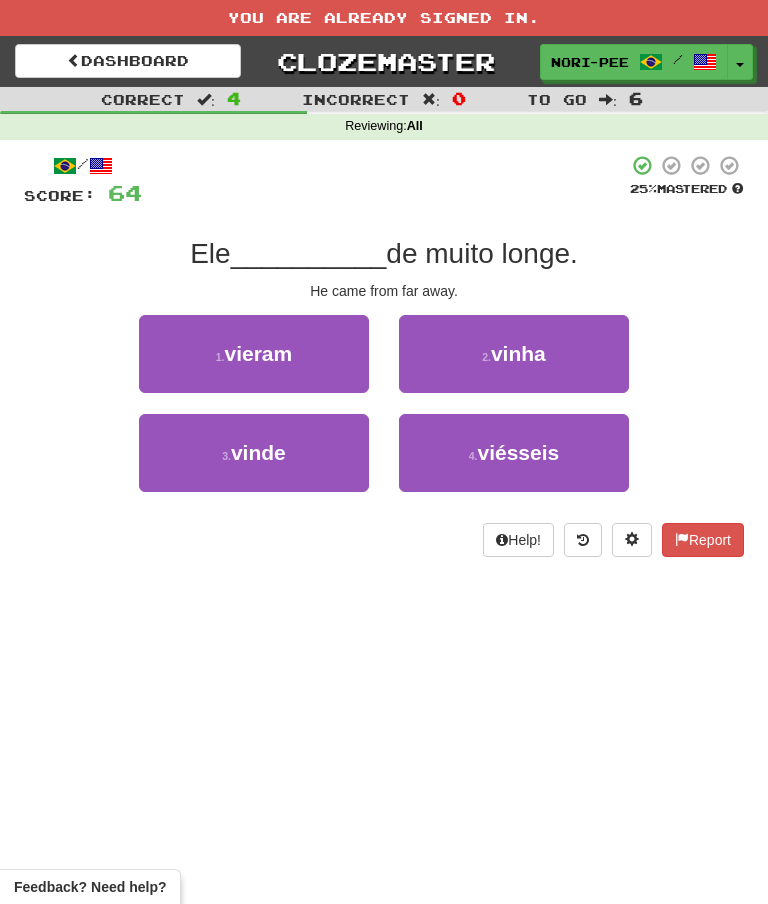 click on "3 .  vinde" at bounding box center [254, 453] 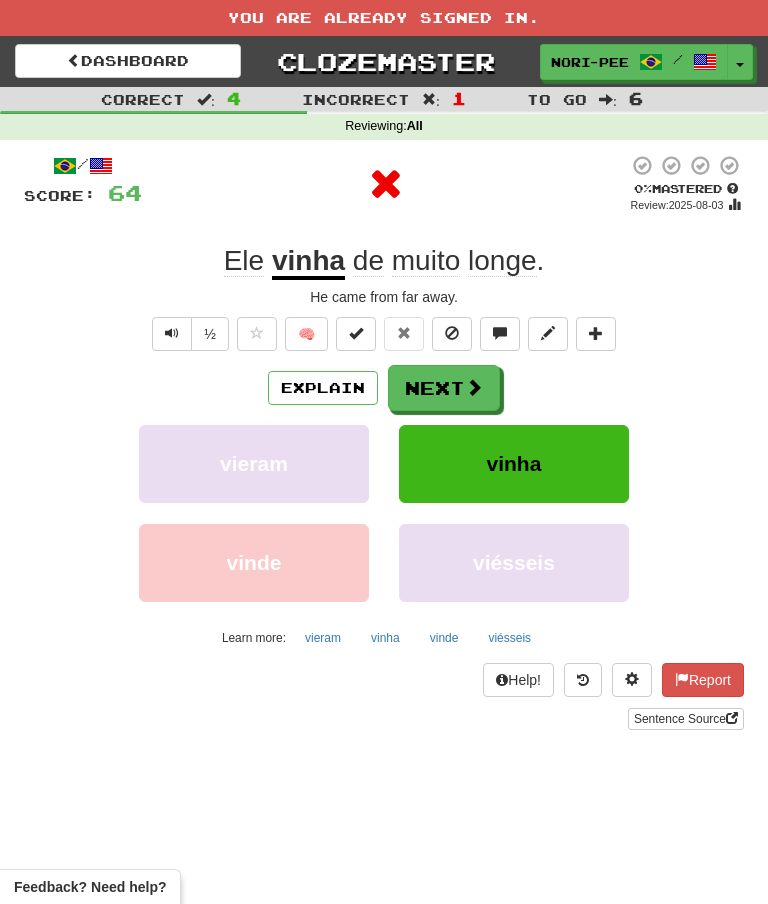 click on "Explain" at bounding box center [323, 388] 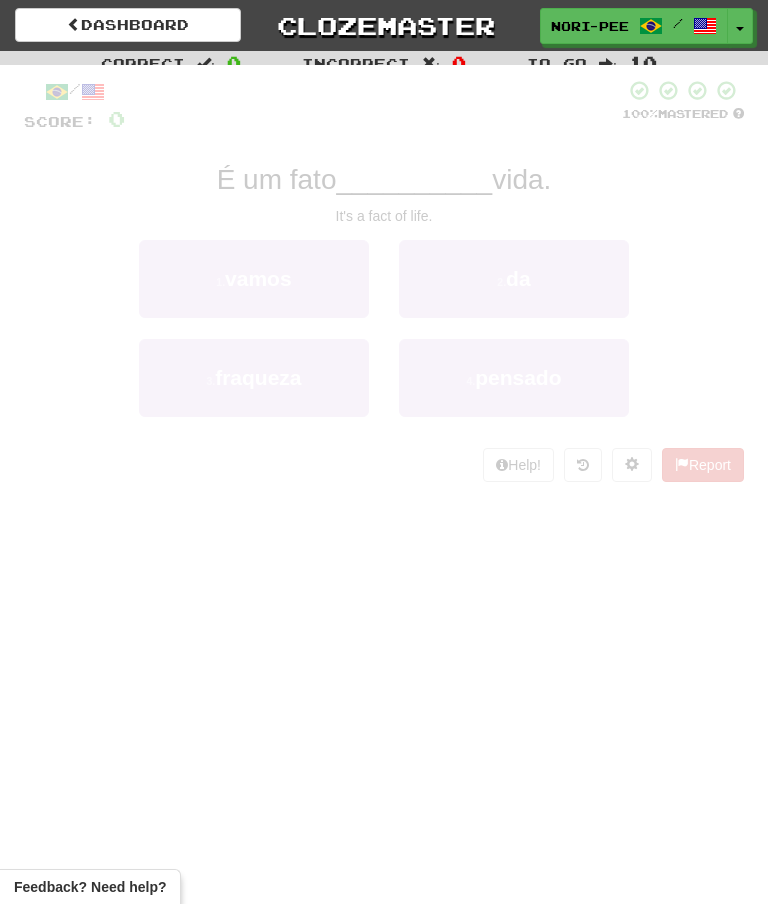 scroll, scrollTop: 0, scrollLeft: 0, axis: both 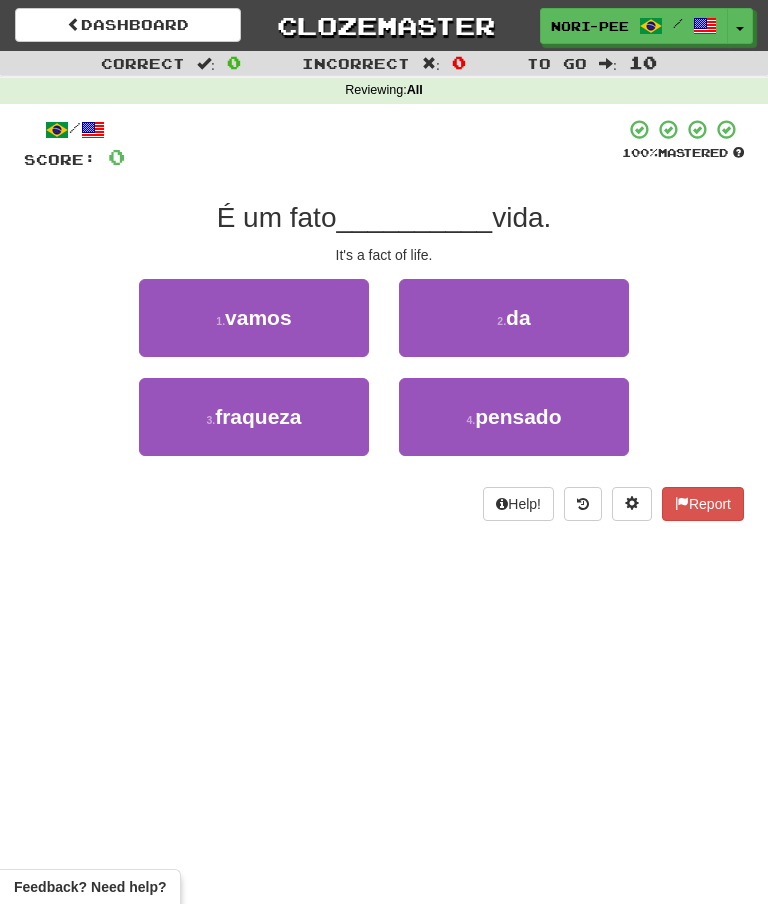 click on "da" at bounding box center (518, 317) 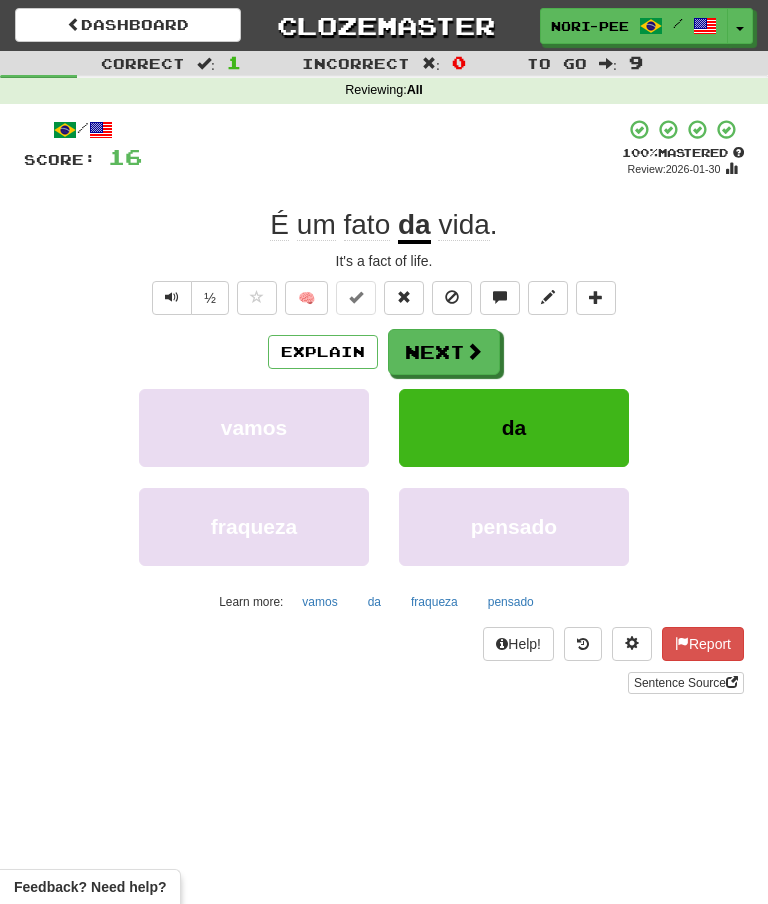 click on "Next" at bounding box center (444, 352) 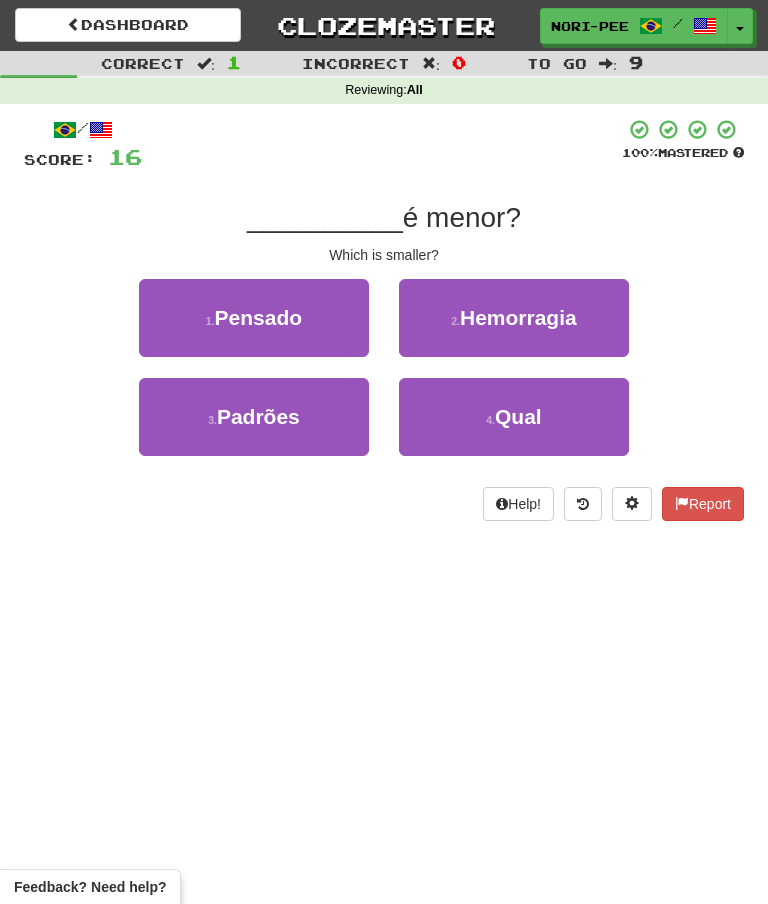 click on "4 .  Qual" at bounding box center [514, 417] 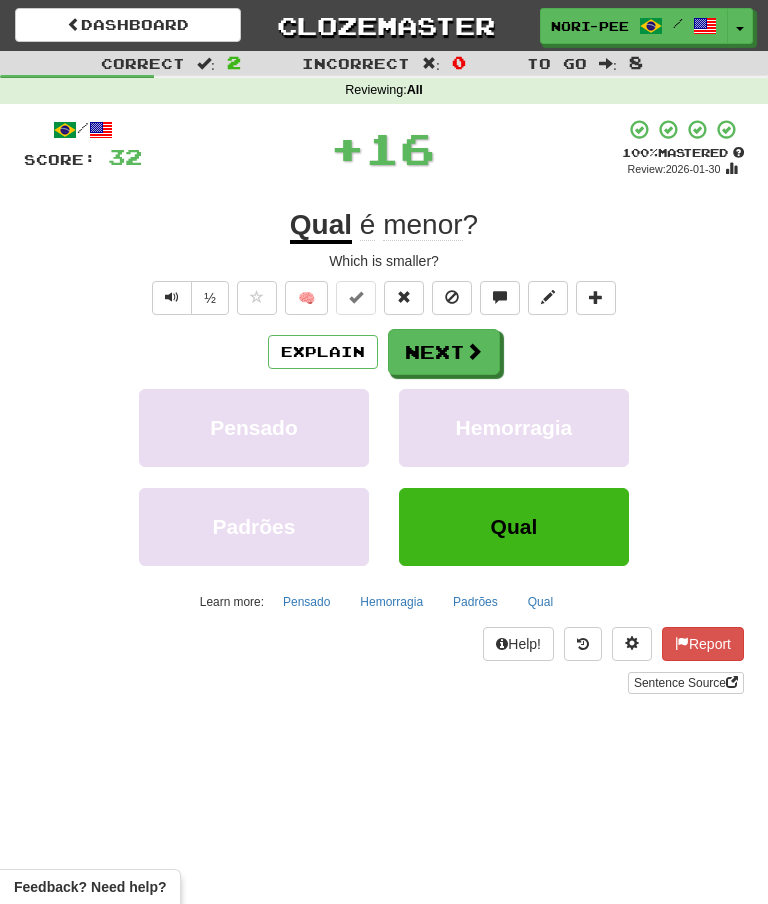 click at bounding box center [474, 351] 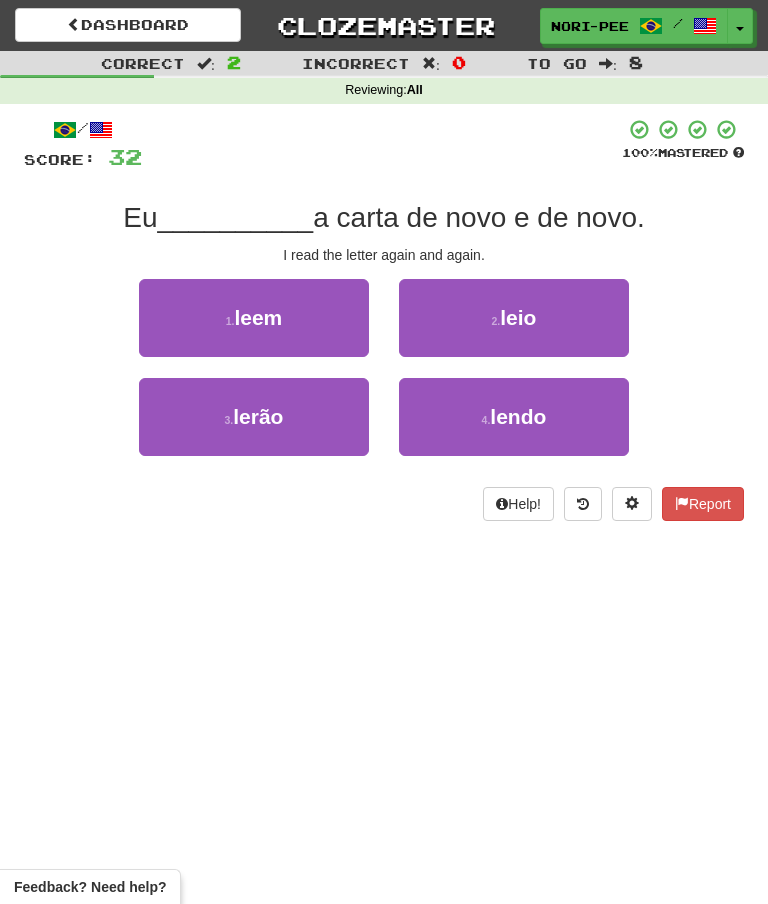 click on "3 .  lerão" at bounding box center (254, 417) 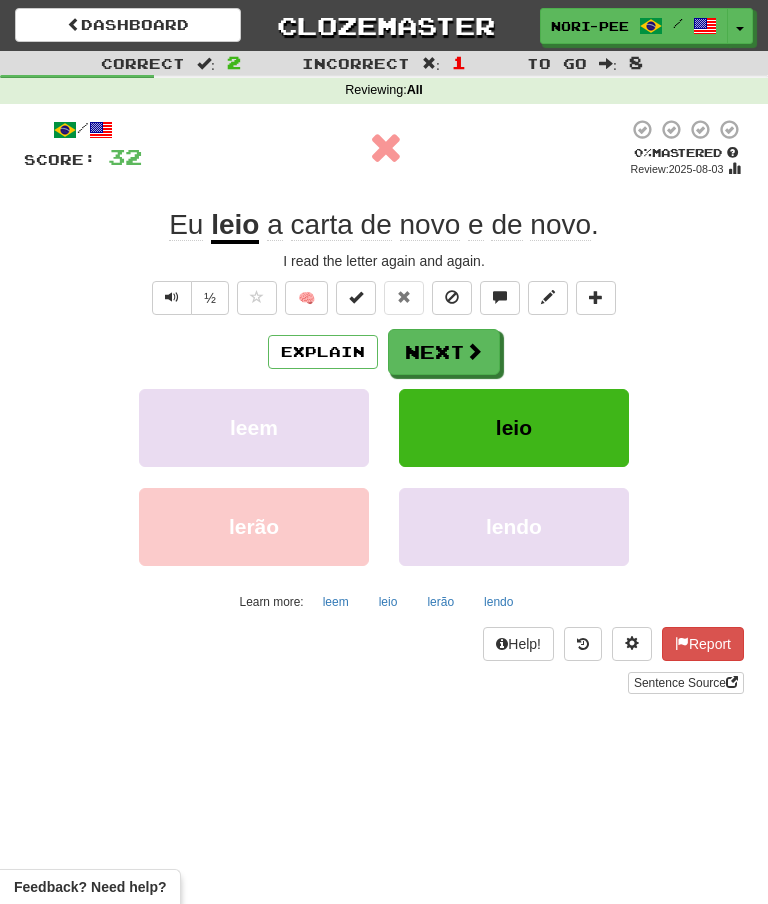 click on "Explain" at bounding box center [323, 352] 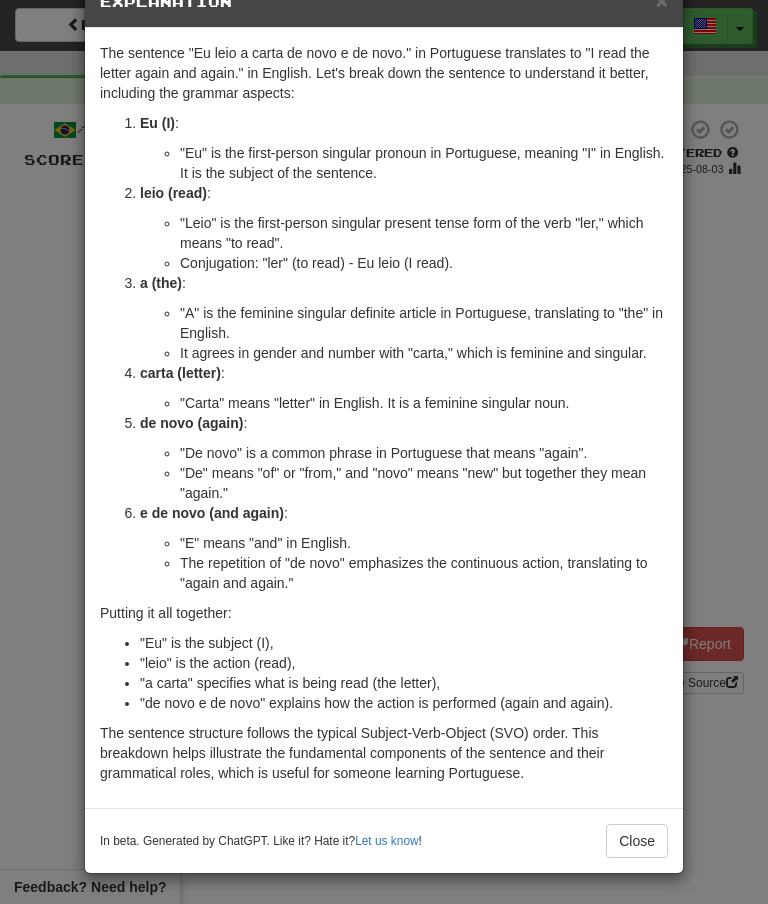 scroll, scrollTop: 54, scrollLeft: 0, axis: vertical 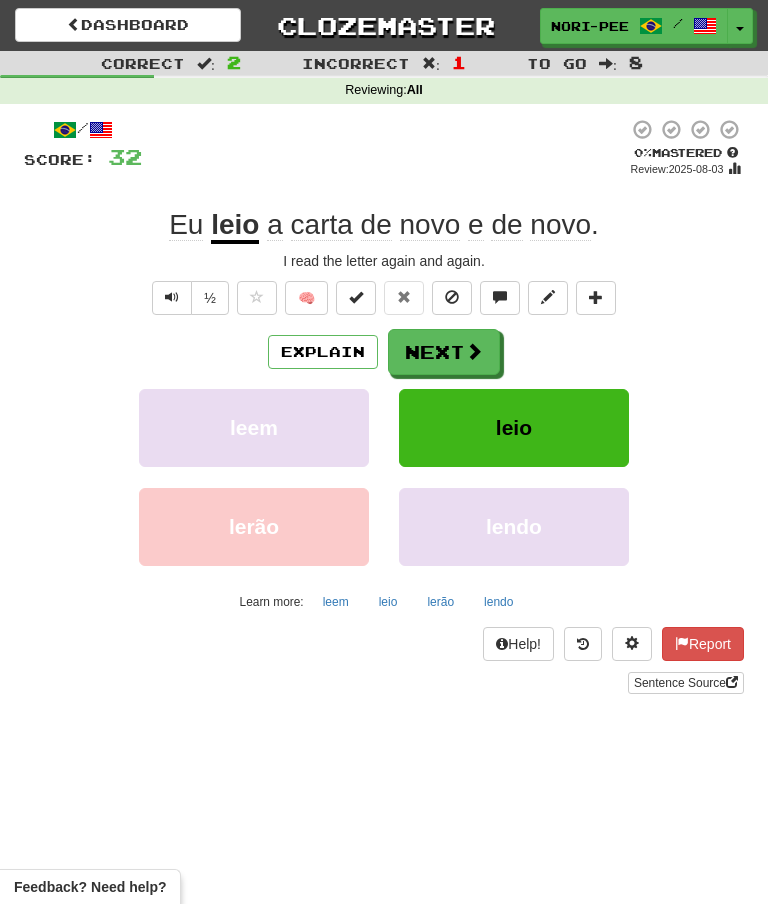 click on "Next" at bounding box center [444, 352] 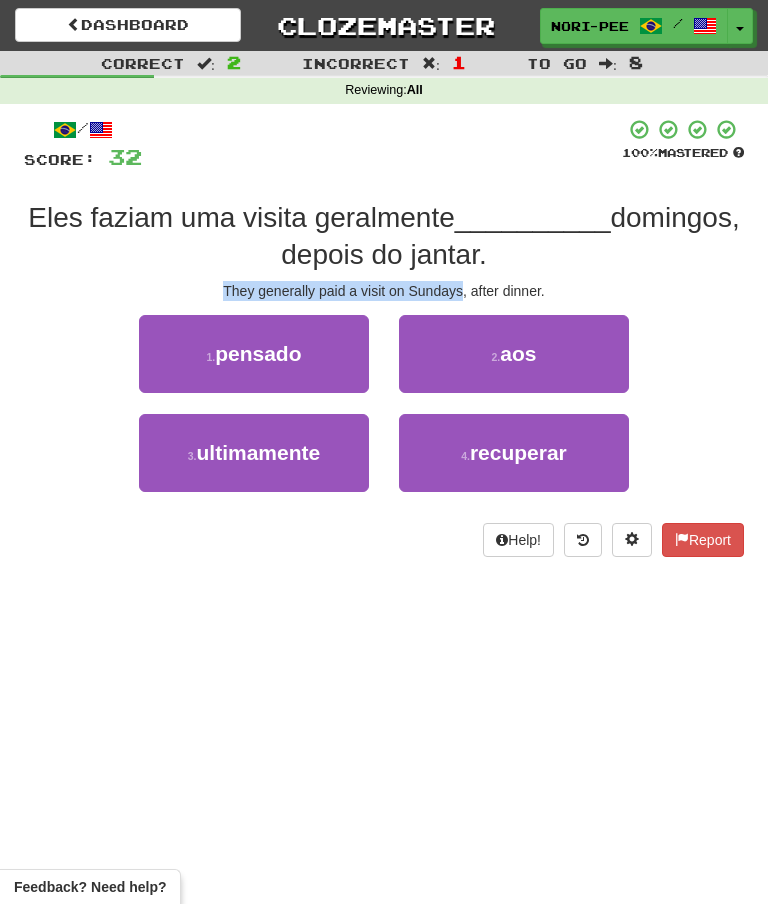 click on "ultimamente" at bounding box center [259, 452] 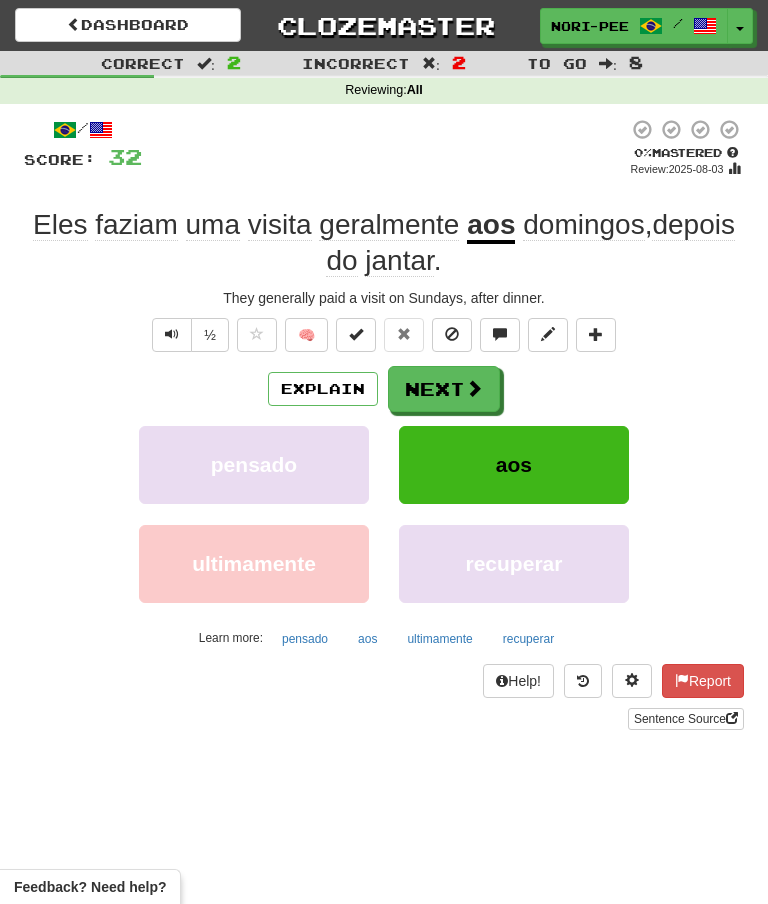 click on "Explain" at bounding box center [323, 389] 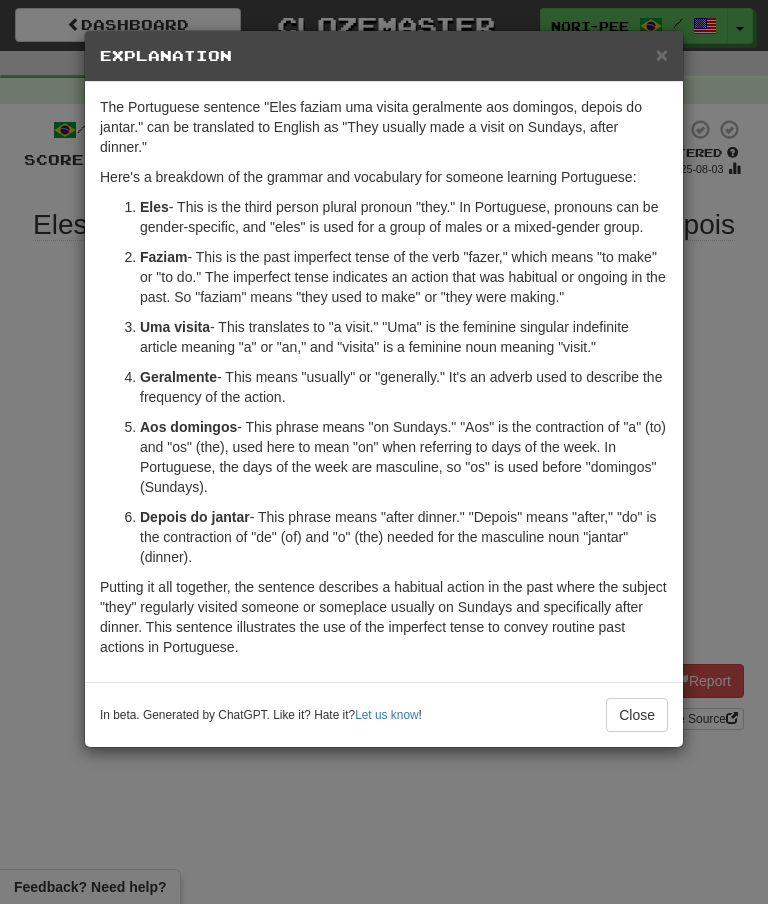 click on "Close" at bounding box center (637, 715) 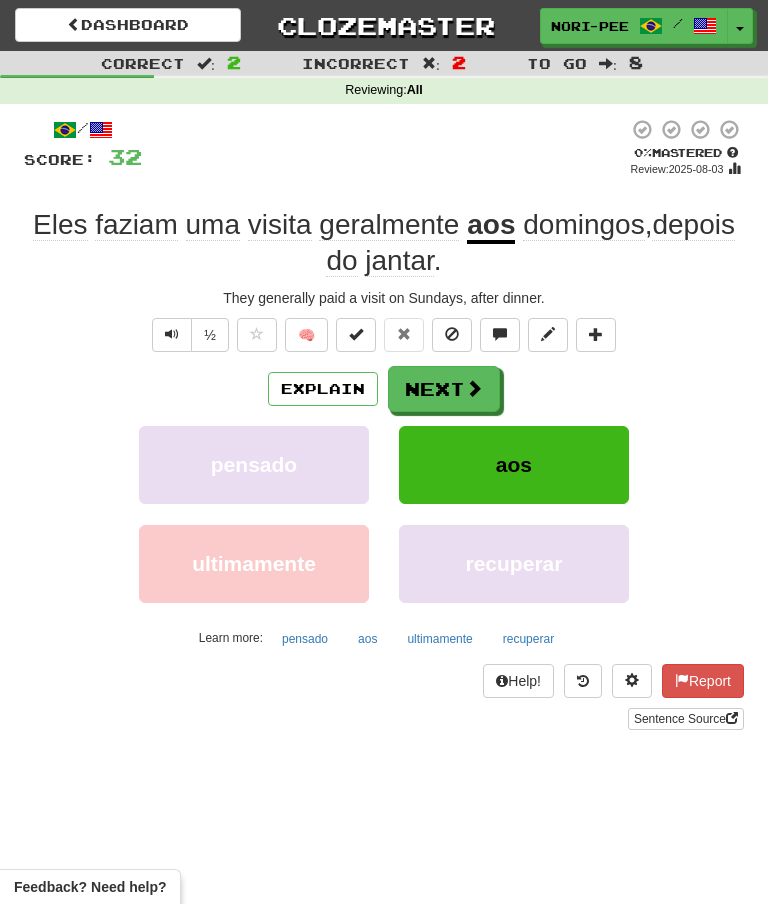 click on "Next" at bounding box center (444, 389) 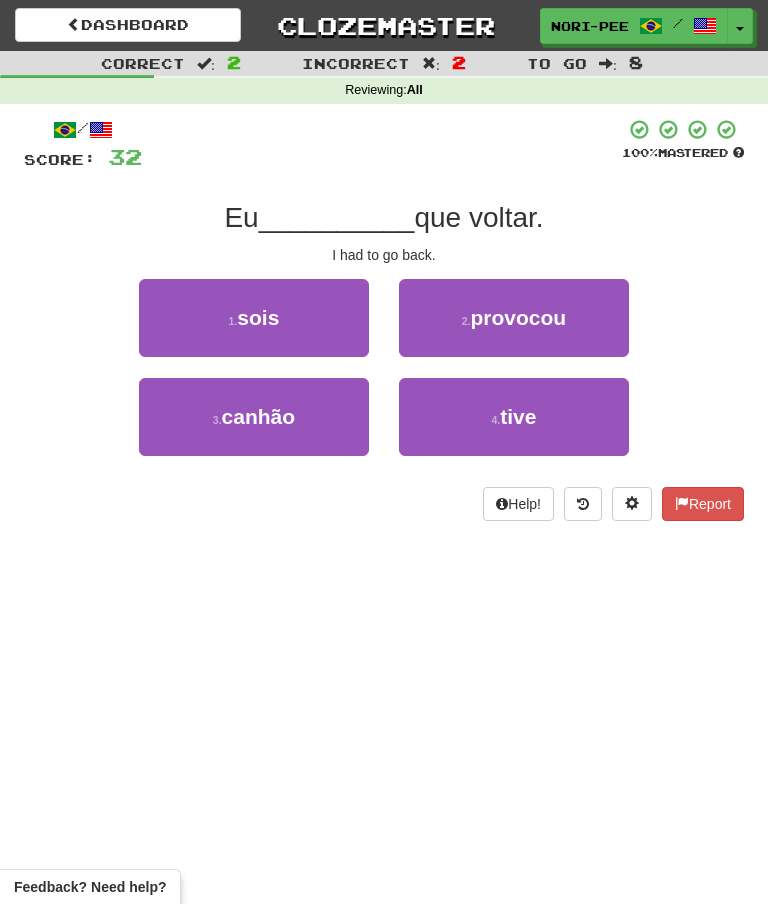 click on "4 .  tive" at bounding box center [514, 417] 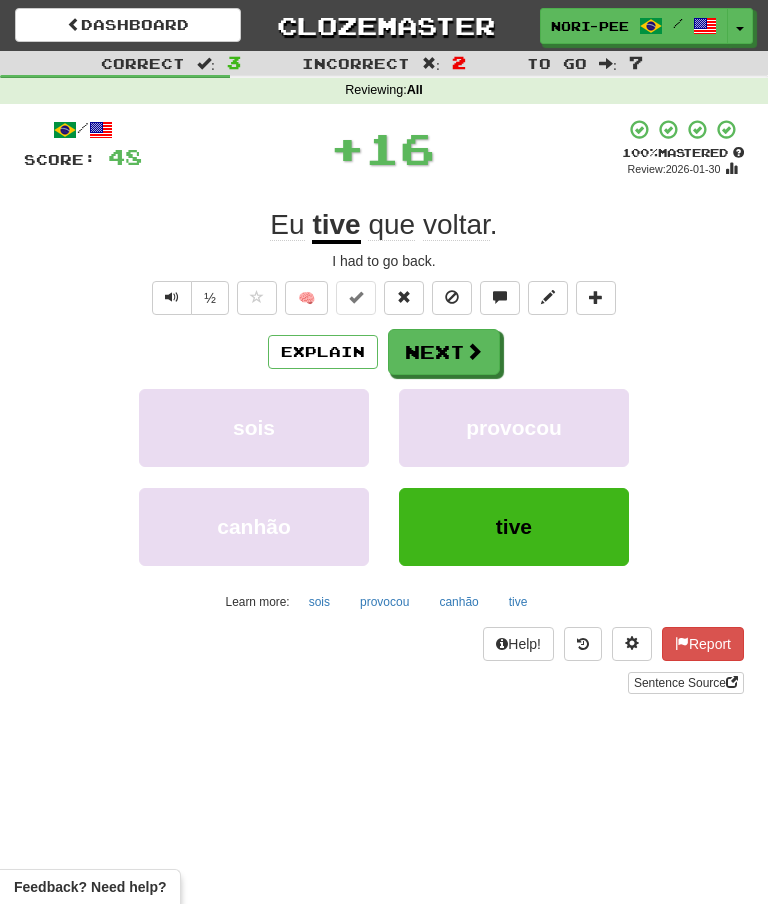click on "Next" at bounding box center (444, 352) 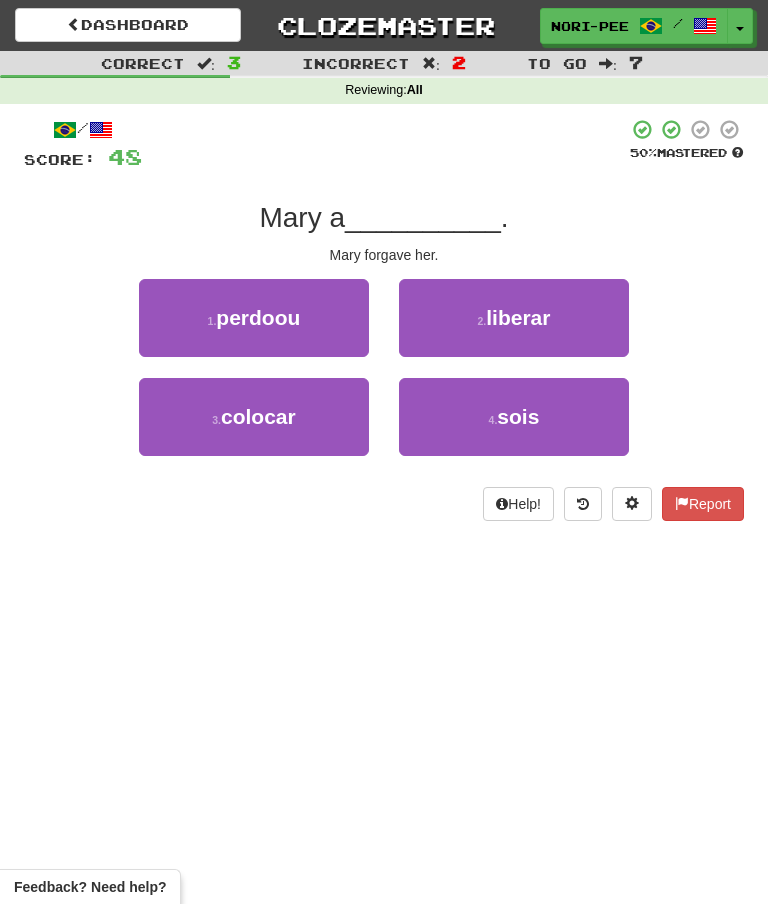 click on "1 .  perdoou" at bounding box center (254, 318) 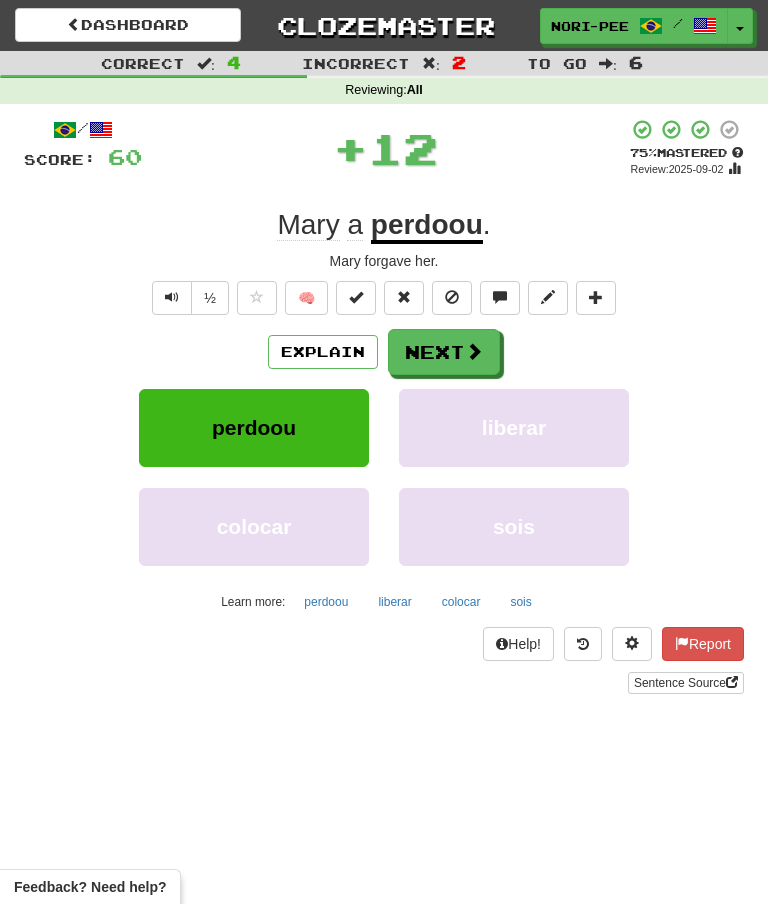 click on "Next" at bounding box center [444, 352] 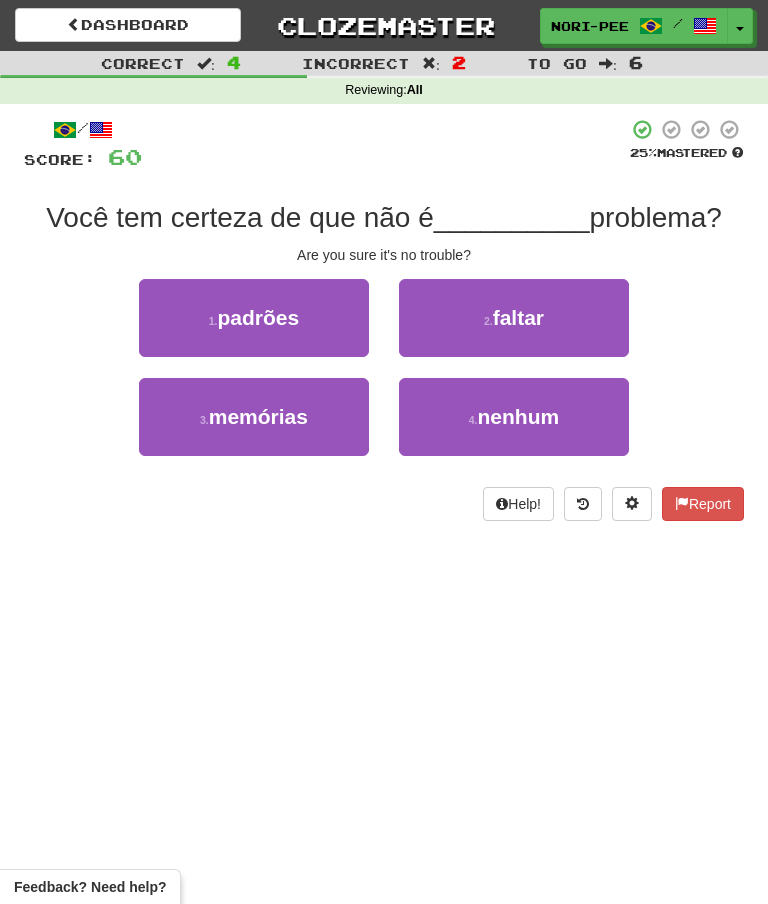 click on "4 ." at bounding box center (473, 420) 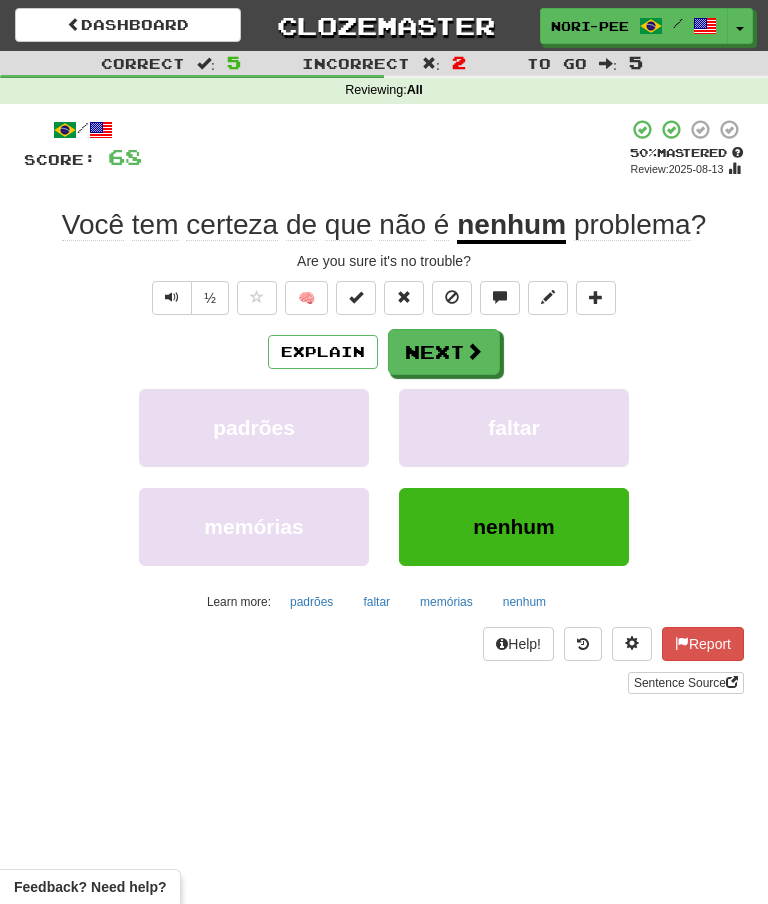 click on "Next" at bounding box center (444, 352) 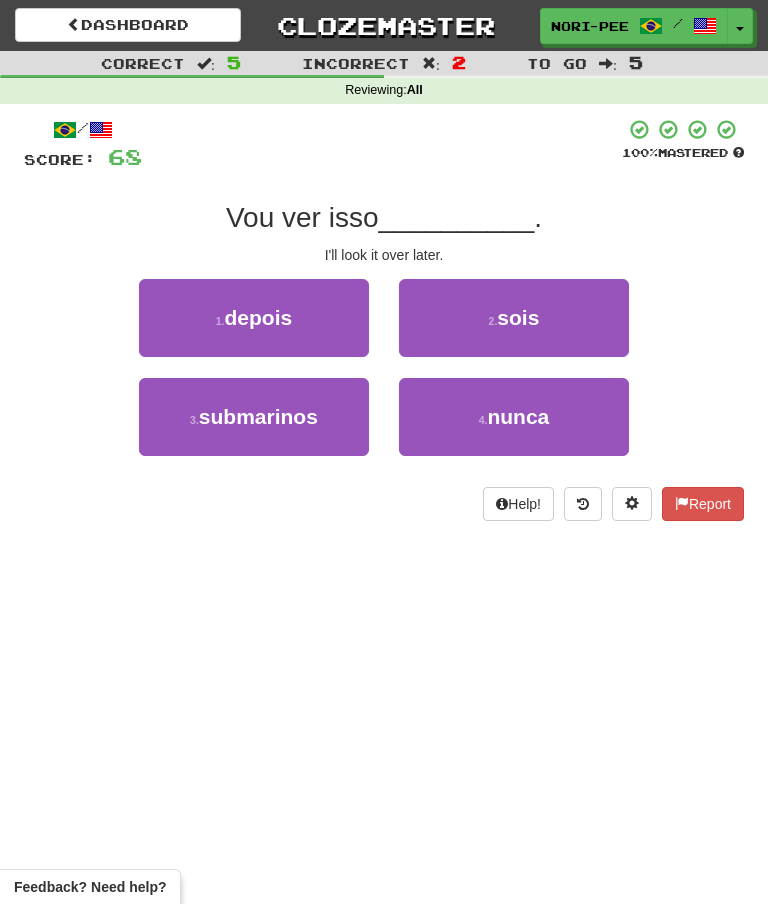 click on "1 .  depois" at bounding box center [254, 318] 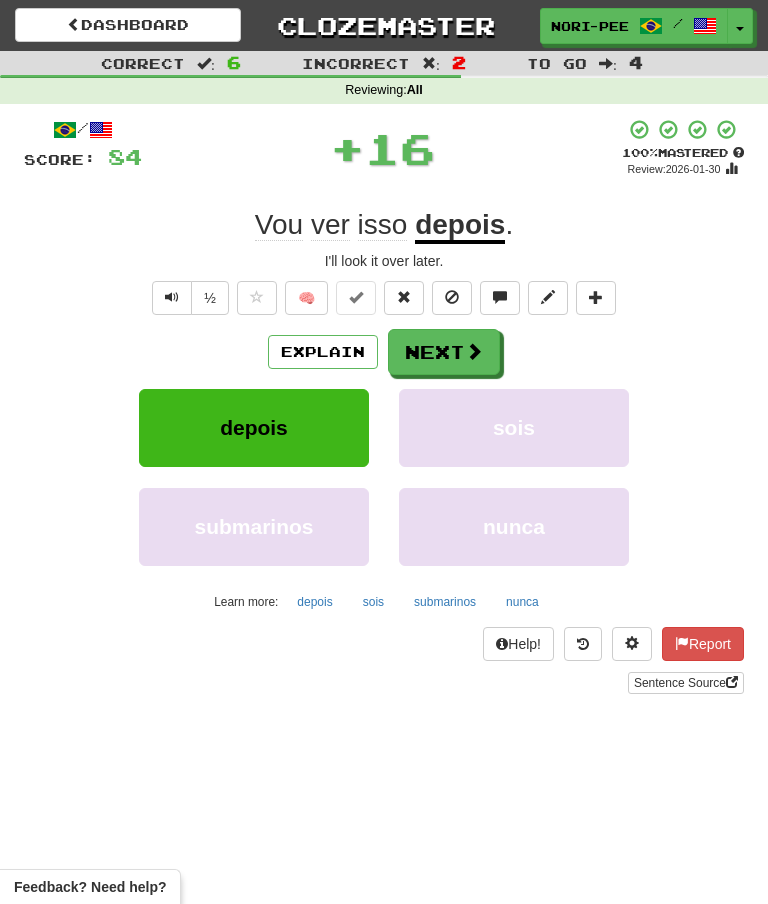 click on "Next" at bounding box center [444, 352] 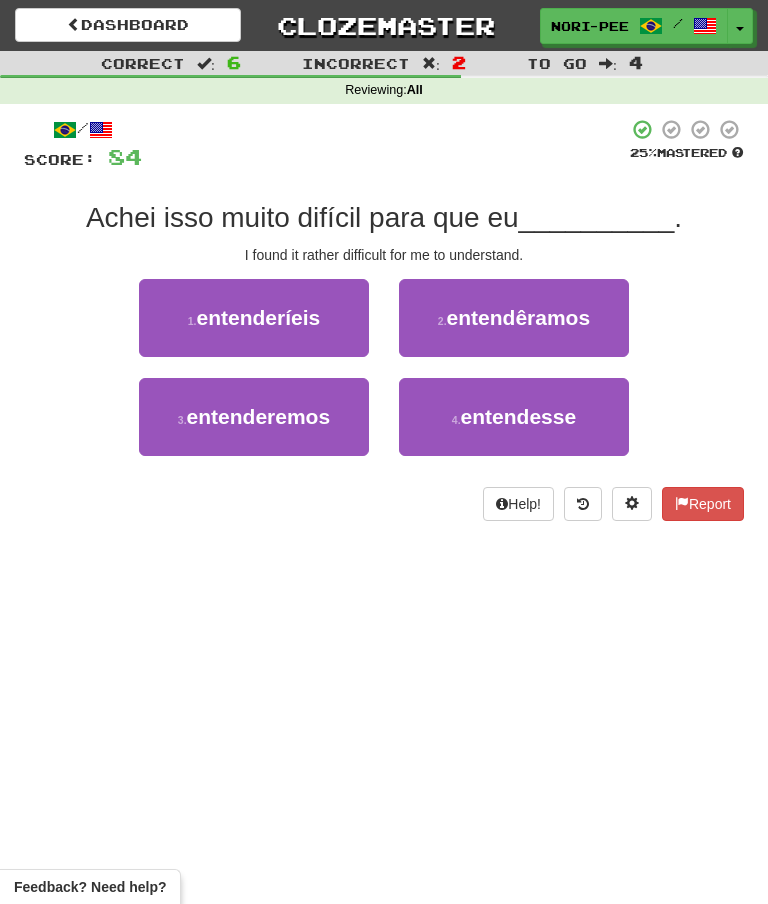 click on "entenderemos" at bounding box center (259, 416) 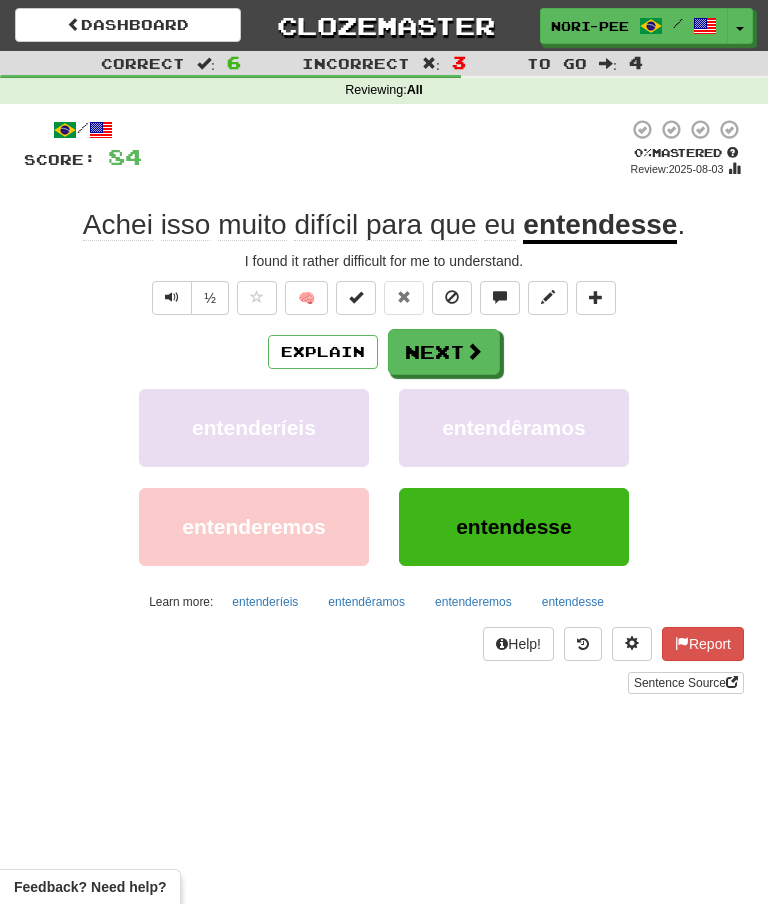 click on "Explain" at bounding box center [323, 352] 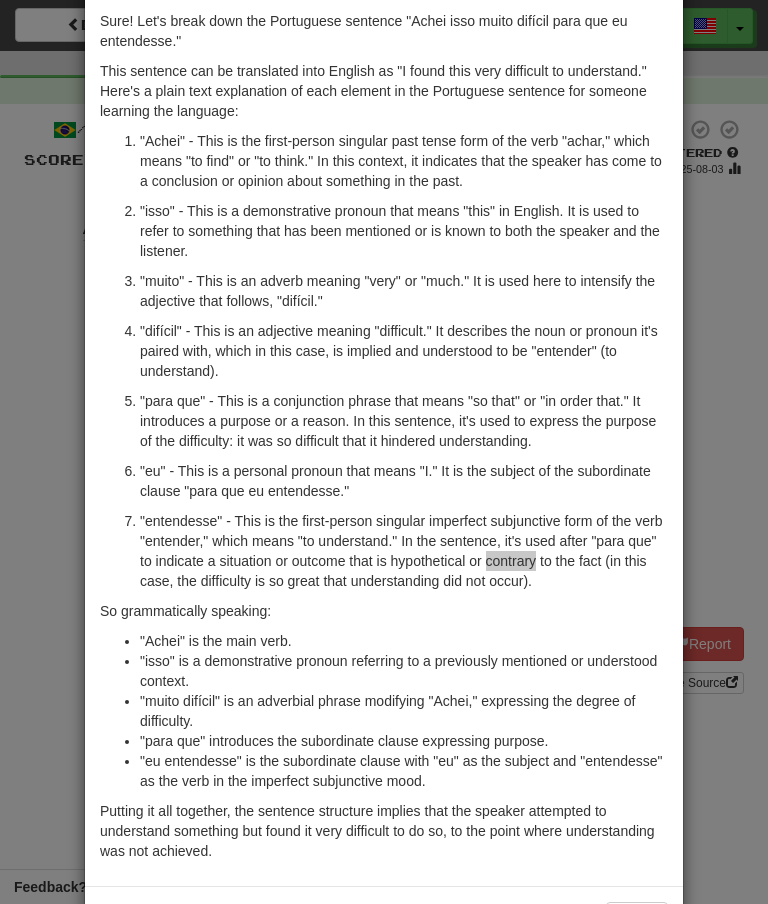 scroll, scrollTop: 88, scrollLeft: 0, axis: vertical 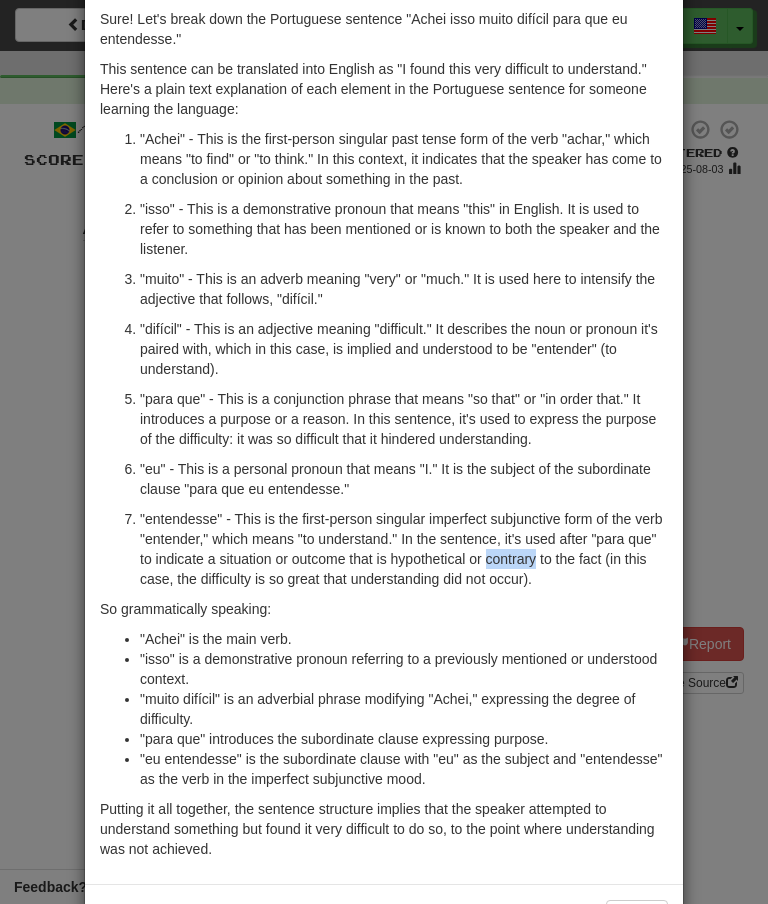 click on "So grammatically speaking:" at bounding box center (384, 609) 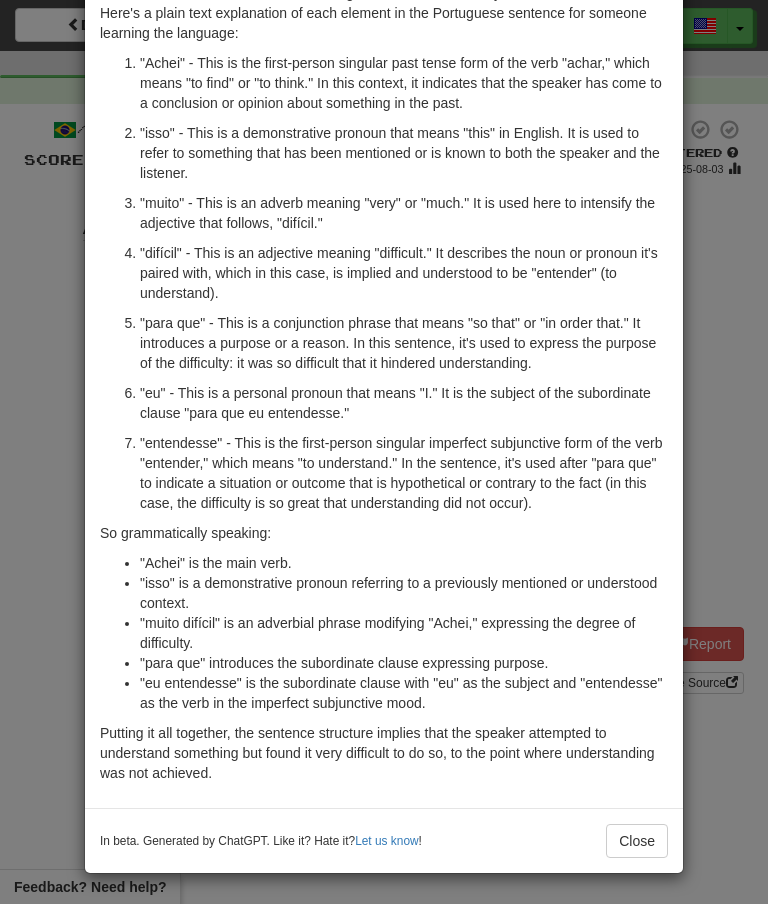 scroll, scrollTop: 164, scrollLeft: 0, axis: vertical 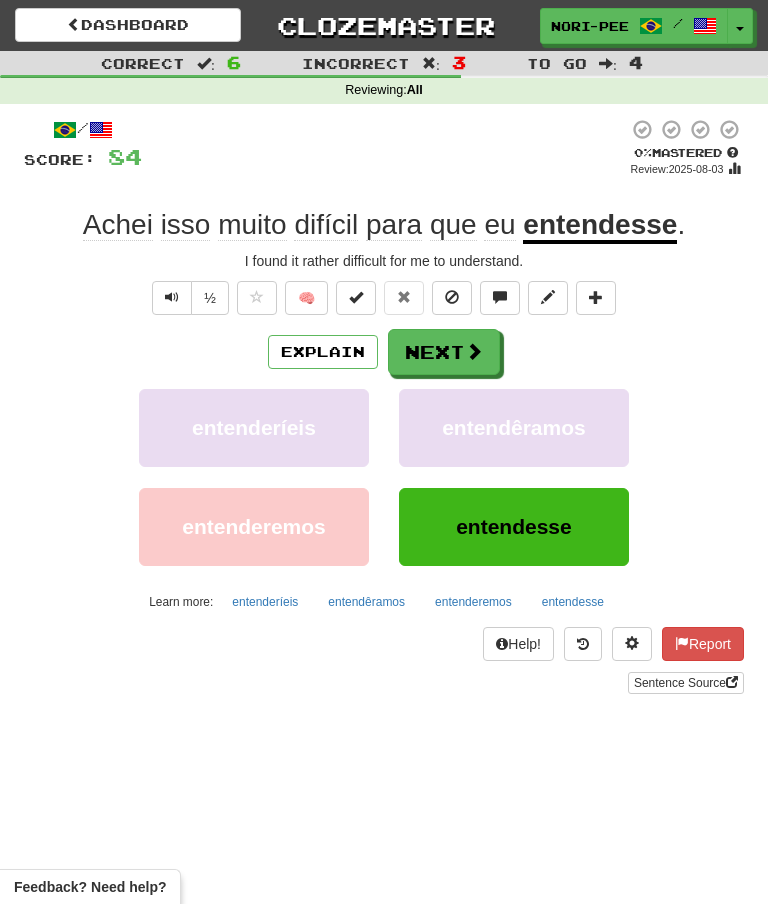 click on "Next" at bounding box center (444, 352) 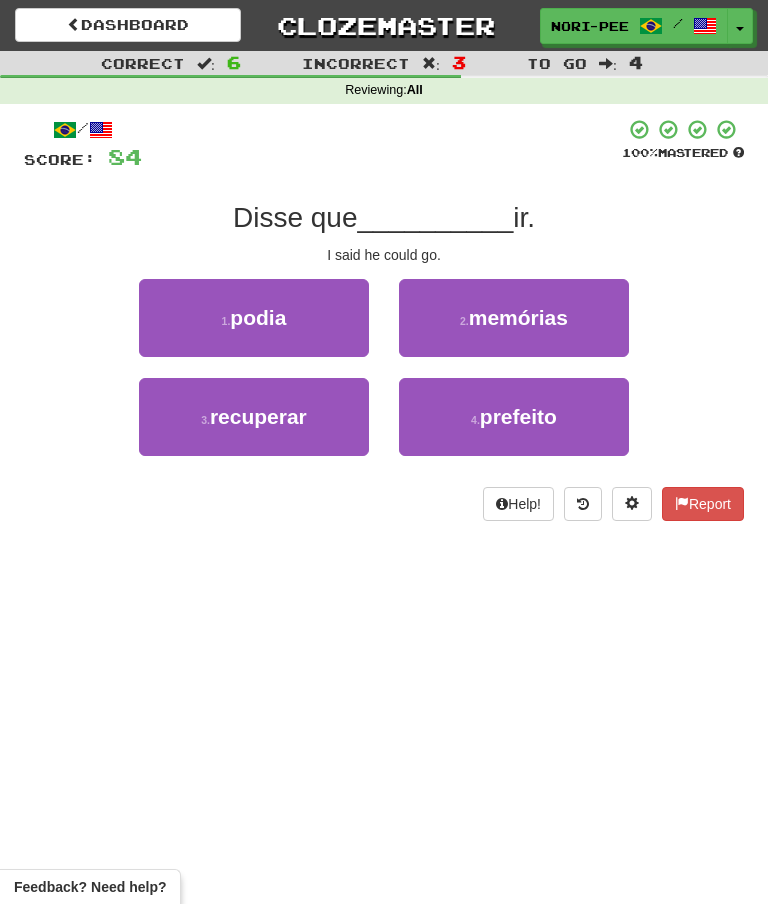 click on "1 .  podia" at bounding box center (254, 318) 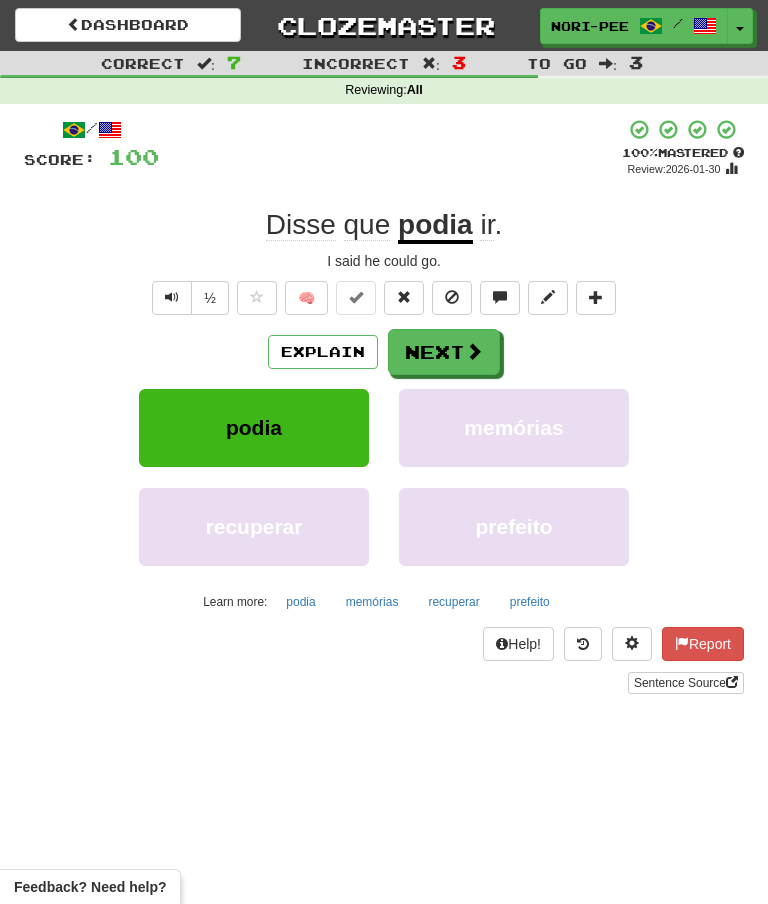 click on "Next" at bounding box center [444, 352] 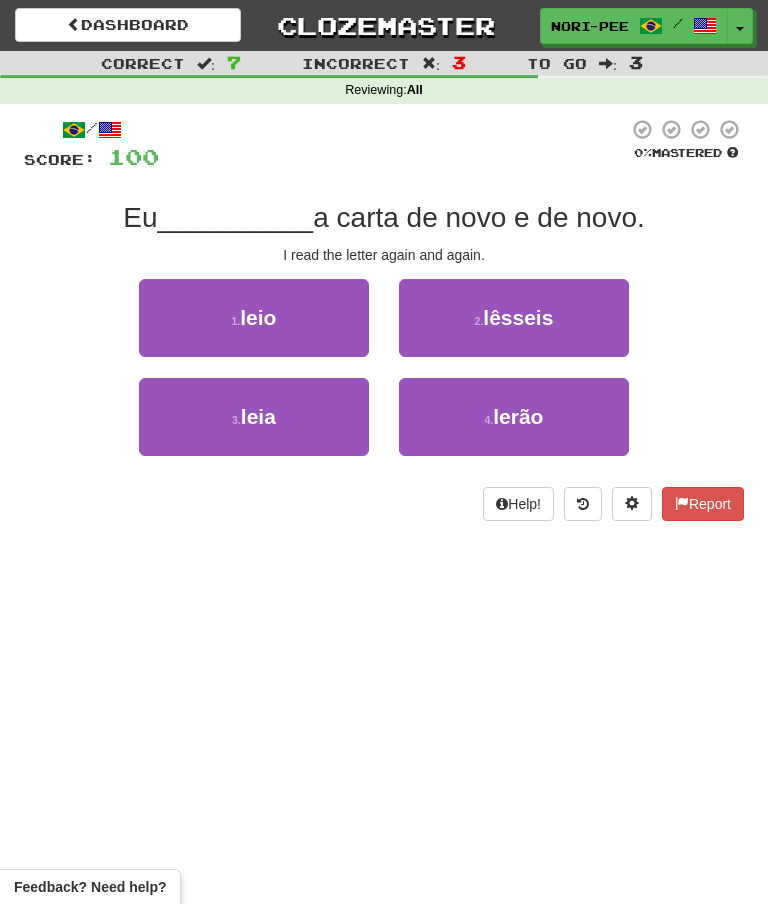 click on "1 .  leio" at bounding box center [254, 318] 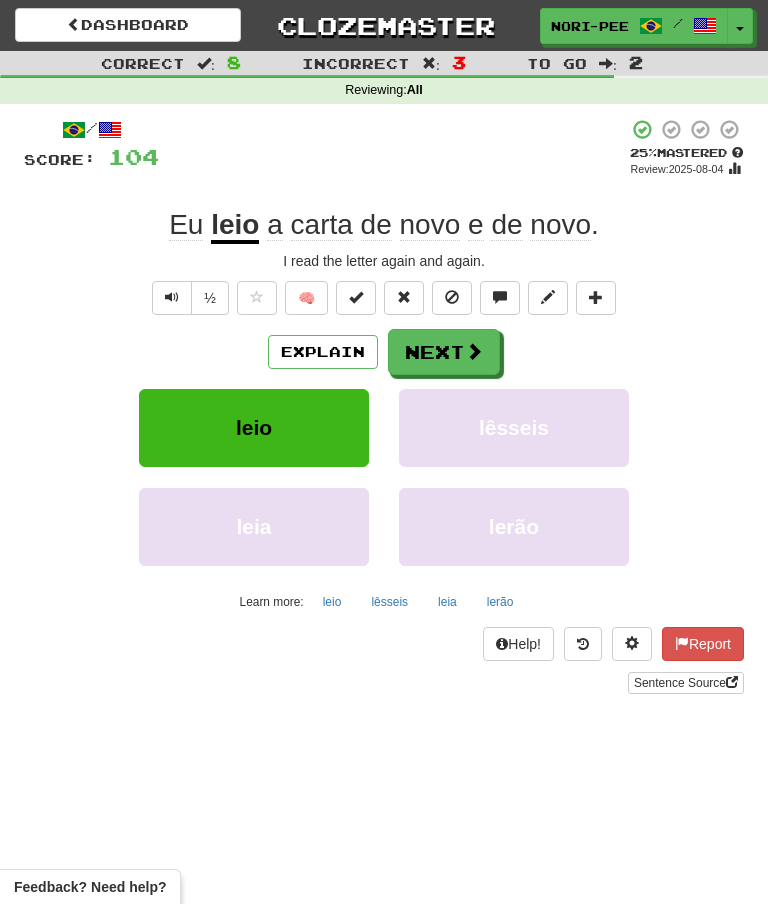 click on "Explain" at bounding box center [323, 352] 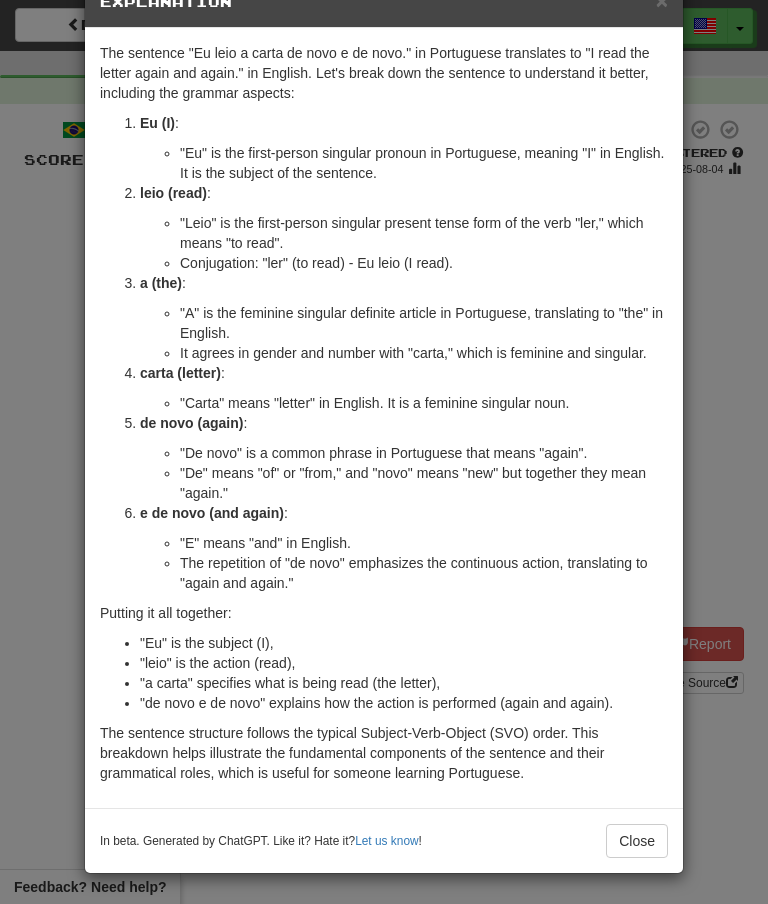 scroll, scrollTop: 54, scrollLeft: 0, axis: vertical 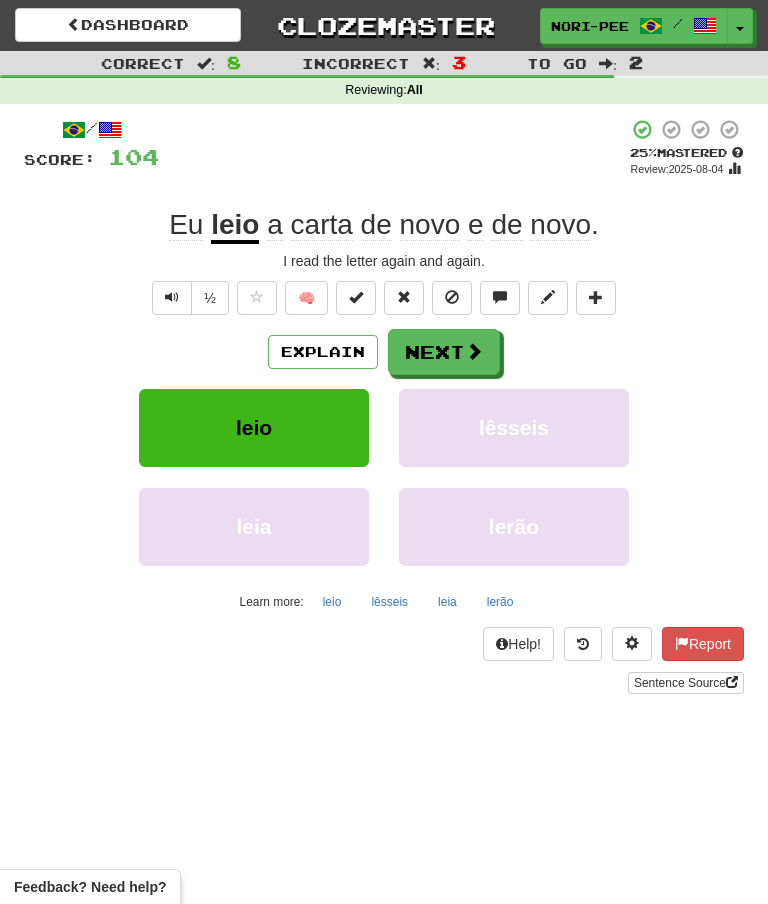 click on "Next" at bounding box center [444, 352] 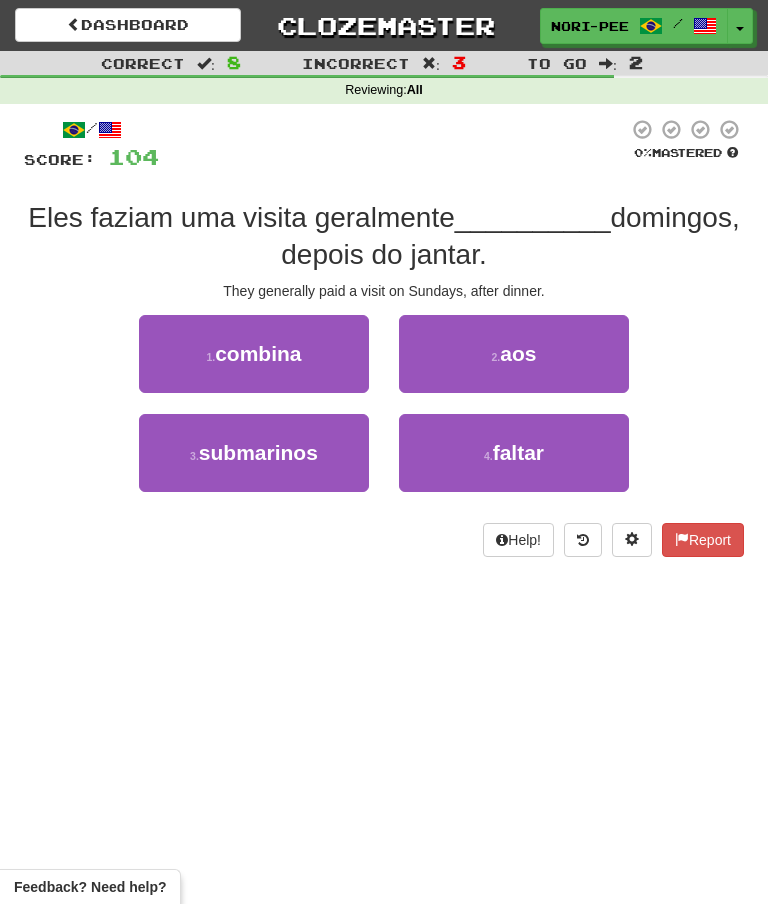 click on "2 .  aos" at bounding box center [514, 354] 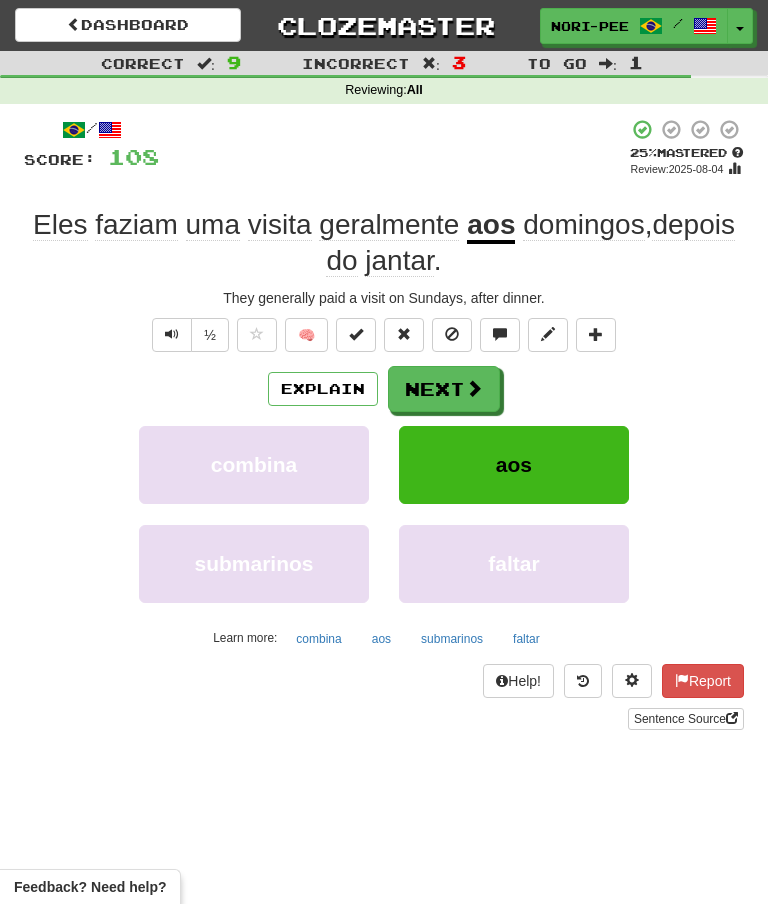 click on "Explain" at bounding box center (323, 389) 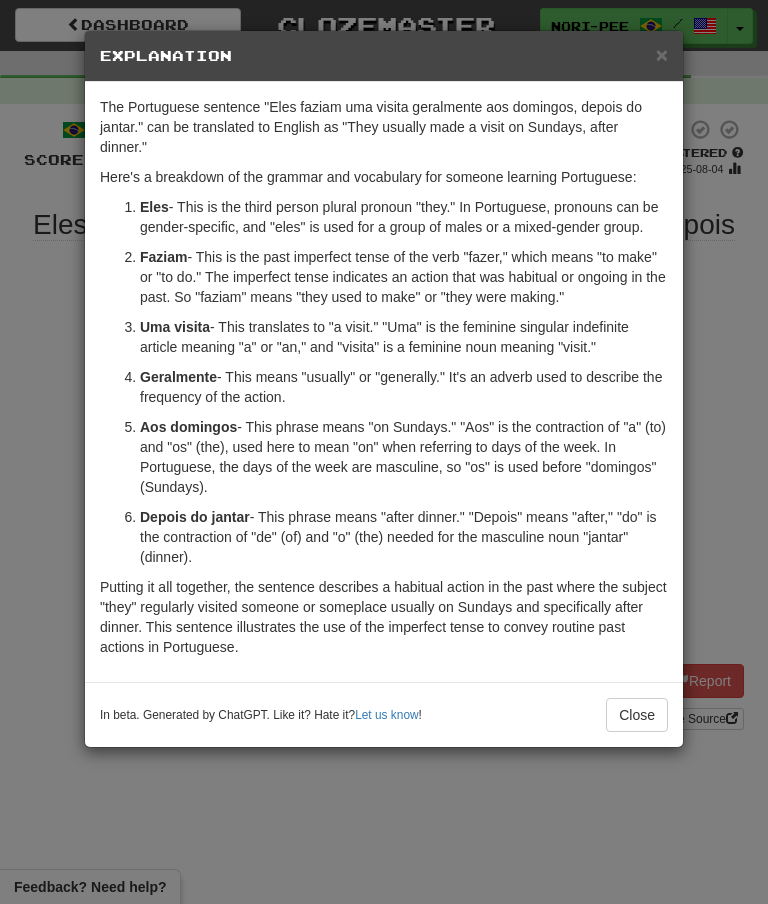 click on "Close" at bounding box center [637, 715] 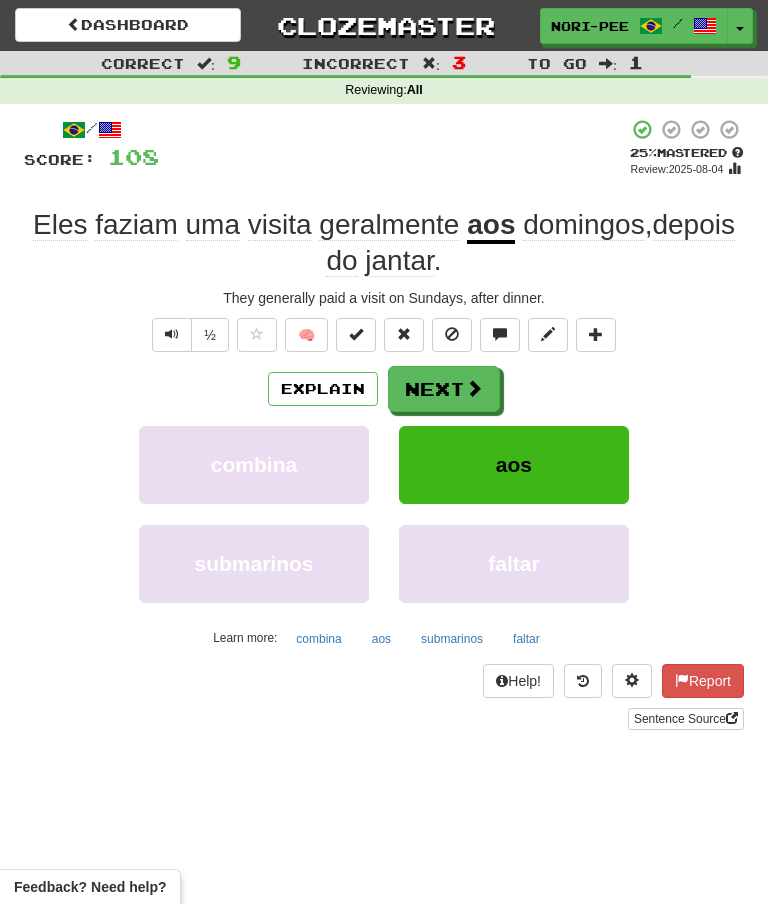 click on "Next" at bounding box center [444, 389] 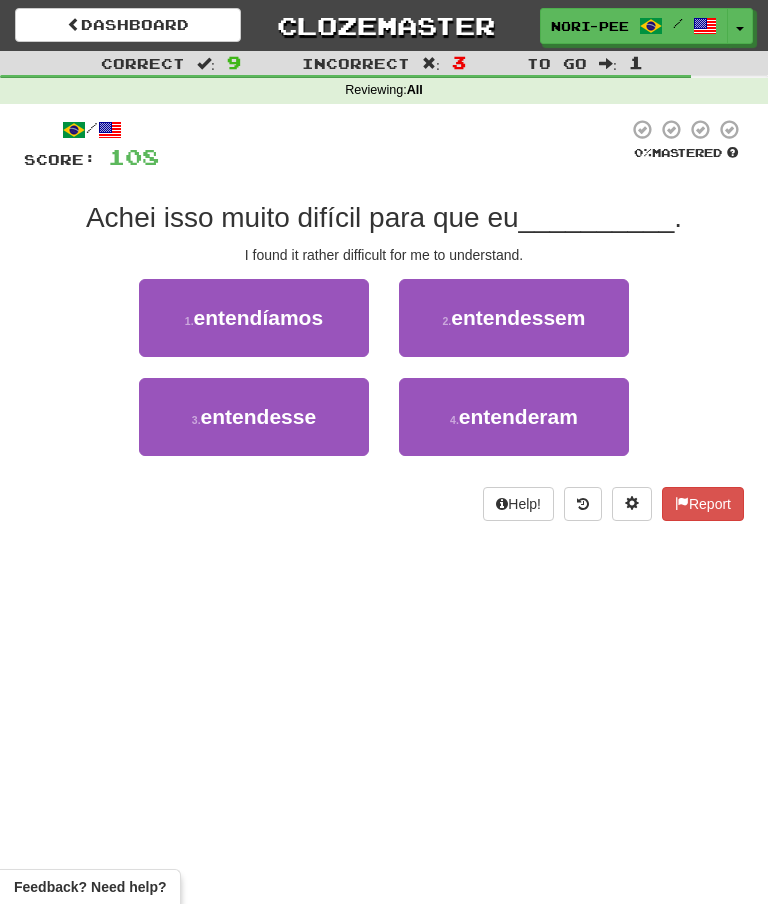 click on "entendesse" at bounding box center (259, 416) 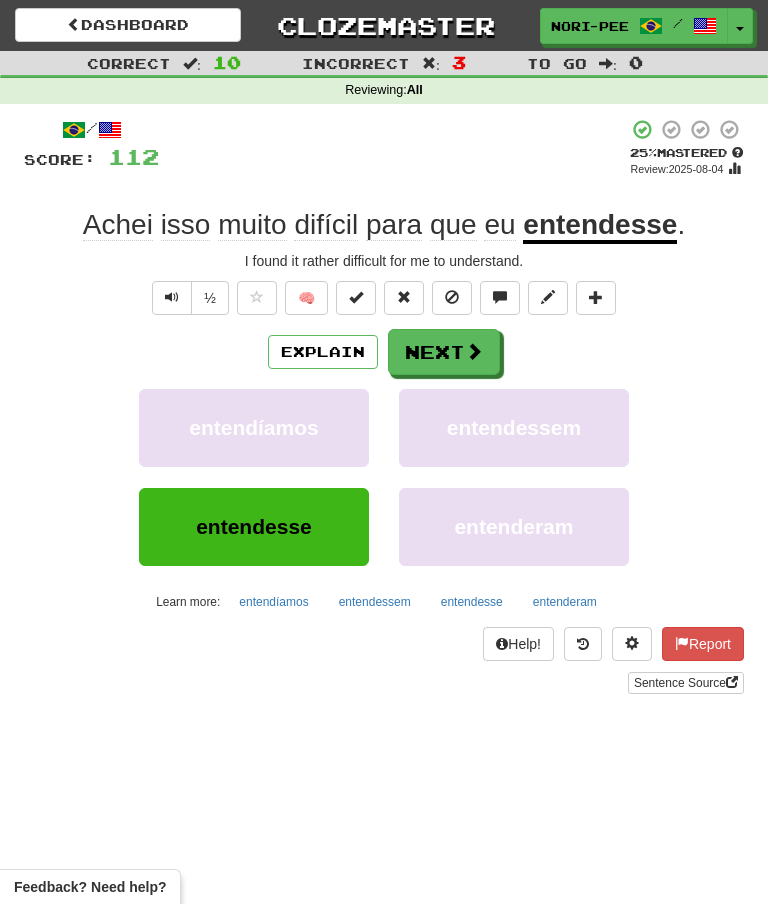 click on "Explain" at bounding box center [323, 352] 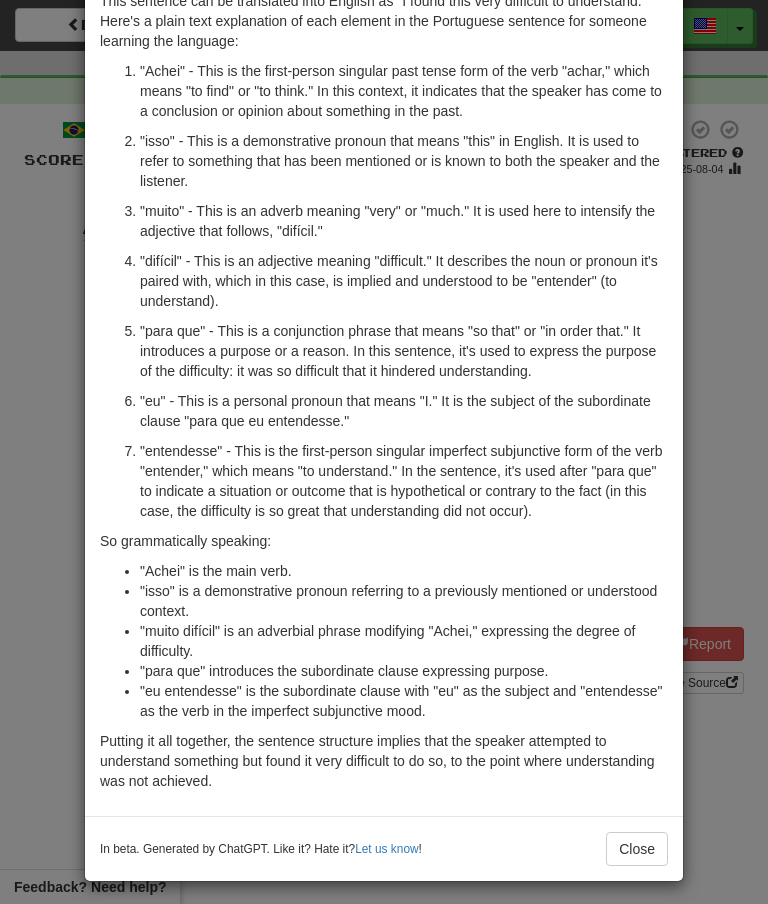 scroll, scrollTop: 158, scrollLeft: 0, axis: vertical 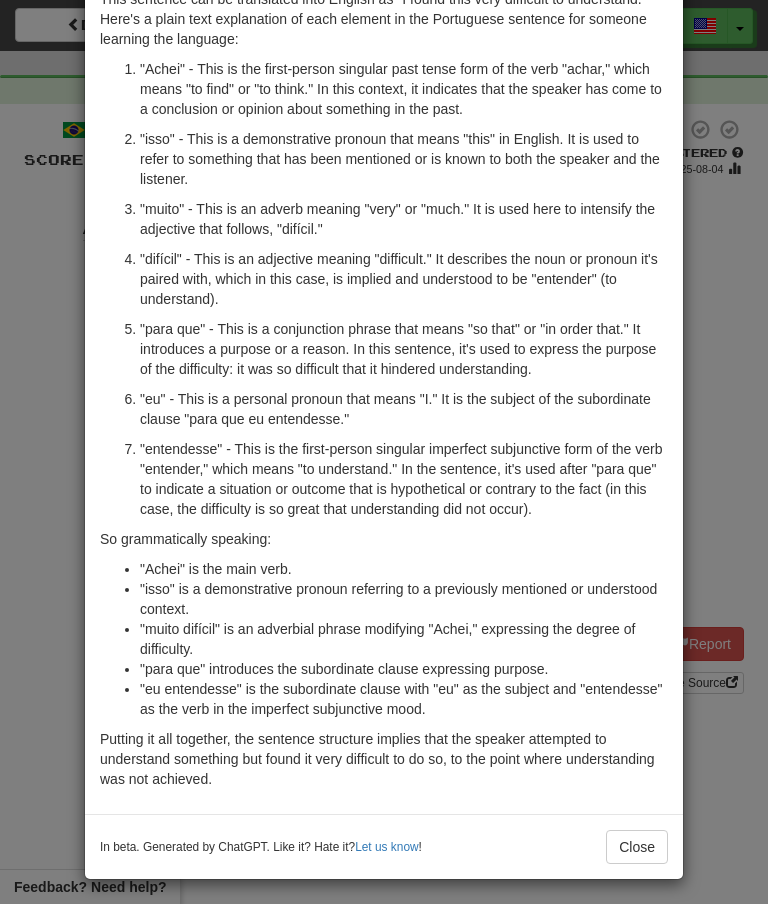 click on "Close" at bounding box center (637, 847) 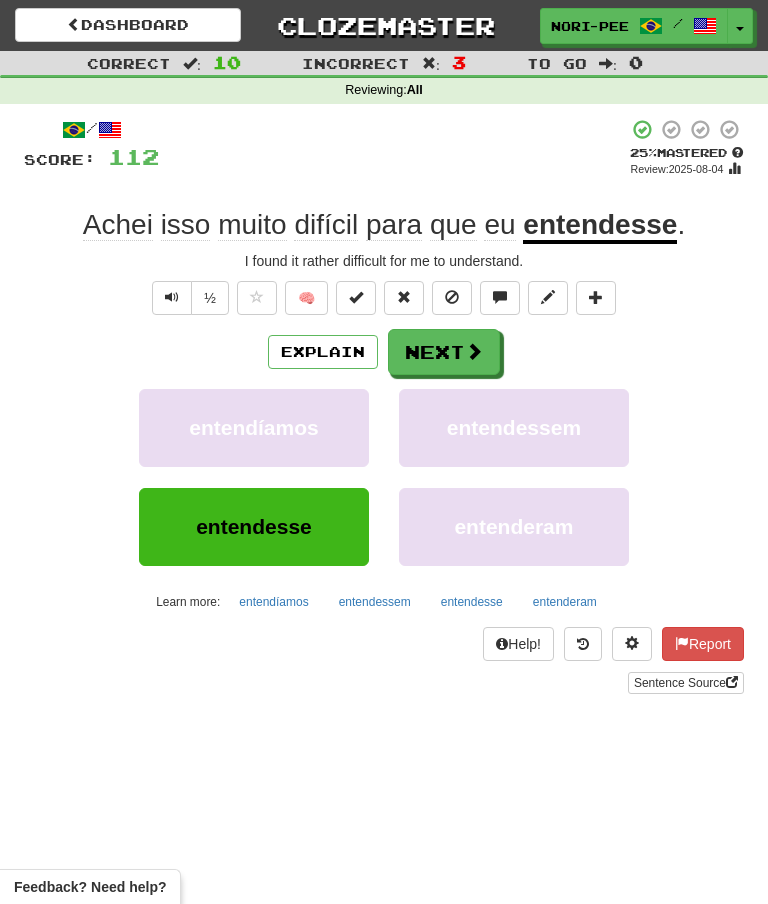 click on "Next" at bounding box center [444, 352] 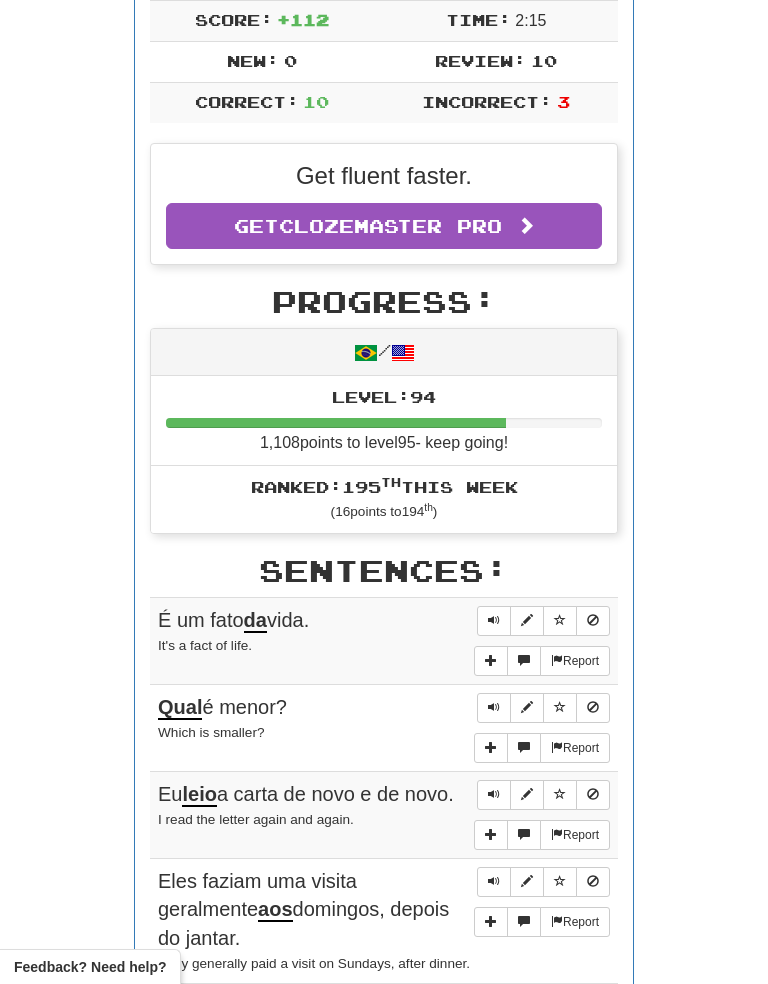 scroll, scrollTop: 383, scrollLeft: 0, axis: vertical 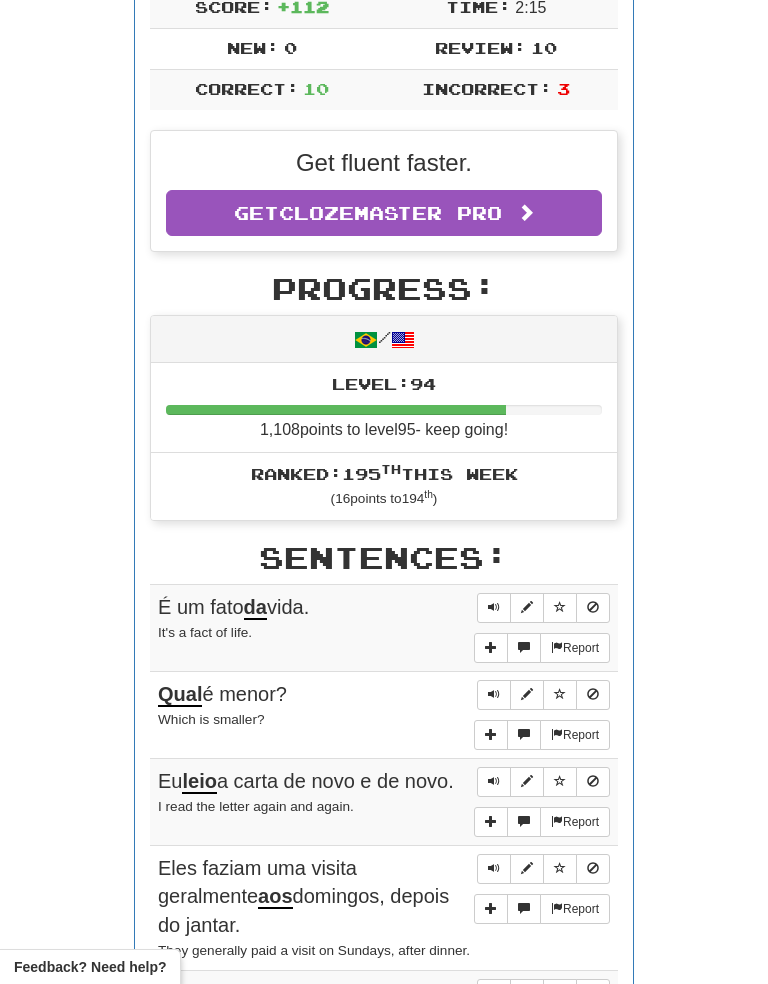 click at bounding box center (494, 607) 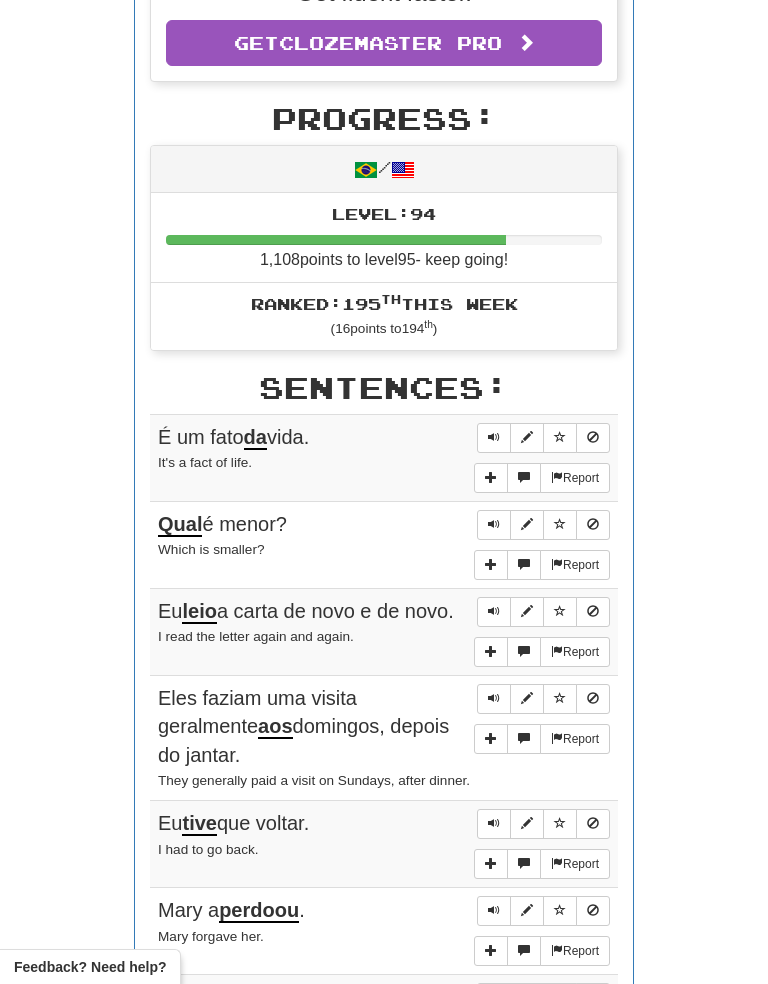 scroll, scrollTop: 555, scrollLeft: 0, axis: vertical 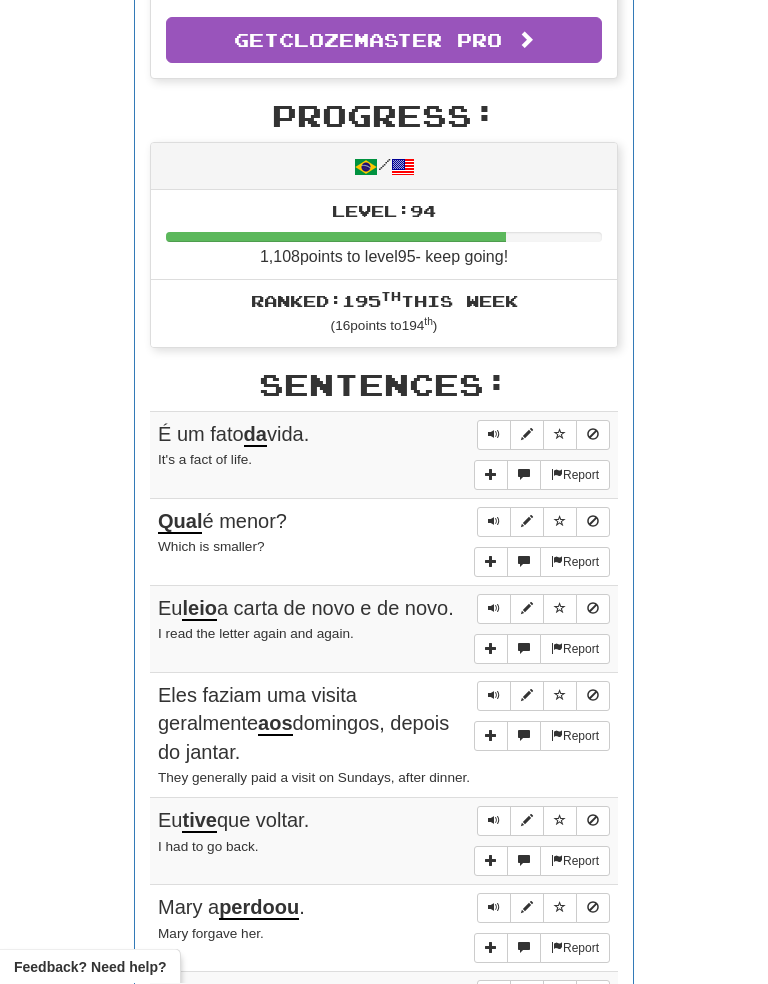click on "Round Results Stats: Score:   + 112 Time:   2 : 15 New:   0 Review:   10 Correct:   10 Incorrect:   3 Get fluent faster. Get  Clozemaster Pro   Progress:  /  Level:  94 1,108  points to level  95  - keep going! Ranked:  195 th  this week ( 16  points to  194 th ) Sentences:  Report É um fato  da  vida. It's a fact of life.  Report Qual  é menor? Which is smaller?   Report Eu  leio  a carta de novo e de novo. I read the letter again and again.  Report Eles faziam uma visita geralmente  aos  domingos, depois do jantar. They generally paid a visit on Sundays, after dinner.  Report Eu  tive  que voltar. I had to go back.  Report Mary a  perdoou . Mary forgave her.  Report Você tem certeza de que não é  nenhum  problema? Are you sure it's no trouble?  Report Vou ver isso  depois . I'll look it over later.  Report Achei isso muito difícil para que eu  entendesse . I found it rather difficult for me to understand.  Report Disse que  podia  ir. I said he could go." at bounding box center [384, 532] 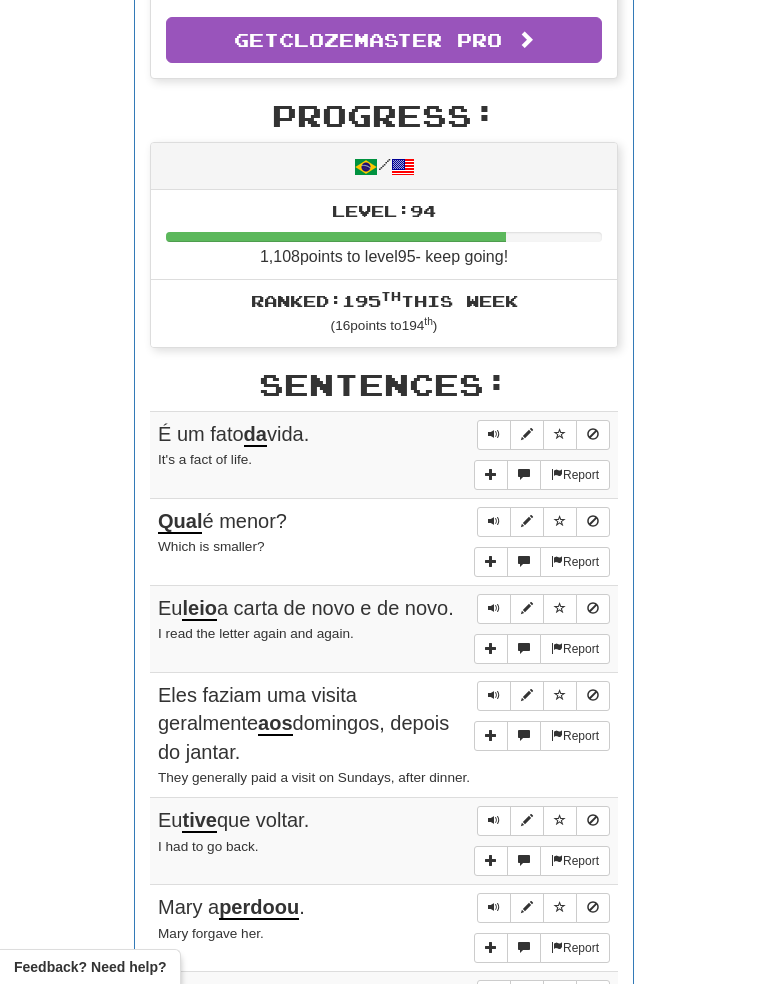 click on "Round Results Stats: Score:   + 112 Time:   2 : 15 New:   0 Review:   10 Correct:   10 Incorrect:   3 Get fluent faster. Get  Clozemaster Pro   Progress:  /  Level:  94 1,108  points to level  95  - keep going! Ranked:  195 th  this week ( 16  points to  194 th ) Sentences:  Report É um fato  da  vida. It's a fact of life.  Report Qual  é menor? Which is smaller?   Report Eu  leio  a carta de novo e de novo. I read the letter again and again.  Report Eles faziam uma visita geralmente  aos  domingos, depois do jantar. They generally paid a visit on Sundays, after dinner.  Report Eu  tive  que voltar. I had to go back.  Report Mary a  perdoou . Mary forgave her.  Report Você tem certeza de que não é  nenhum  problema? Are you sure it's no trouble?  Report Vou ver isso  depois . I'll look it over later.  Report Achei isso muito difícil para que eu  entendesse . I found it rather difficult for me to understand.  Report Disse que  podia  ir. I said he could go." at bounding box center (384, 531) 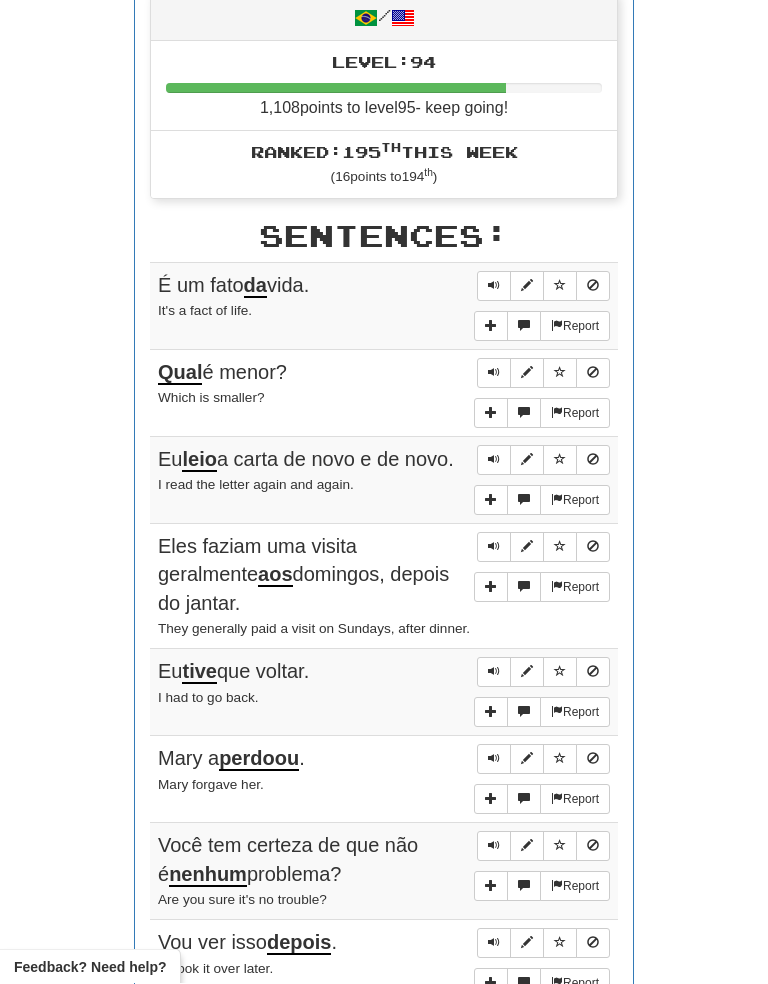 scroll, scrollTop: 719, scrollLeft: 0, axis: vertical 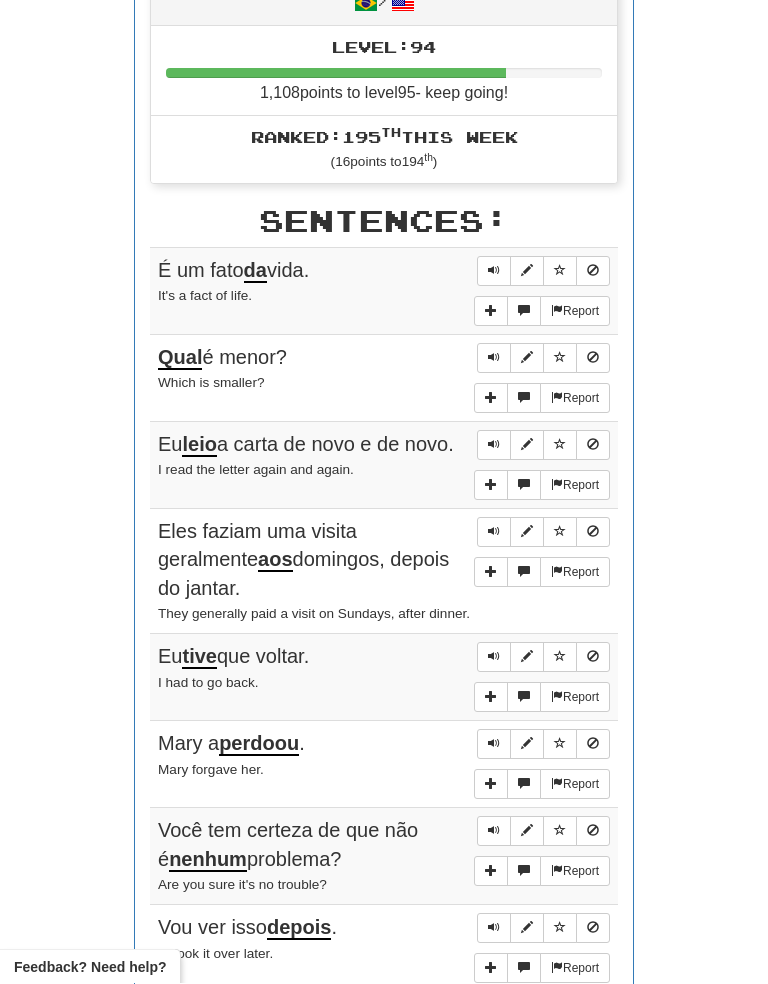 click on "Round Results Stats: Score:   + 112 Time:   2 : 15 New:   0 Review:   10 Correct:   10 Incorrect:   3 Get fluent faster. Get  Clozemaster Pro   Progress:  /  Level:  94 1,108  points to level  95  - keep going! Ranked:  195 th  this week ( 16  points to  194 th ) Sentences:  Report É um fato  da  vida. It's a fact of life.  Report Qual  é menor? Which is smaller?   Report Eu  leio  a carta de novo e de novo. I read the letter again and again.  Report Eles faziam uma visita geralmente  aos  domingos, depois do jantar. They generally paid a visit on Sundays, after dinner.  Report Eu  tive  que voltar. I had to go back.  Report Mary a  perdoou . Mary forgave her.  Report Você tem certeza de que não é  nenhum  problema? Are you sure it's no trouble?  Report Vou ver isso  depois . I'll look it over later.  Report Achei isso muito difícil para que eu  entendesse . I found it rather difficult for me to understand.  Report Disse que  podia  ir. I said he could go." at bounding box center (384, 368) 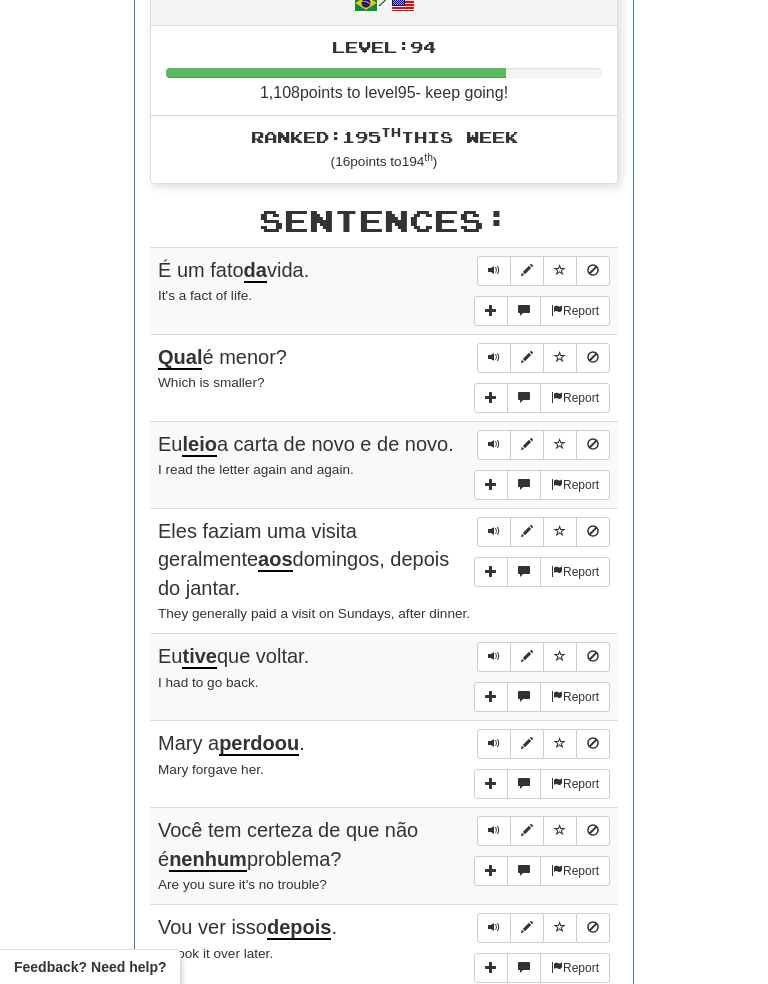 click at bounding box center [494, 531] 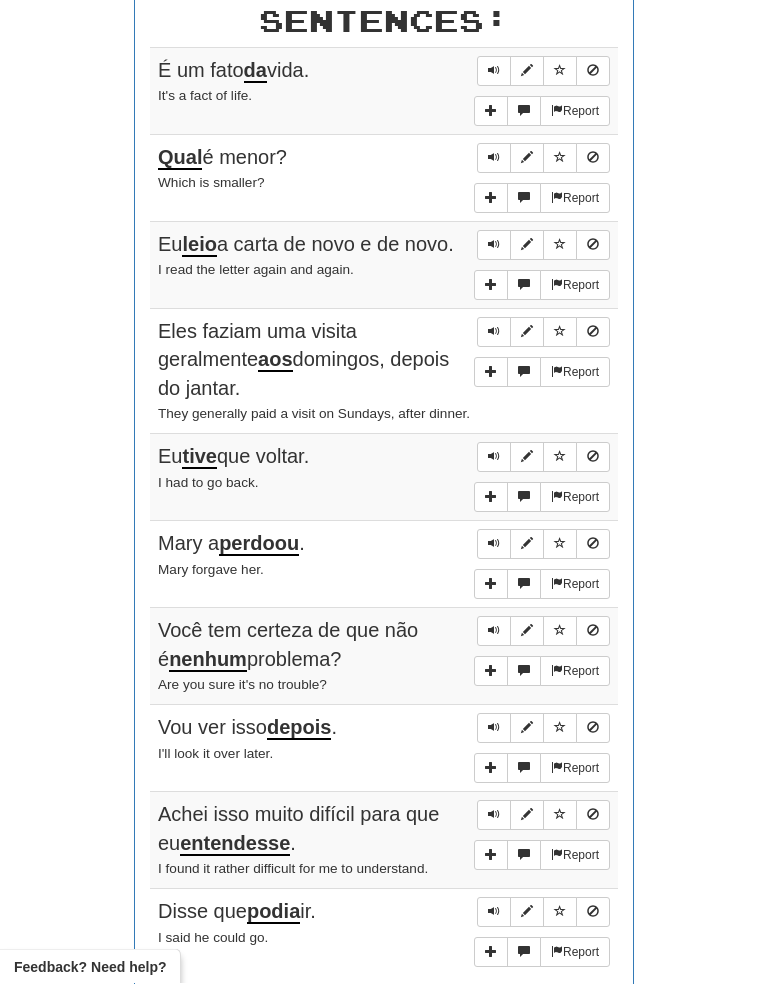 scroll, scrollTop: 932, scrollLeft: 0, axis: vertical 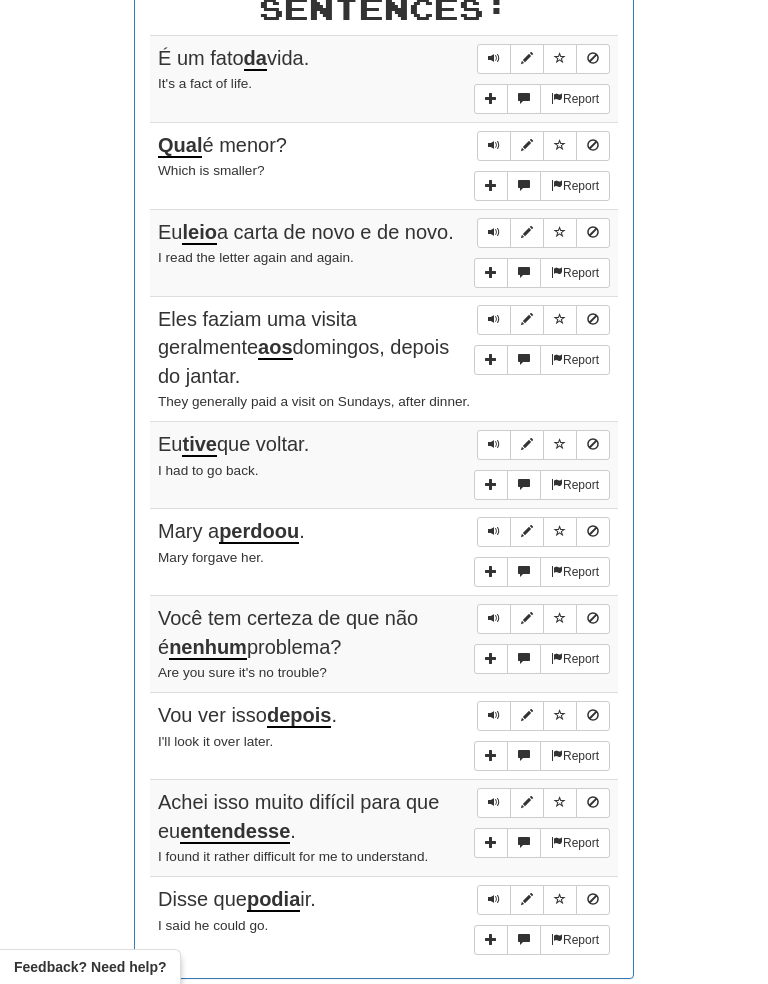click on "Round Results Stats: Score:   + 112 Time:   2 : 15 New:   0 Review:   10 Correct:   10 Incorrect:   3 Get fluent faster. Get  Clozemaster Pro   Progress:  /  Level:  94 1,108  points to level  95  - keep going! Ranked:  195 th  this week ( 16  points to  194 th ) Sentences:  Report É um fato  da  vida. It's a fact of life.  Report Qual  é menor? Which is smaller?   Report Eu  leio  a carta de novo e de novo. I read the letter again and again.  Report Eles faziam uma visita geralmente  aos  domingos, depois do jantar. They generally paid a visit on Sundays, after dinner.  Report Eu  tive  que voltar. I had to go back.  Report Mary a  perdoou . Mary forgave her.  Report Você tem certeza de que não é  nenhum  problema? Are you sure it's no trouble?  Report Vou ver isso  depois . I'll look it over later.  Report Achei isso muito difícil para que eu  entendesse . I found it rather difficult for me to understand.  Report Disse que  podia  ir. I said he could go." at bounding box center [384, 155] 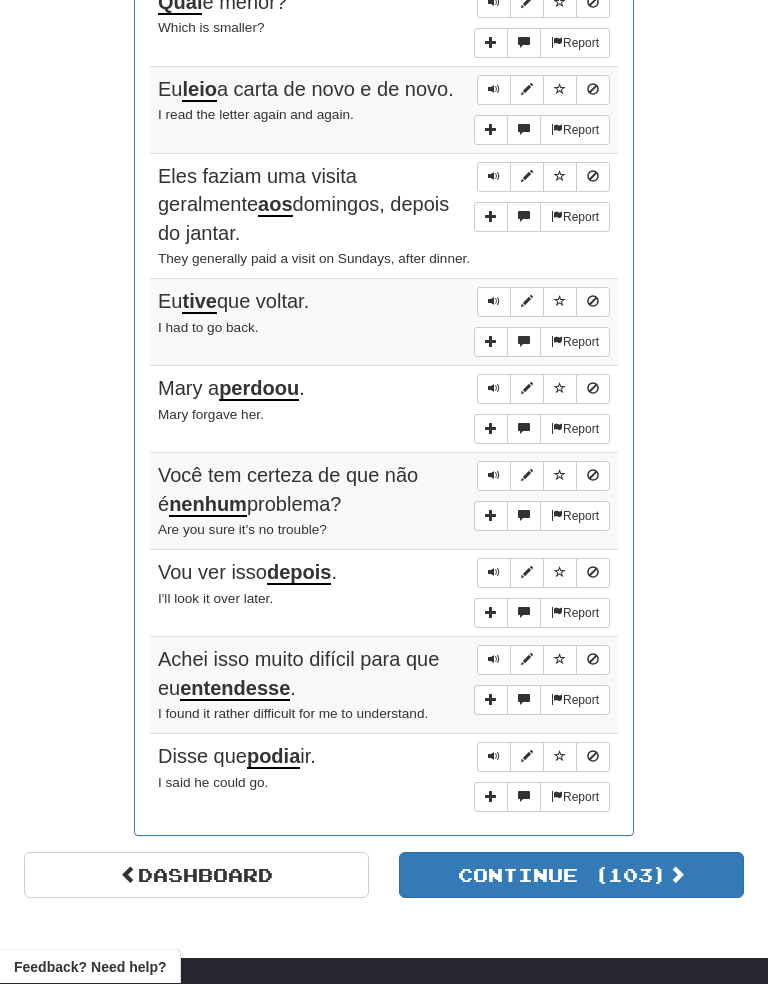 scroll, scrollTop: 1083, scrollLeft: 0, axis: vertical 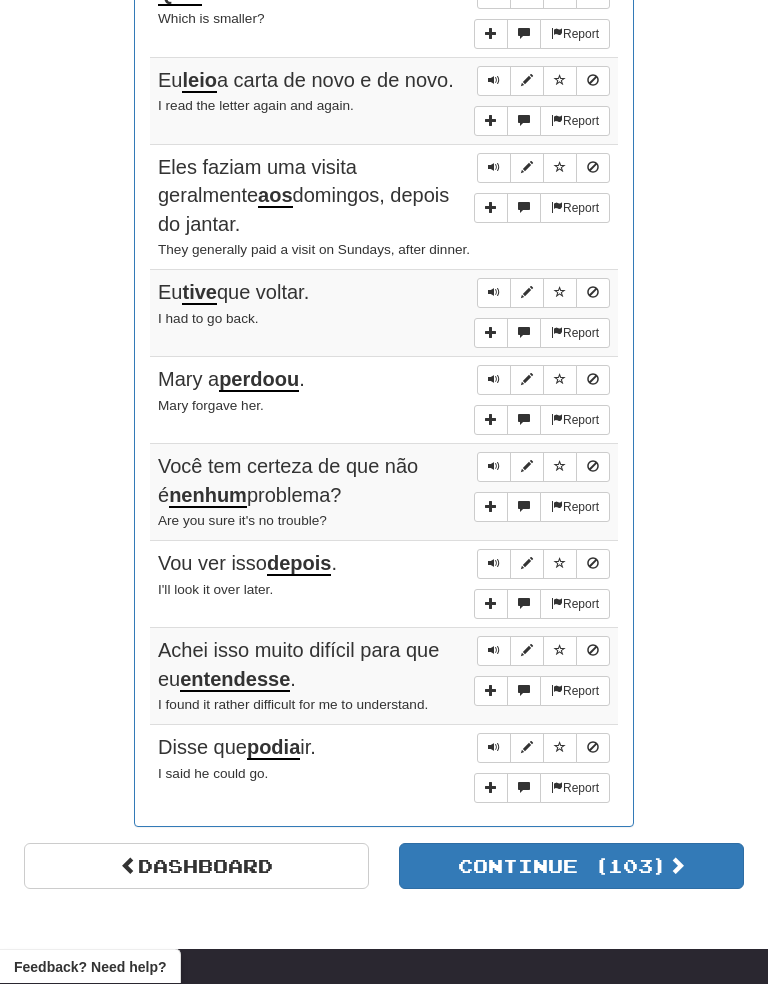 click on "Round Results Stats: Score:   + 112 Time:   2 : 15 New:   0 Review:   10 Correct:   10 Incorrect:   3 Get fluent faster. Get  Clozemaster Pro   Progress:  /  Level:  94 1,108  points to level  95  - keep going! Ranked:  195 th  this week ( 16  points to  194 th ) Sentences:  Report É um fato  da  vida. It's a fact of life.  Report Qual  é menor? Which is smaller?   Report Eu  leio  a carta de novo e de novo. I read the letter again and again.  Report Eles faziam uma visita geralmente  aos  domingos, depois do jantar. They generally paid a visit on Sundays, after dinner.  Report Eu  tive  que voltar. I had to go back.  Report Mary a  perdoou . Mary forgave her.  Report Você tem certeza de que não é  nenhum  problema? Are you sure it's no trouble?  Report Vou ver isso  depois . I'll look it over later.  Report Achei isso muito difícil para que eu  entendesse . I found it rather difficult for me to understand.  Report Disse que  podia  ir. I said he could go." at bounding box center [384, 4] 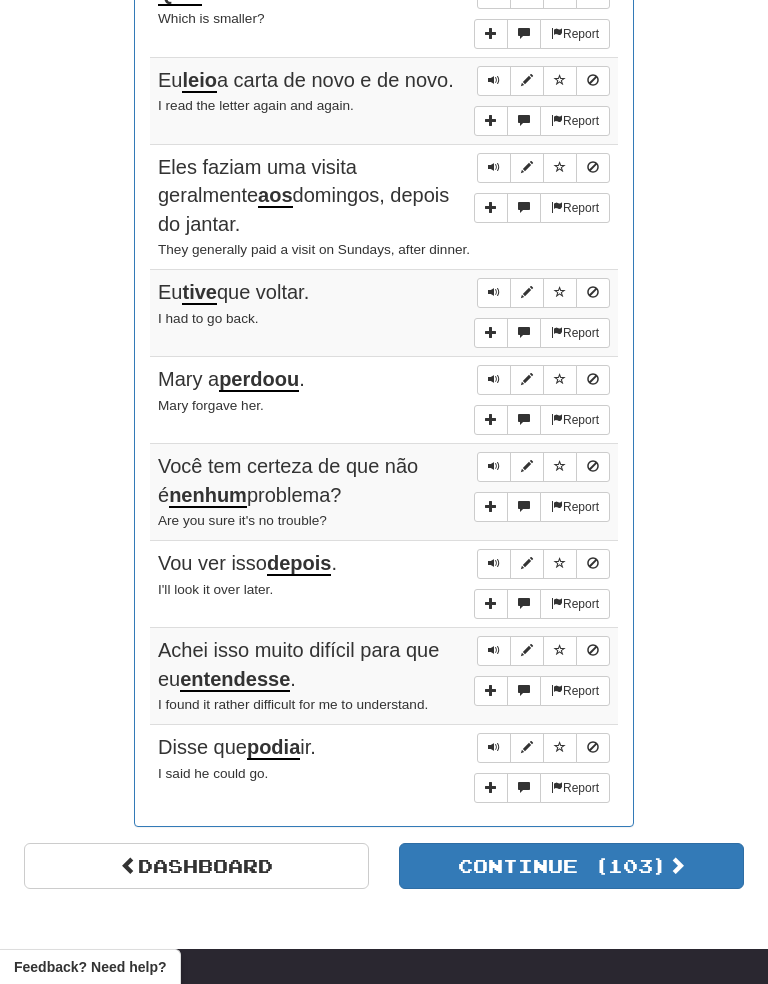 click at bounding box center (494, 564) 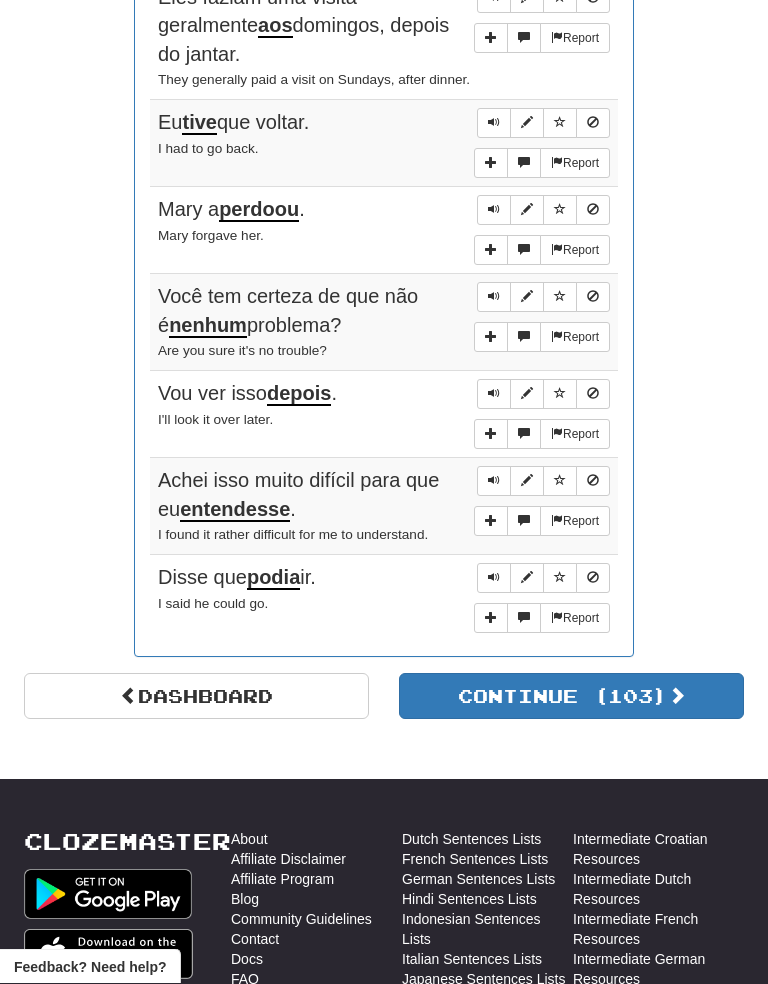 scroll, scrollTop: 1254, scrollLeft: 0, axis: vertical 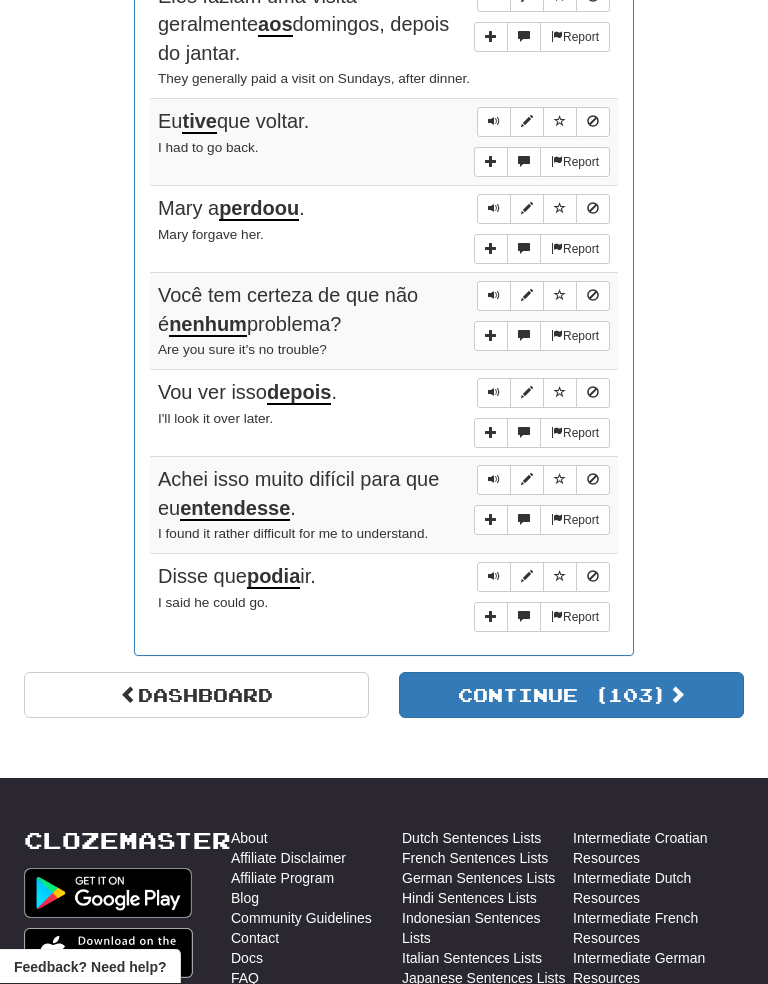 click on "Round Results Stats: Score:   + 112 Time:   2 : 15 New:   0 Review:   10 Correct:   10 Incorrect:   3 Get fluent faster. Get  Clozemaster Pro   Progress:  /  Level:  94 1,108  points to level  95  - keep going! Ranked:  195 th  this week ( 16  points to  194 th ) Sentences:  Report É um fato  da  vida. It's a fact of life.  Report Qual  é menor? Which is smaller?   Report Eu  leio  a carta de novo e de novo. I read the letter again and again.  Report Eles faziam uma visita geralmente  aos  domingos, depois do jantar. They generally paid a visit on Sundays, after dinner.  Report Eu  tive  que voltar. I had to go back.  Report Mary a  perdoou . Mary forgave her.  Report Você tem certeza de que não é  nenhum  problema? Are you sure it's no trouble?  Report Vou ver isso  depois . I'll look it over later.  Report Achei isso muito difícil para que eu  entendesse . I found it rather difficult for me to understand.  Report Disse que  podia  ir. I said he could go." at bounding box center (384, -167) 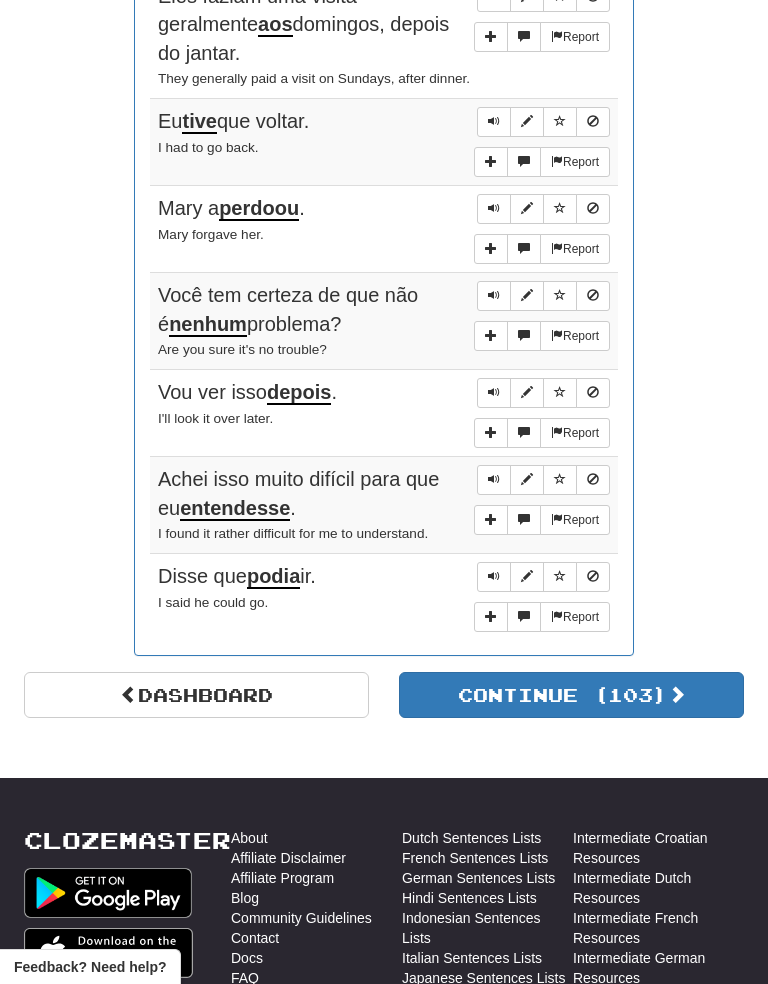 click at bounding box center (494, 393) 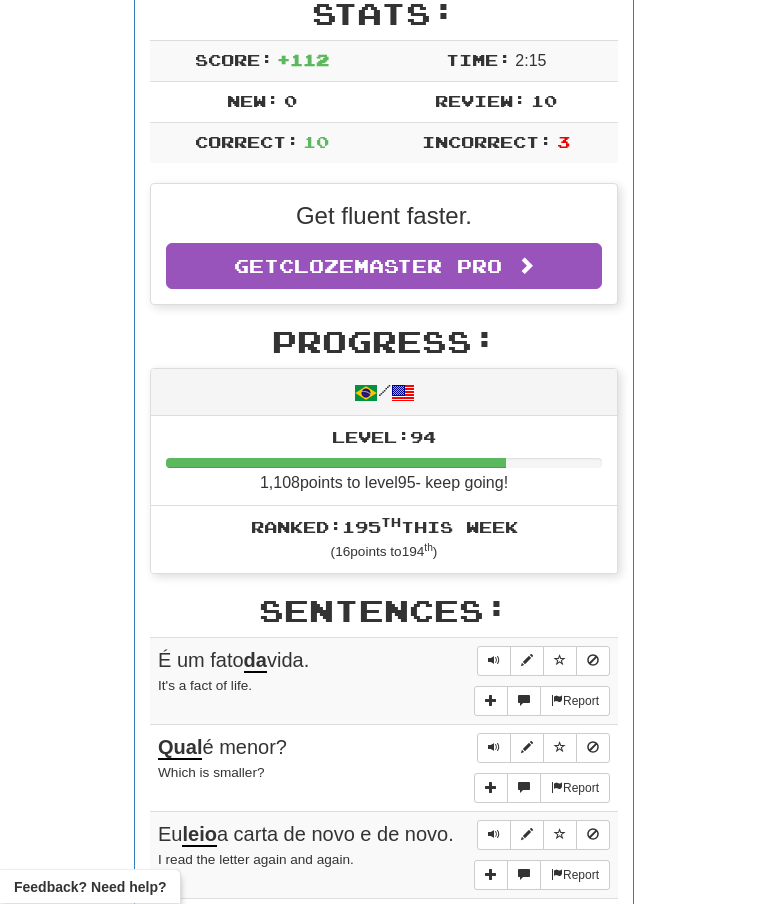 scroll, scrollTop: 0, scrollLeft: 0, axis: both 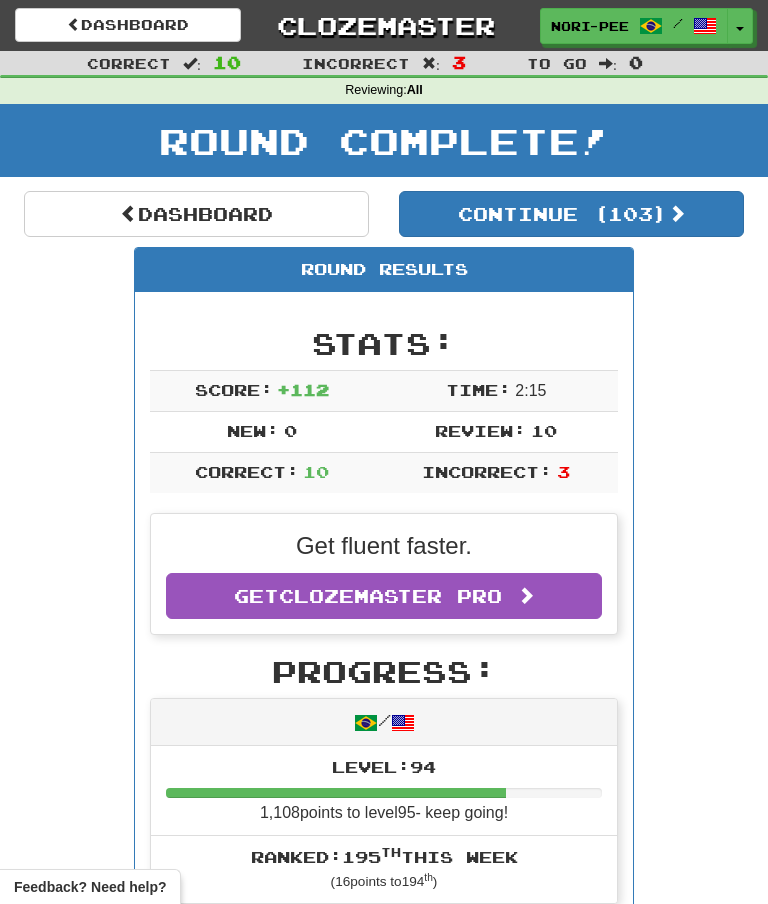 click on "Toggle Dropdown" at bounding box center [740, 26] 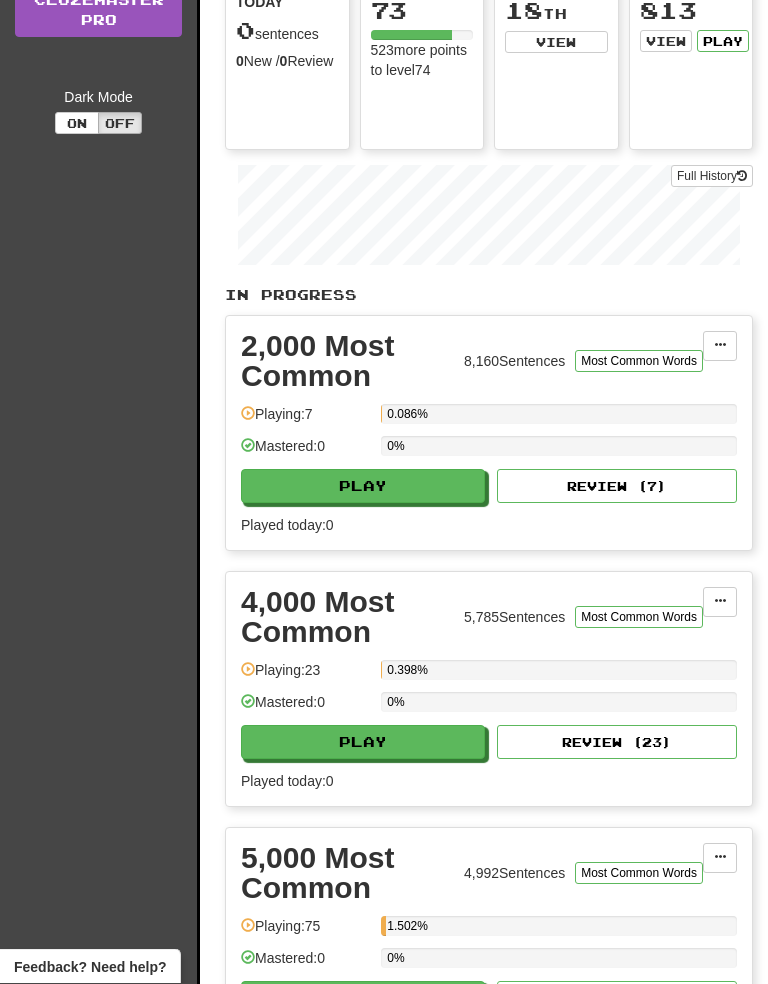 scroll, scrollTop: 301, scrollLeft: 0, axis: vertical 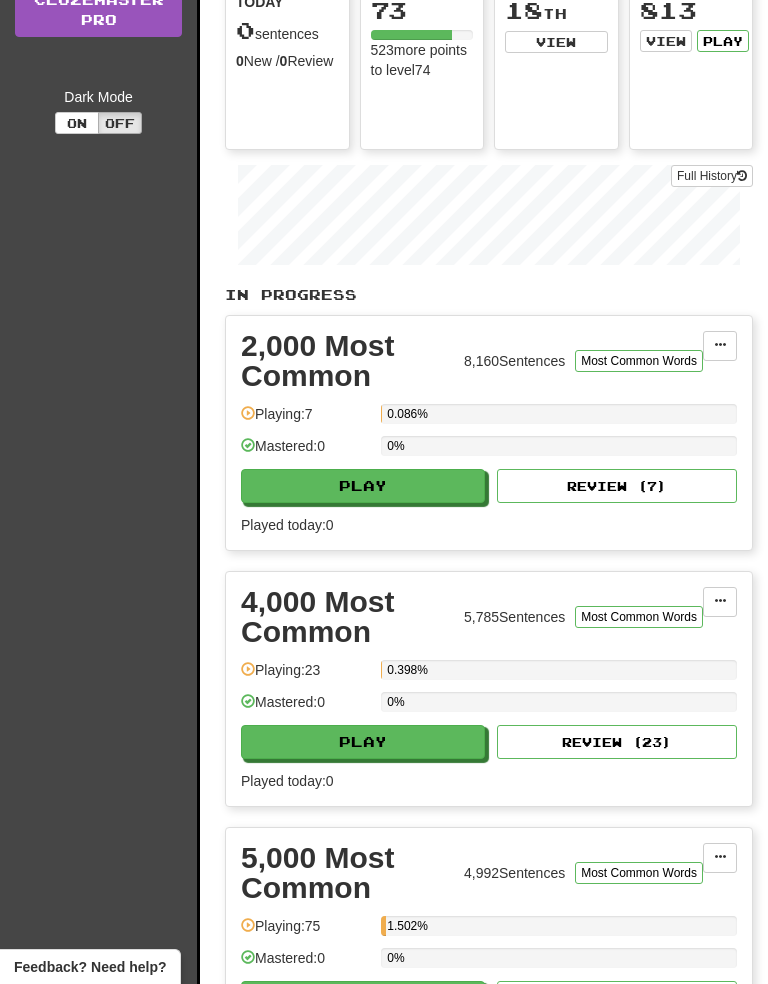 click on "Play" at bounding box center (723, 41) 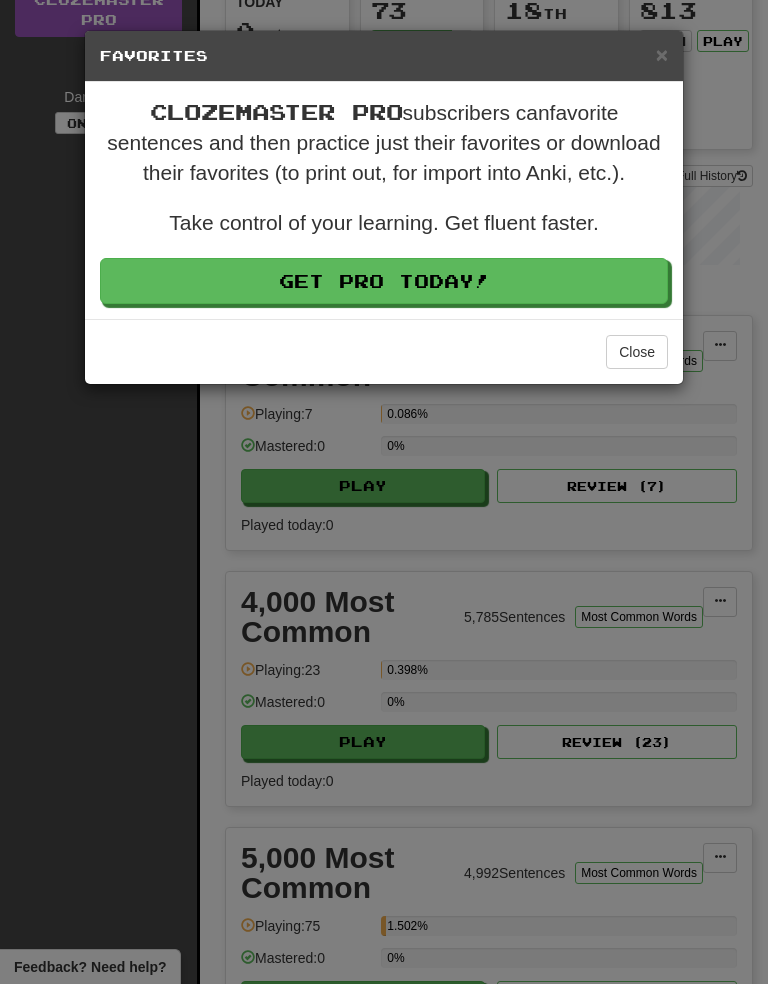 click on "Close" at bounding box center [637, 352] 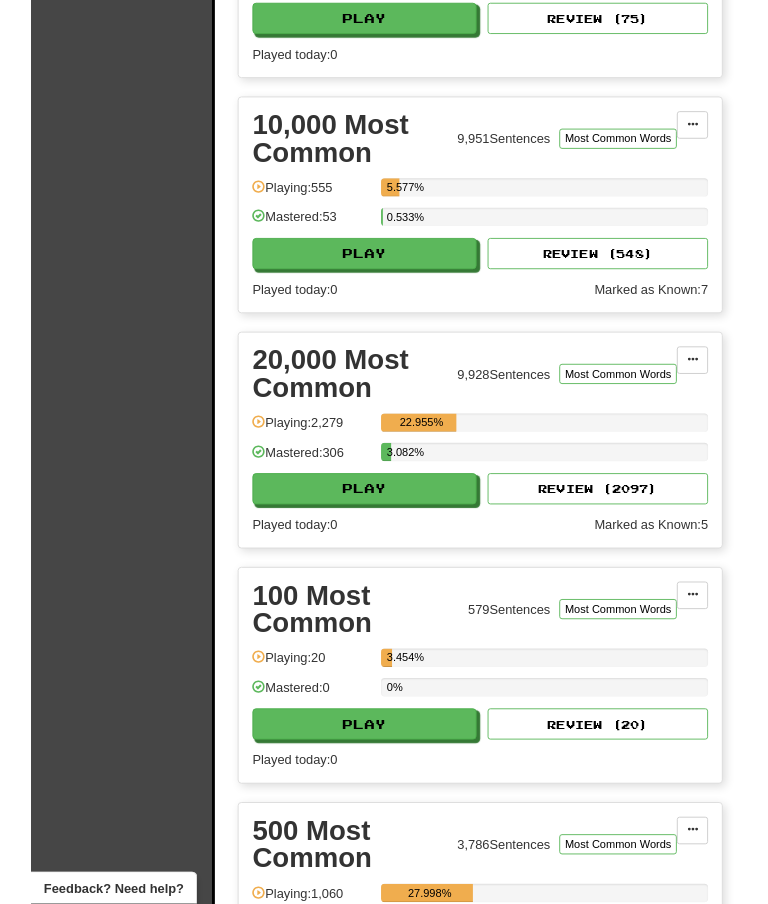 scroll, scrollTop: 1360, scrollLeft: 0, axis: vertical 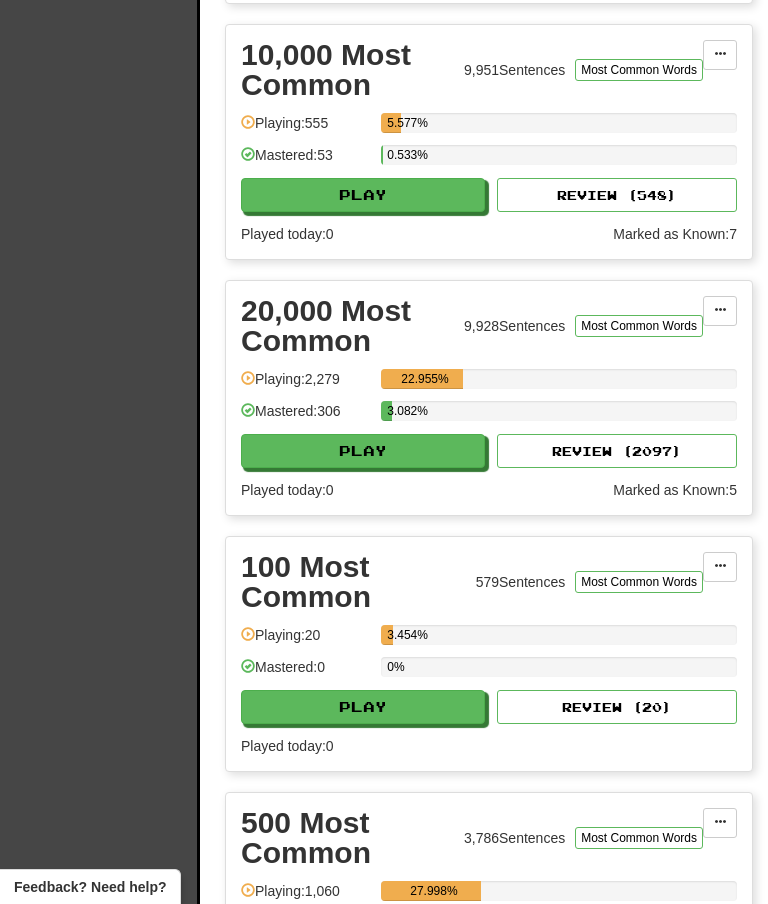 click on "Play" at bounding box center (363, 451) 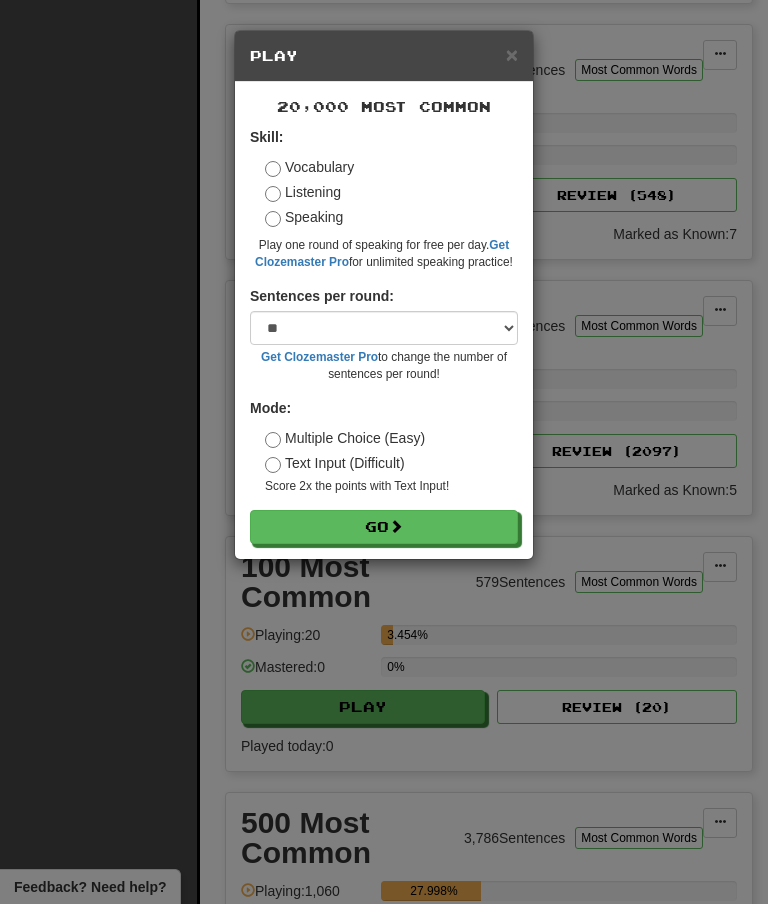 click on "Go" at bounding box center [384, 527] 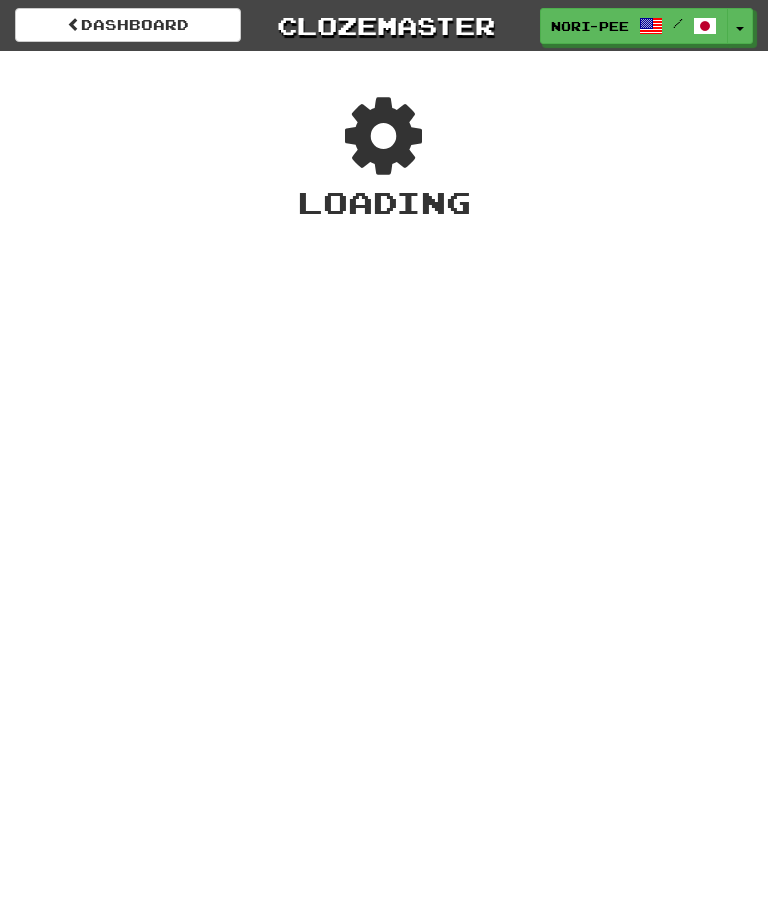 scroll, scrollTop: 0, scrollLeft: 0, axis: both 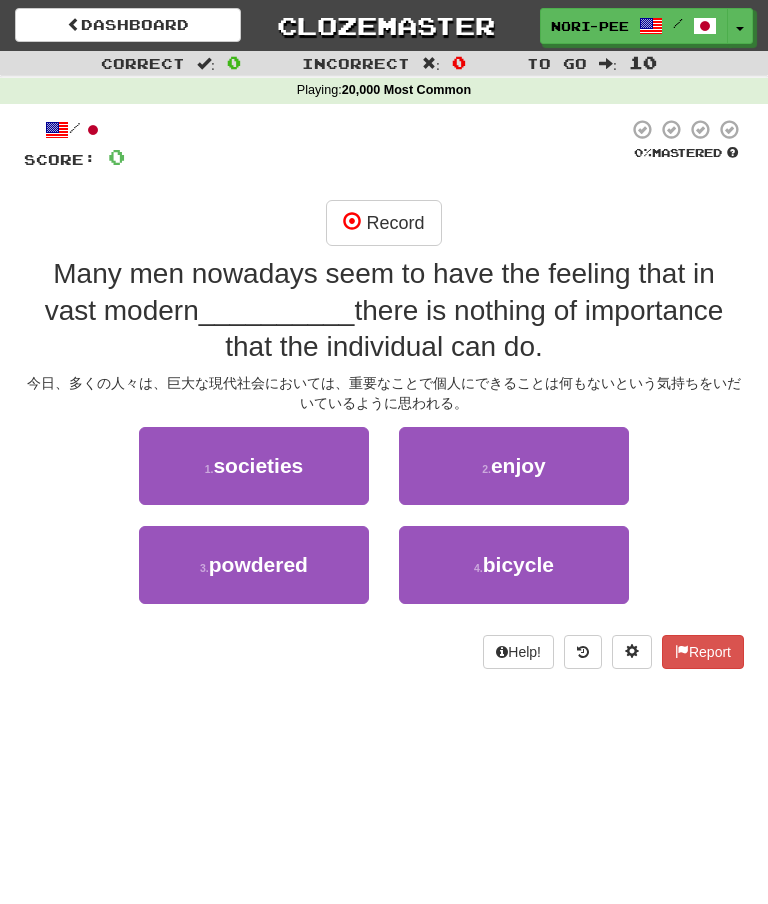 click on "Record" at bounding box center (383, 223) 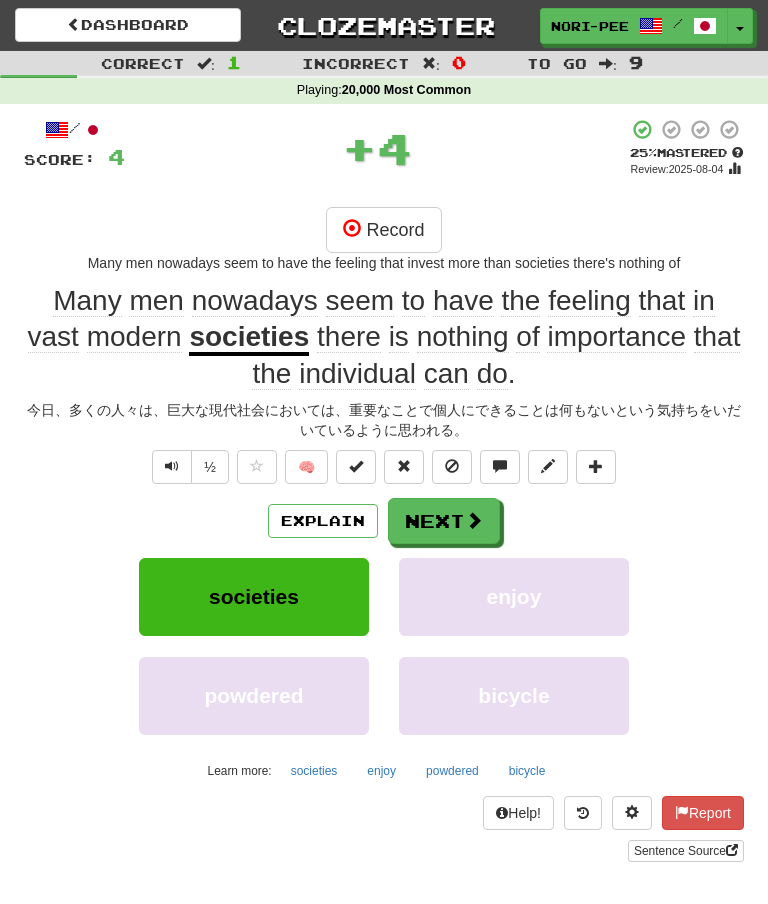 click on "Next" at bounding box center (444, 521) 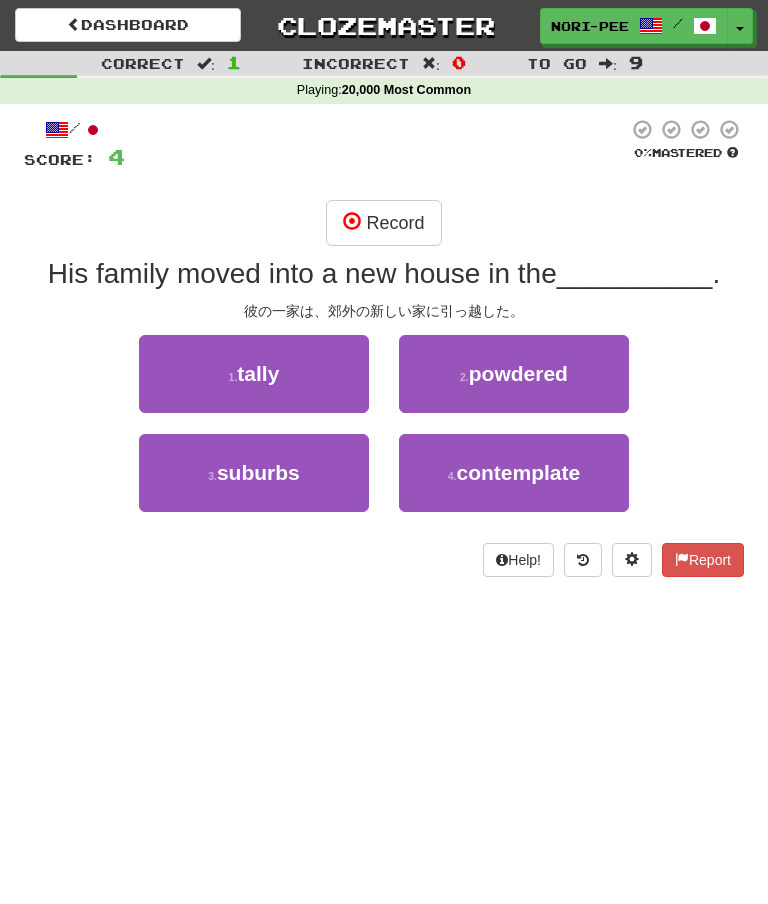 click on "Record" at bounding box center (383, 223) 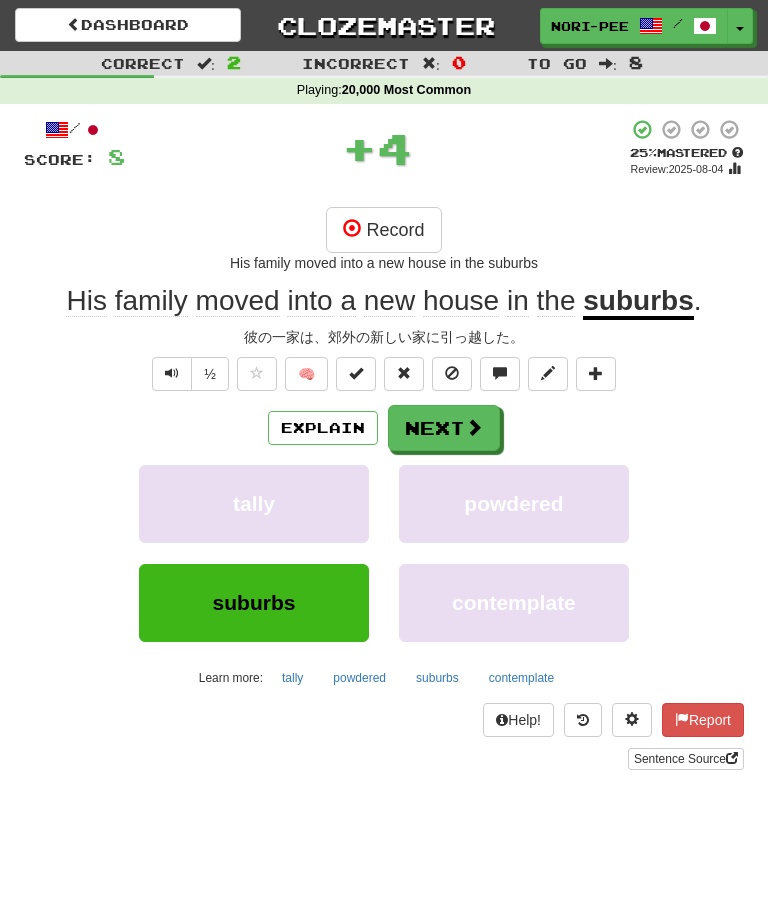click on "Next" at bounding box center (444, 428) 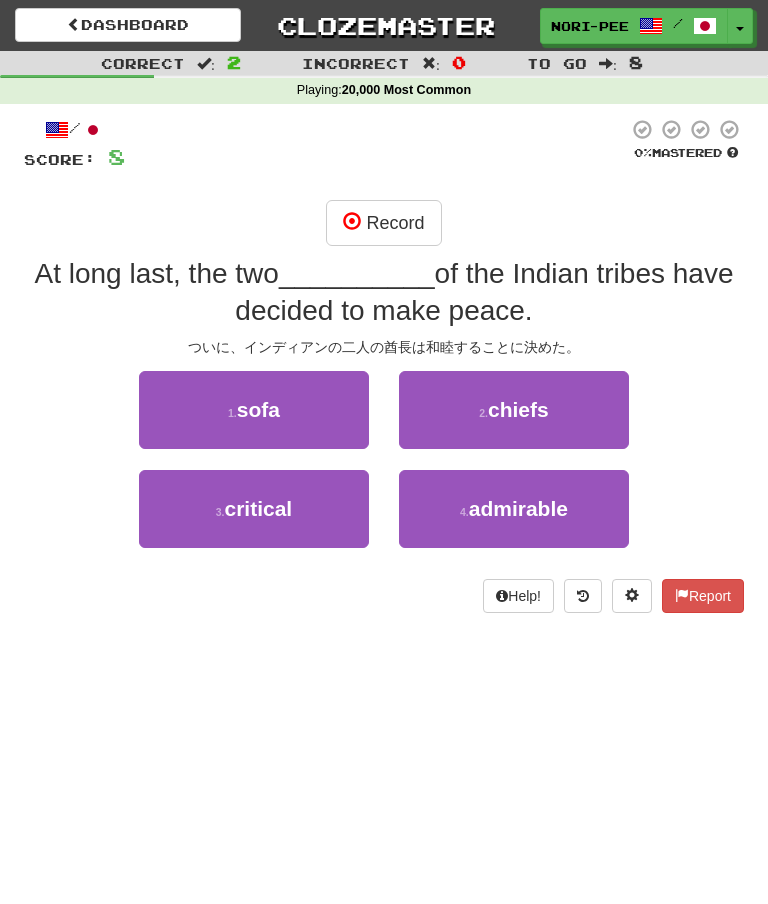 click on "Record" at bounding box center [383, 223] 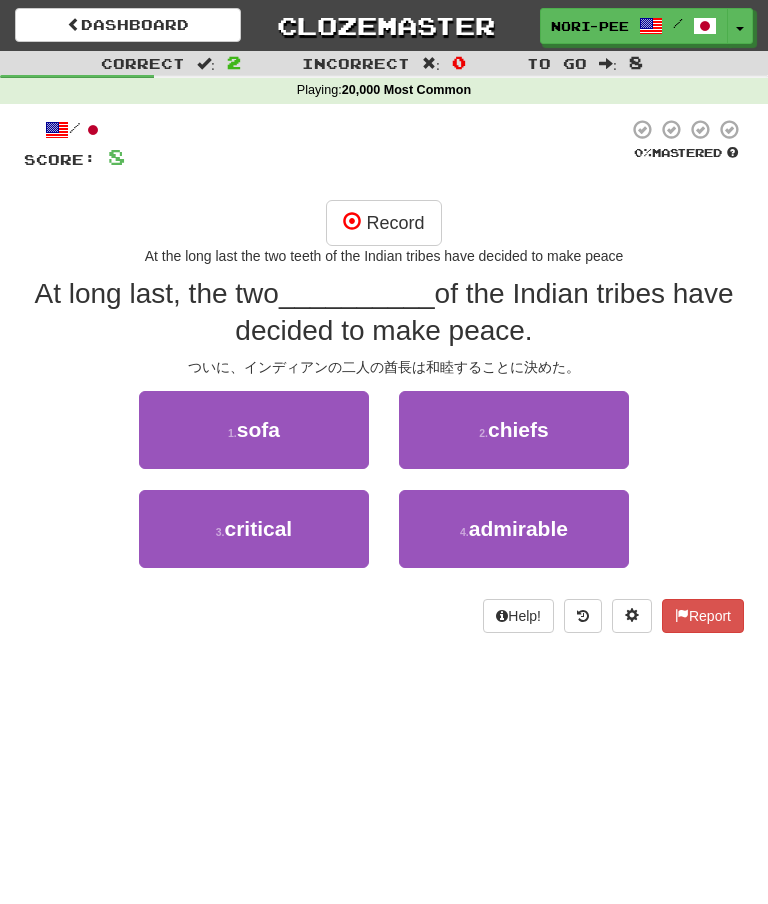 click on "Record" at bounding box center [383, 223] 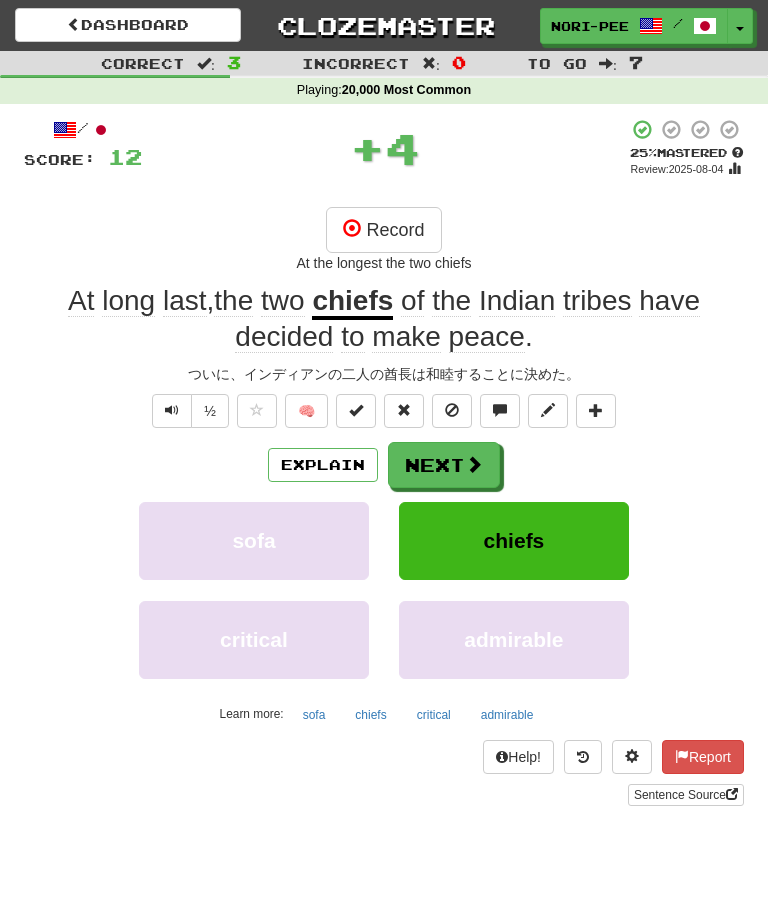 click on "Next" at bounding box center [444, 465] 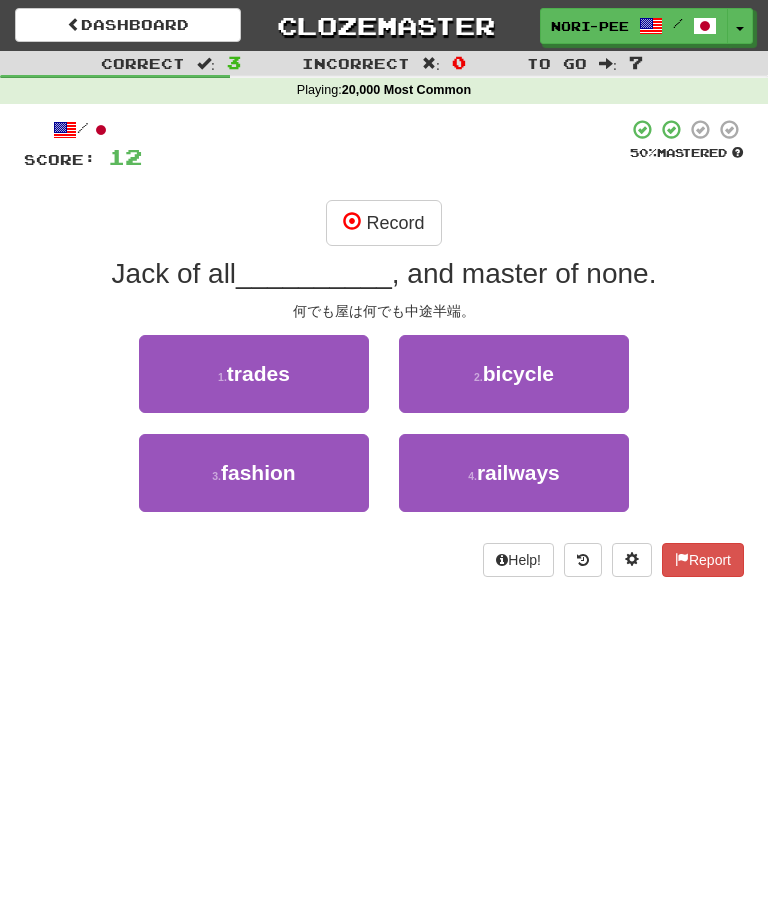 click on "Record" at bounding box center [383, 223] 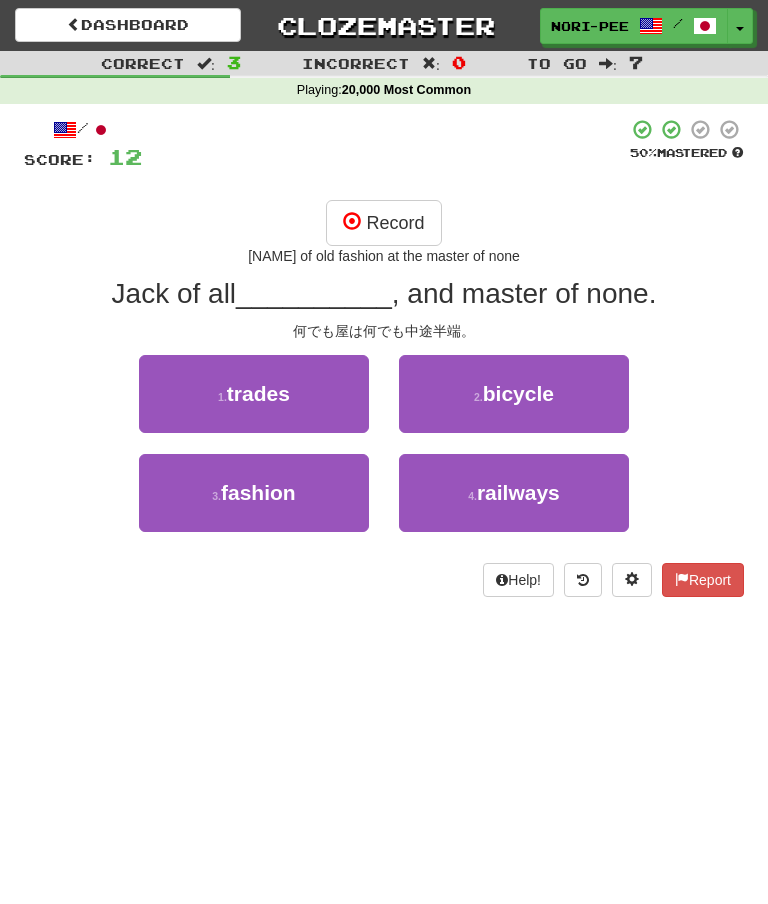 click on "Record" at bounding box center (383, 223) 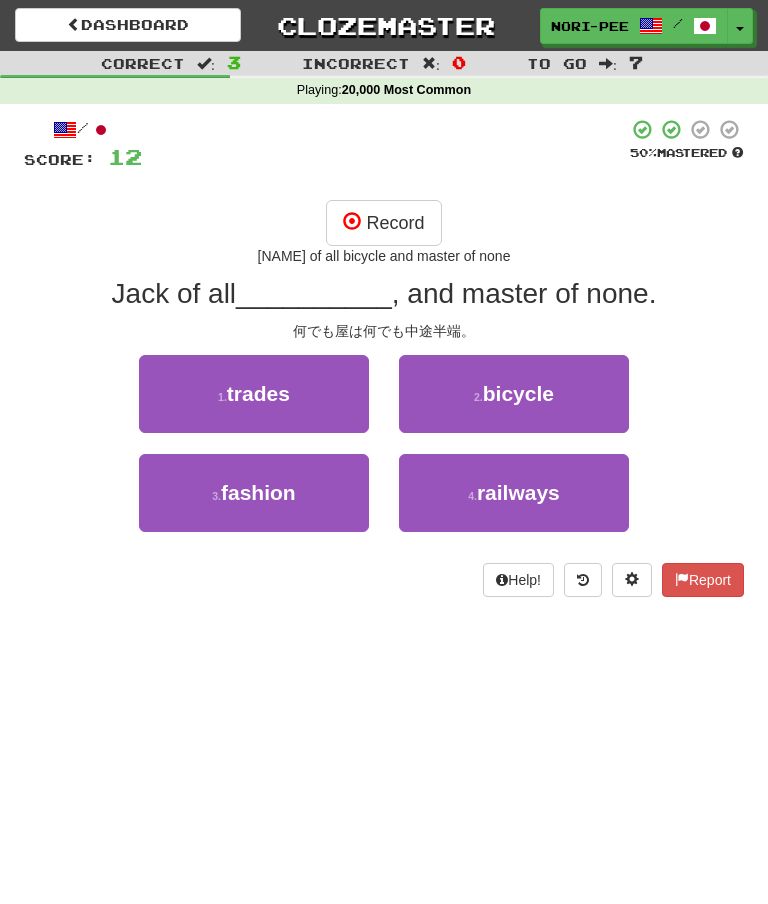 click on "Record" at bounding box center (383, 223) 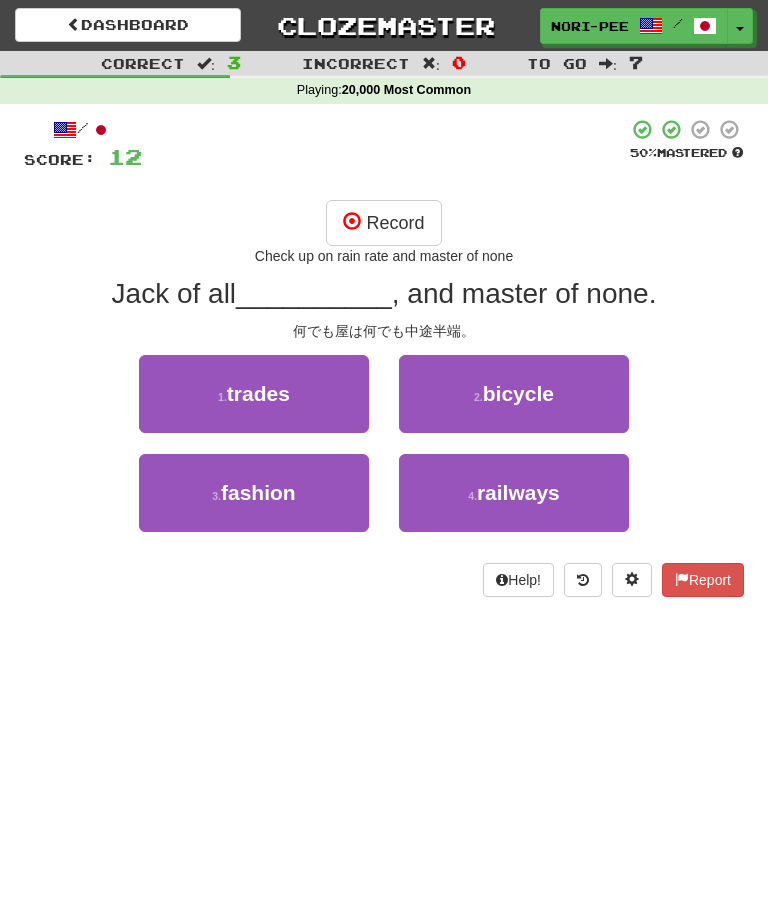 click on "Record" at bounding box center [383, 223] 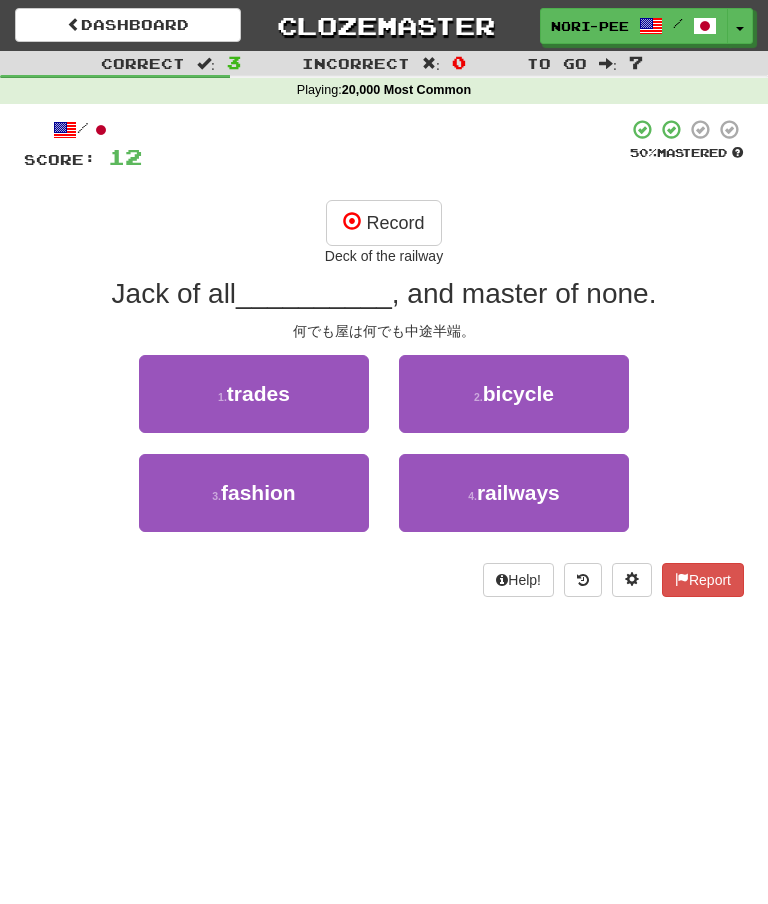 click on "Record" at bounding box center [383, 223] 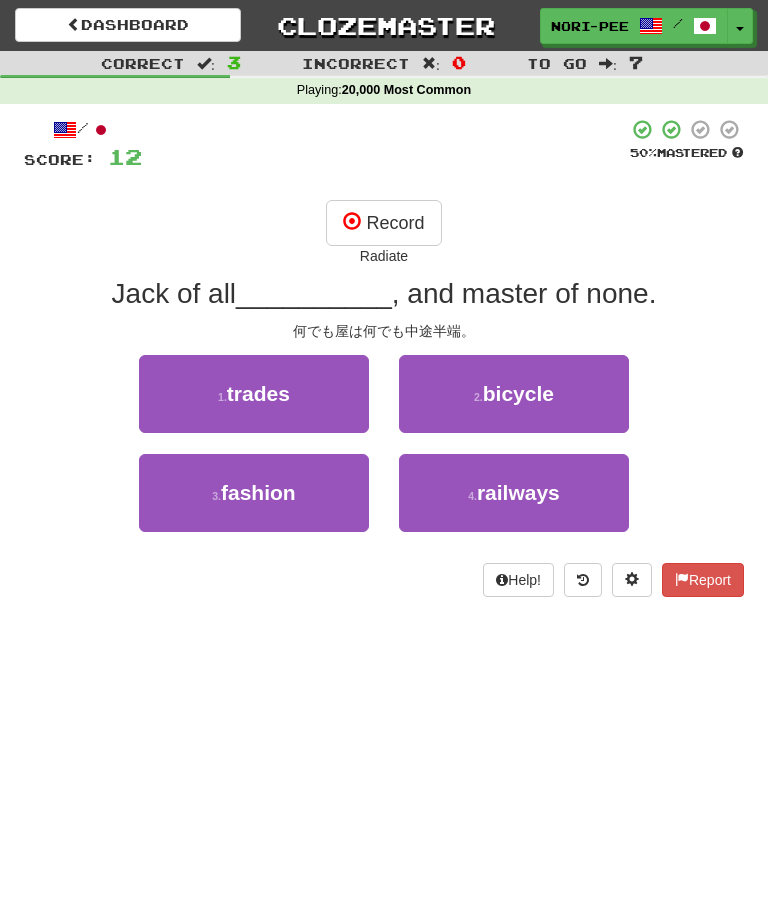 click on "Record" at bounding box center [383, 223] 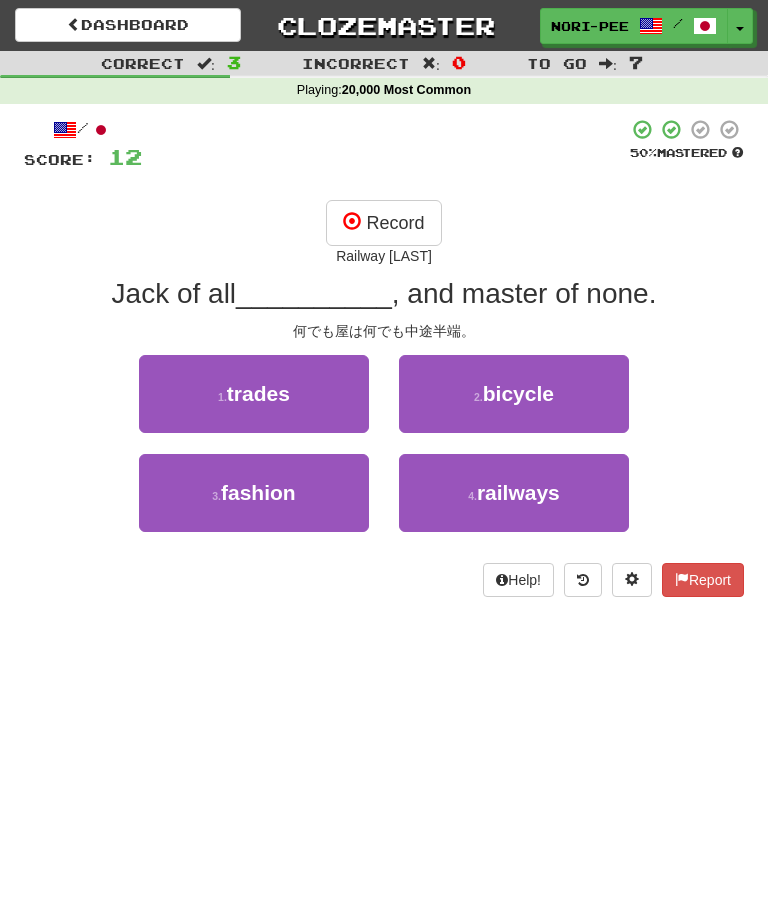 click on "Record" at bounding box center [383, 223] 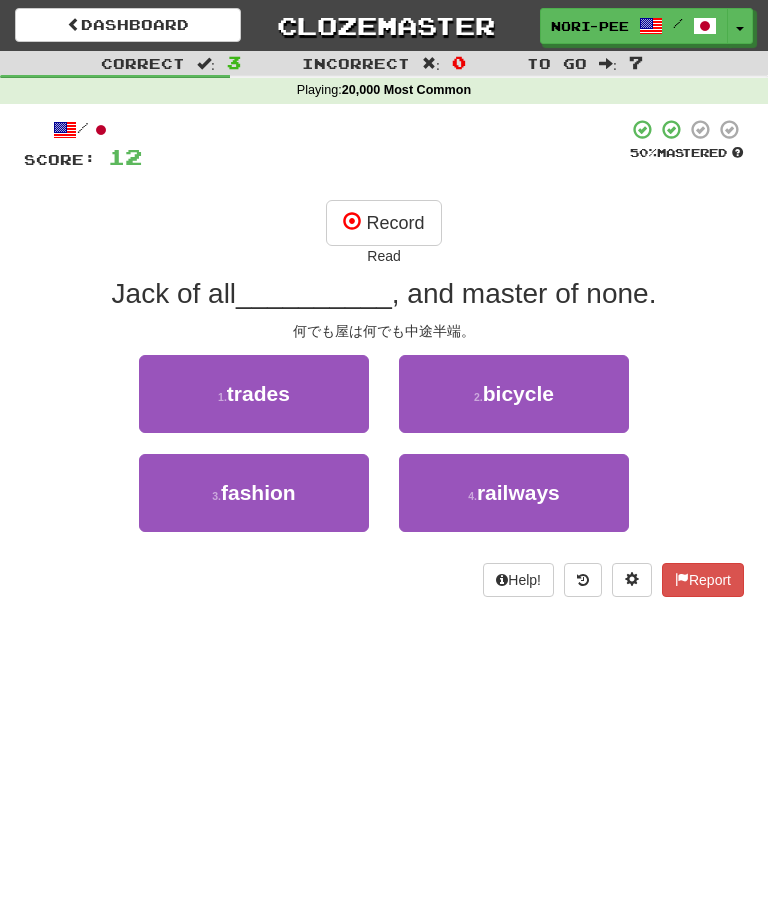 click on "Record" at bounding box center (383, 223) 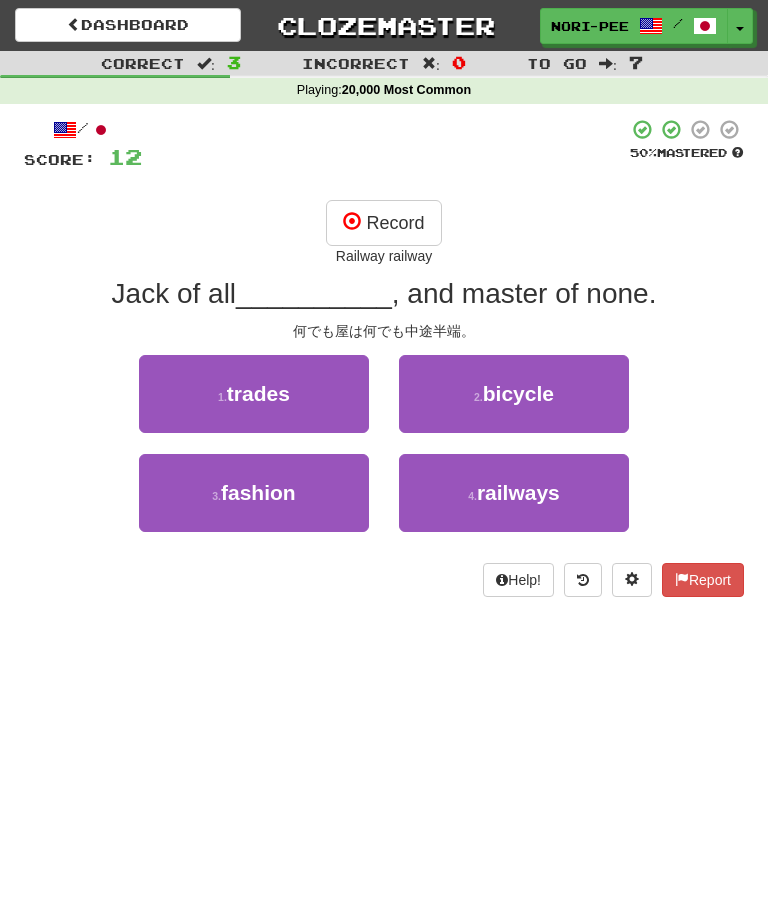 click on "trades" at bounding box center (258, 393) 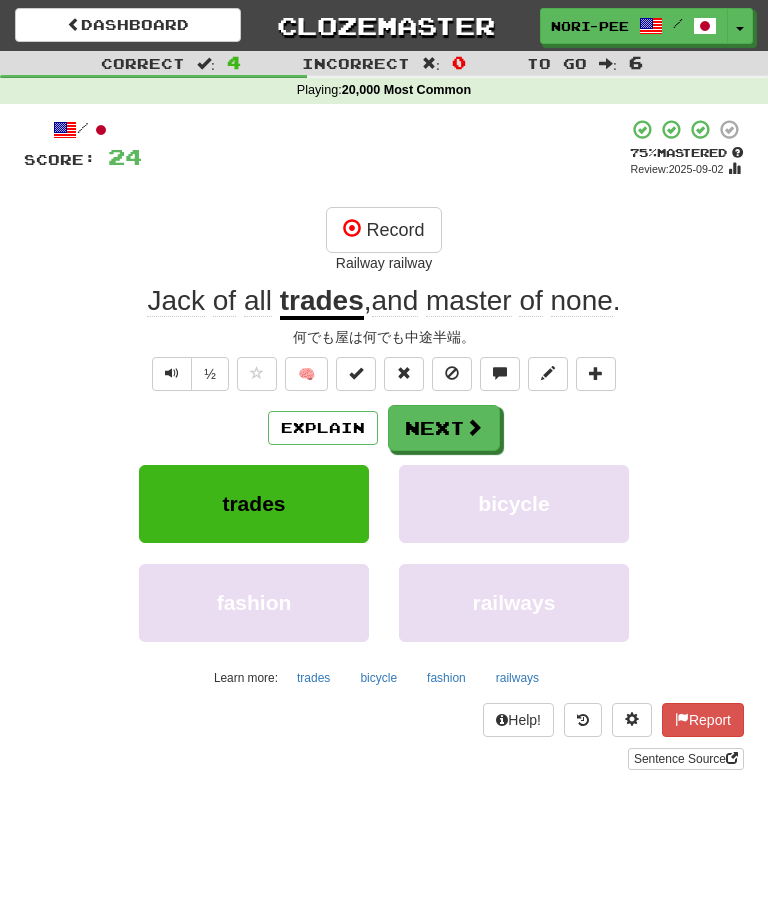 click on "Next" at bounding box center (444, 428) 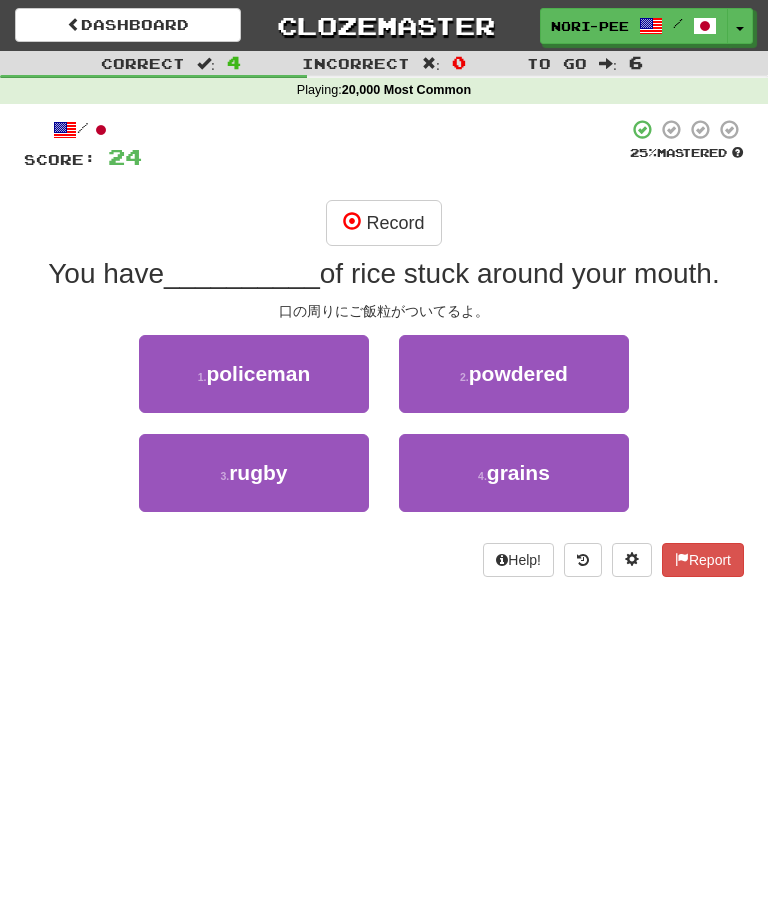 click on "Record" at bounding box center [383, 223] 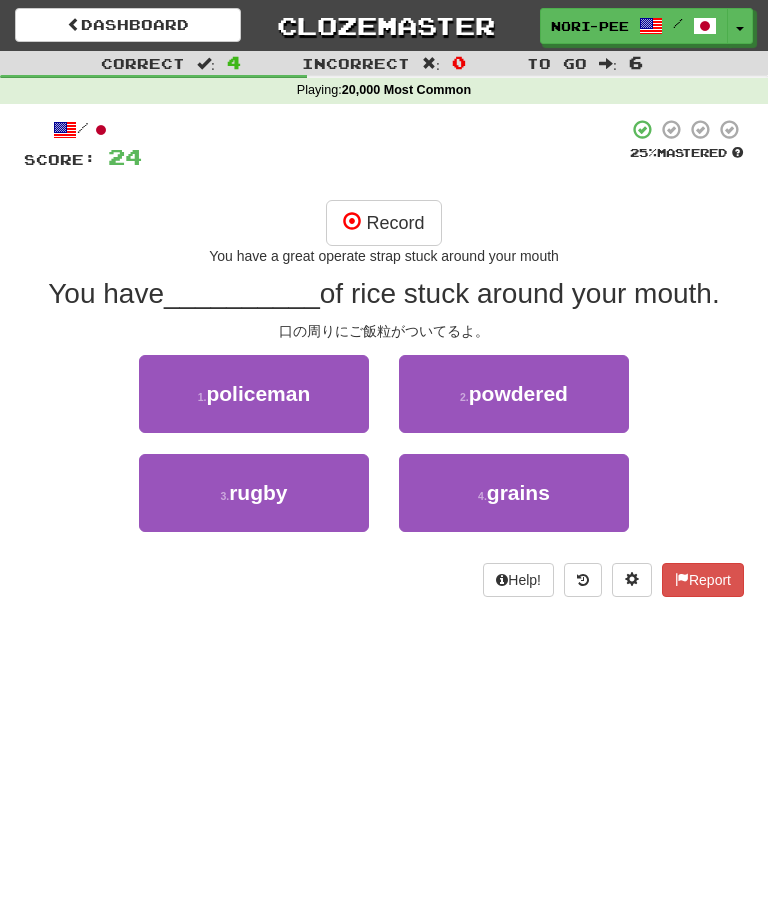 click on "Record" at bounding box center [383, 223] 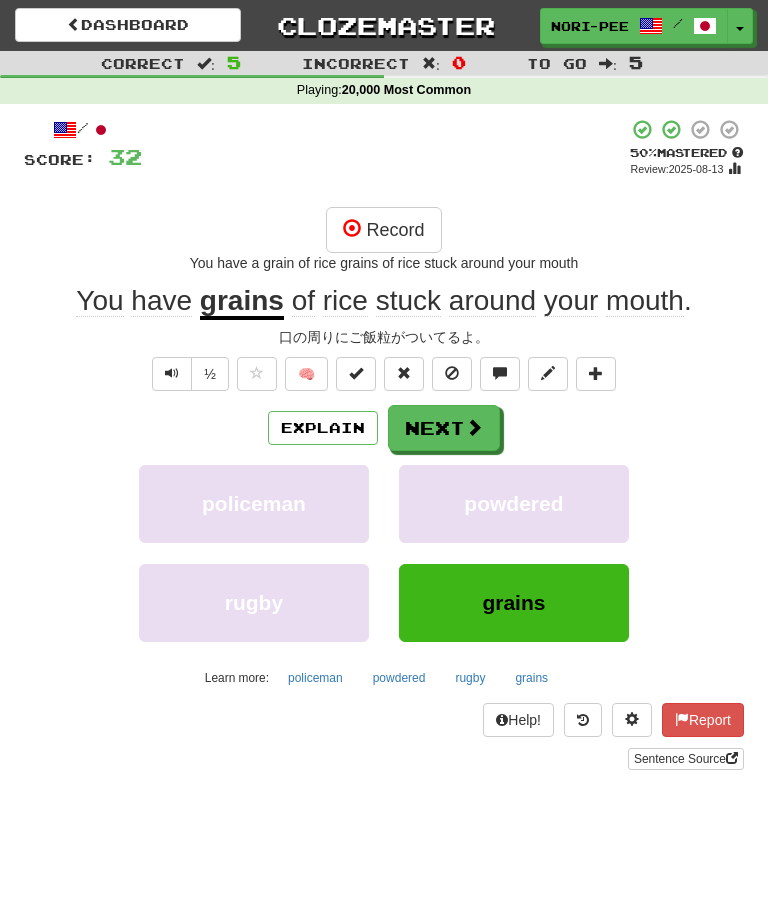 click on "Next" at bounding box center [444, 428] 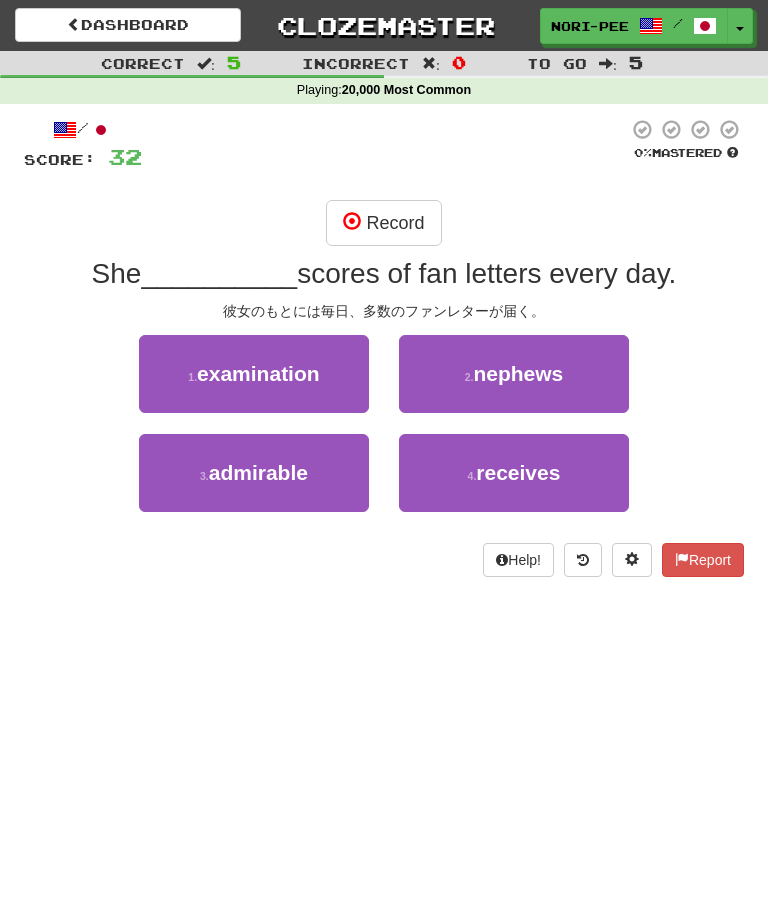 click on "Record" at bounding box center (383, 223) 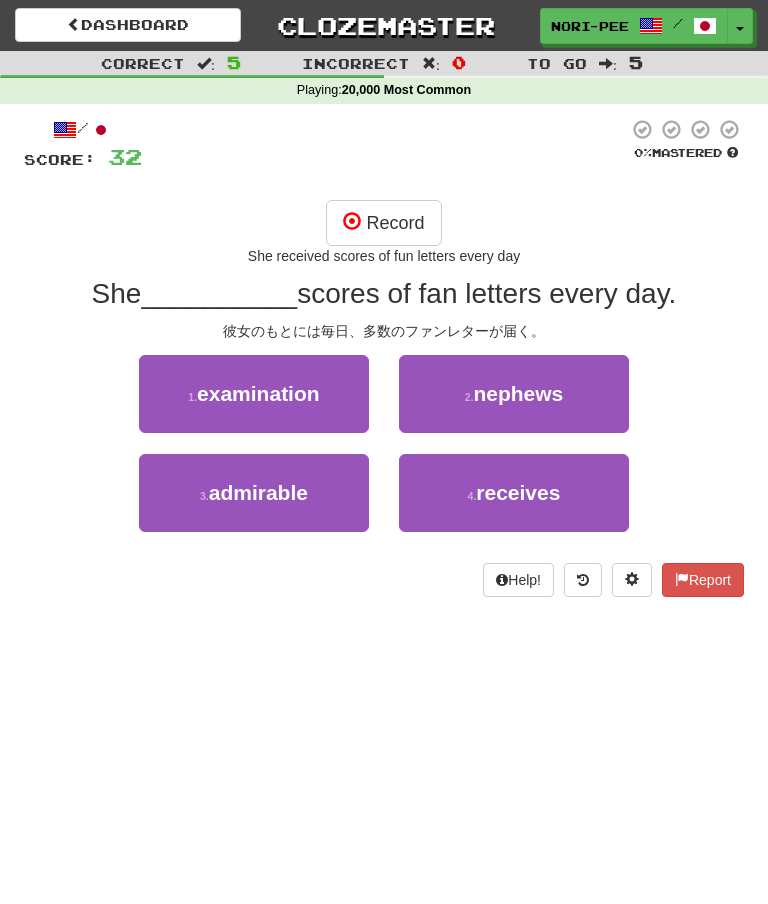 click on "Record" at bounding box center (383, 223) 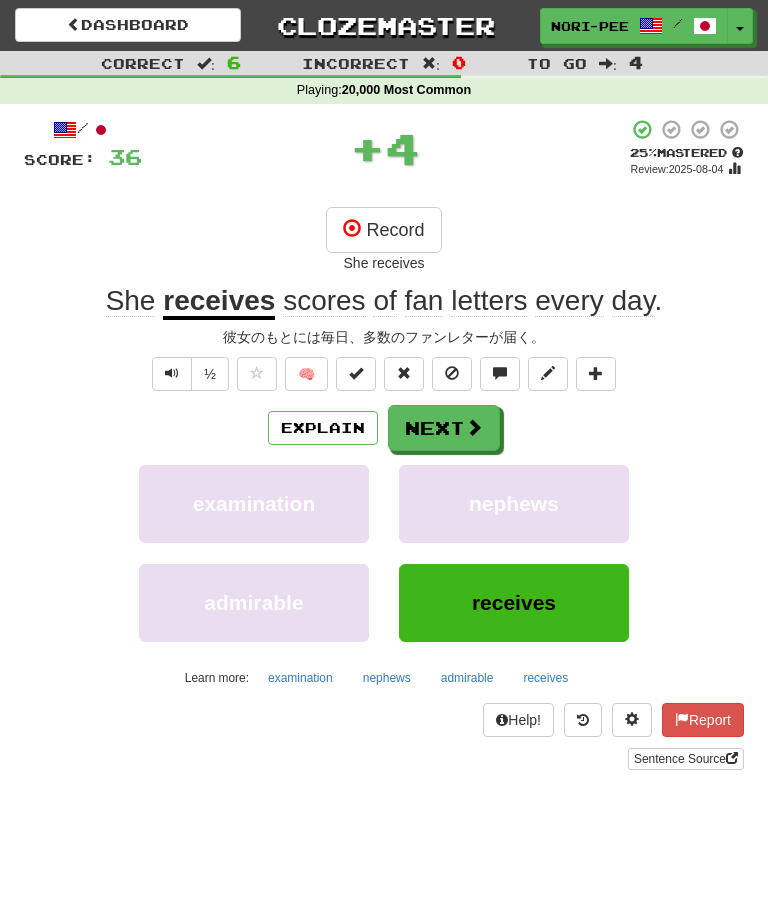 click on "Explain" at bounding box center (323, 428) 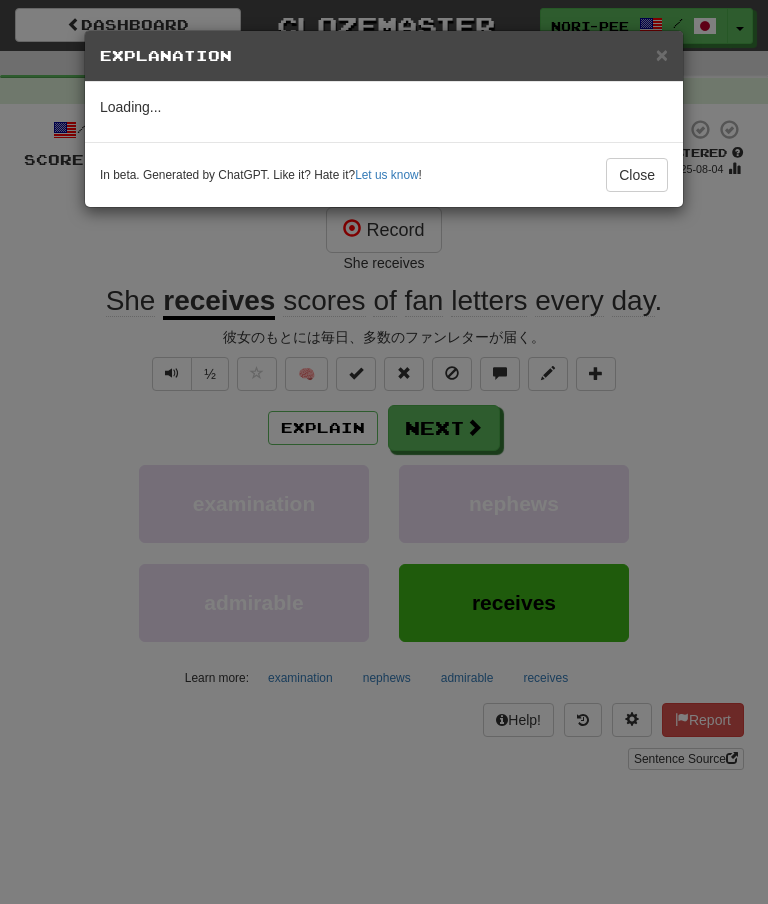click on "Close" at bounding box center [637, 175] 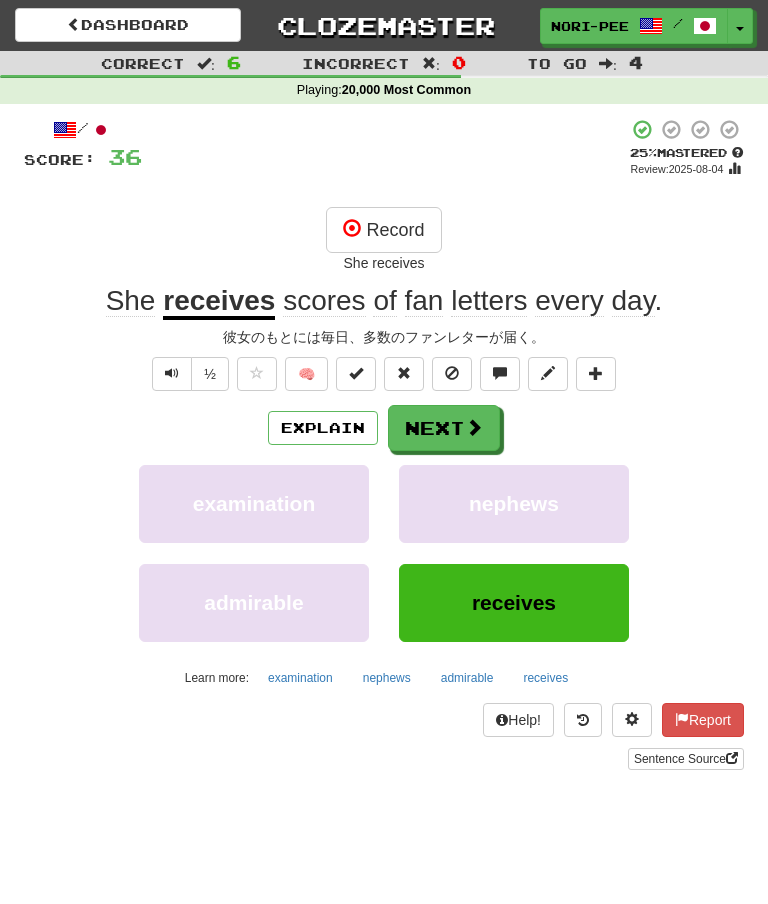 click on "Next" at bounding box center (444, 428) 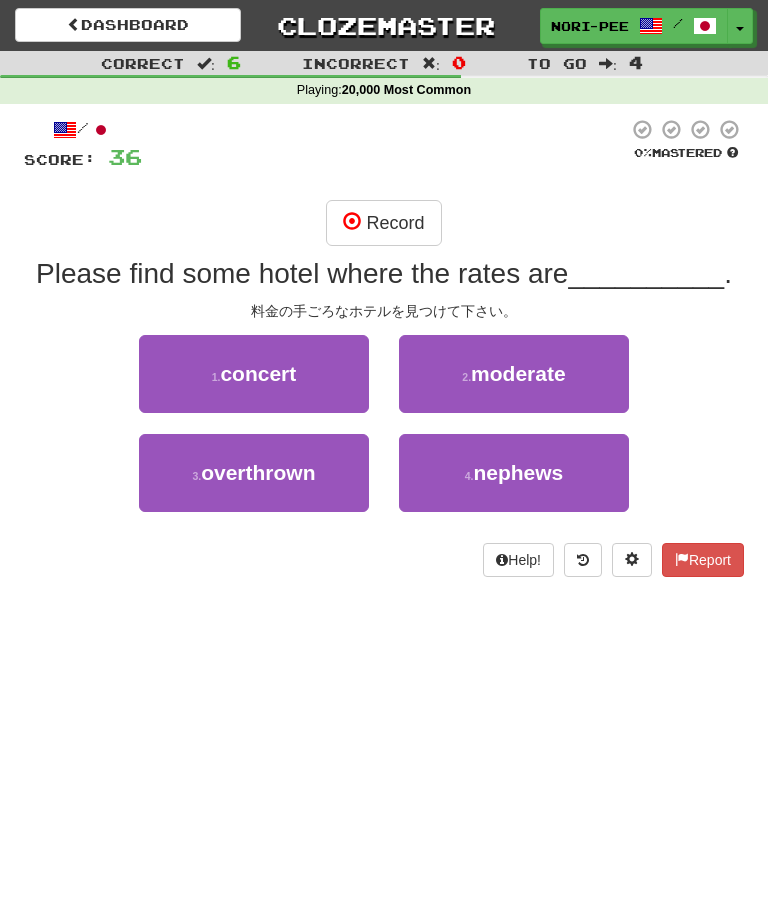 click on "Record" at bounding box center (383, 223) 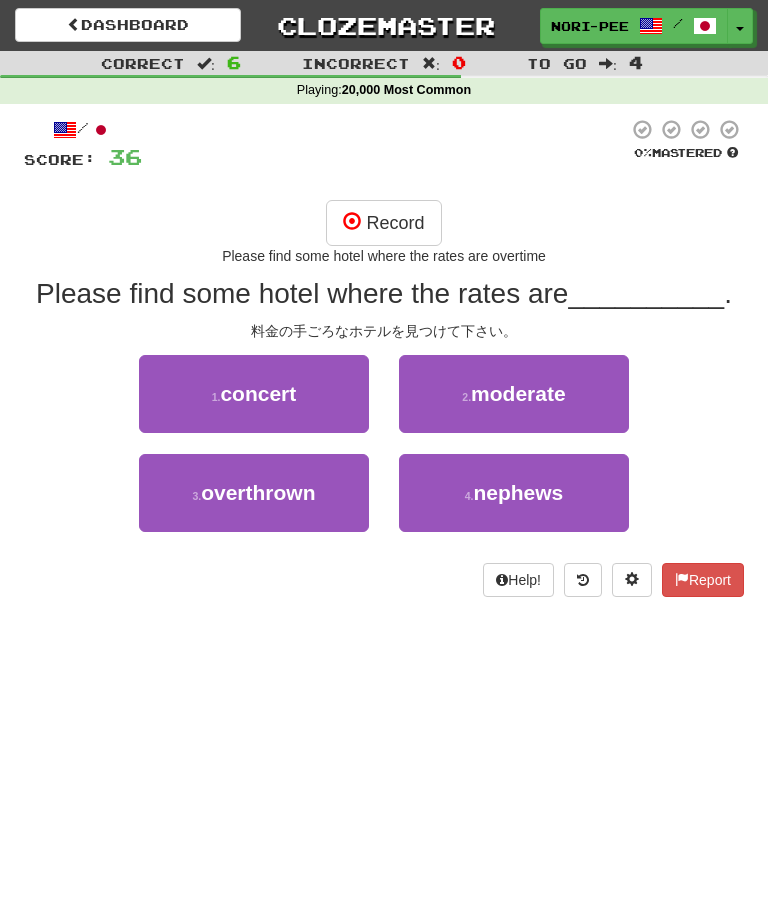 click on "Record" at bounding box center (383, 223) 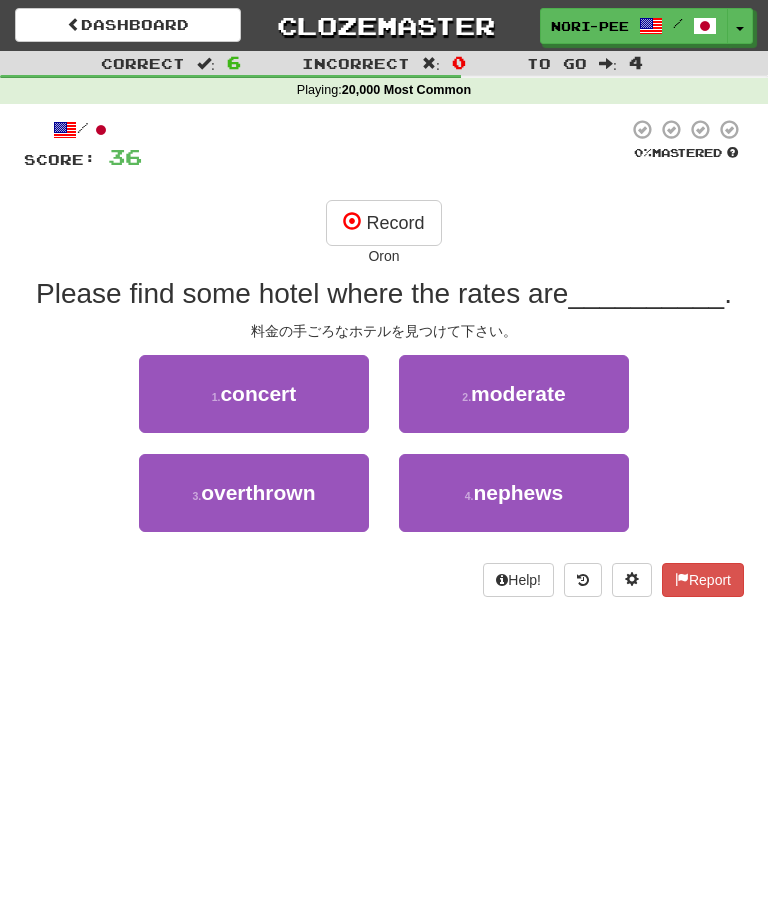 click on "Record" at bounding box center [383, 223] 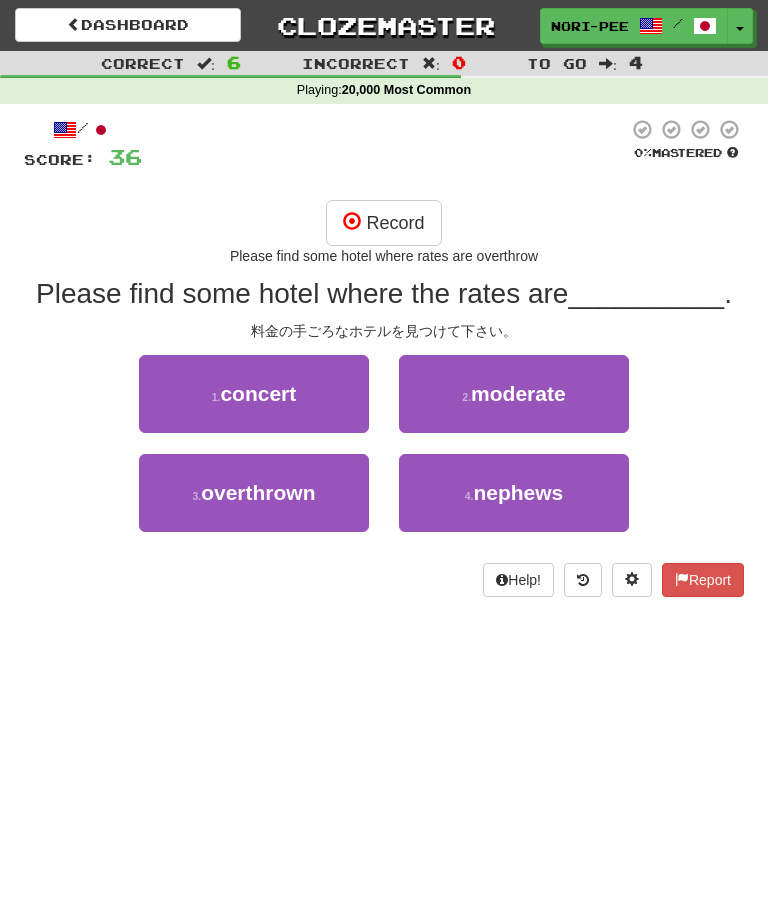 click on "Record" at bounding box center [383, 223] 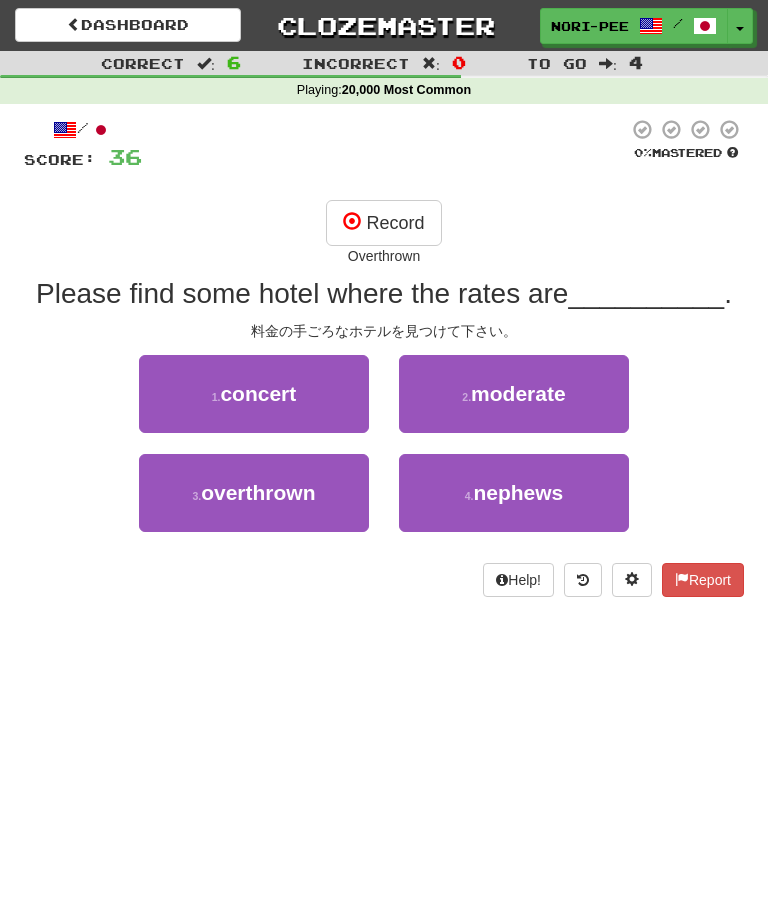 click on "Record" at bounding box center (383, 223) 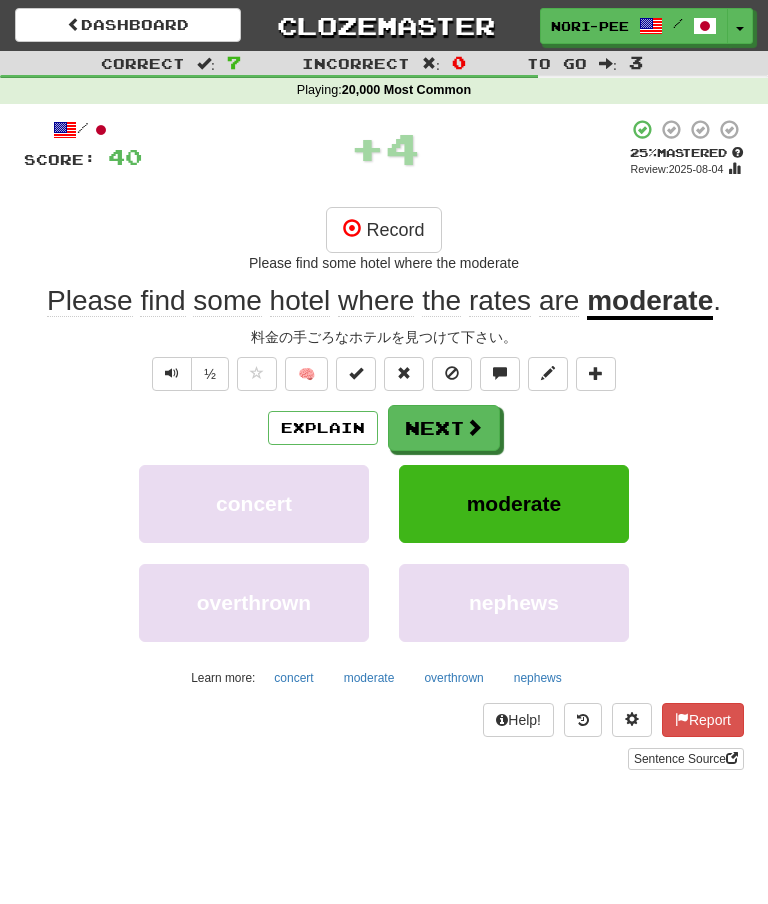 click on "Explain" at bounding box center [323, 428] 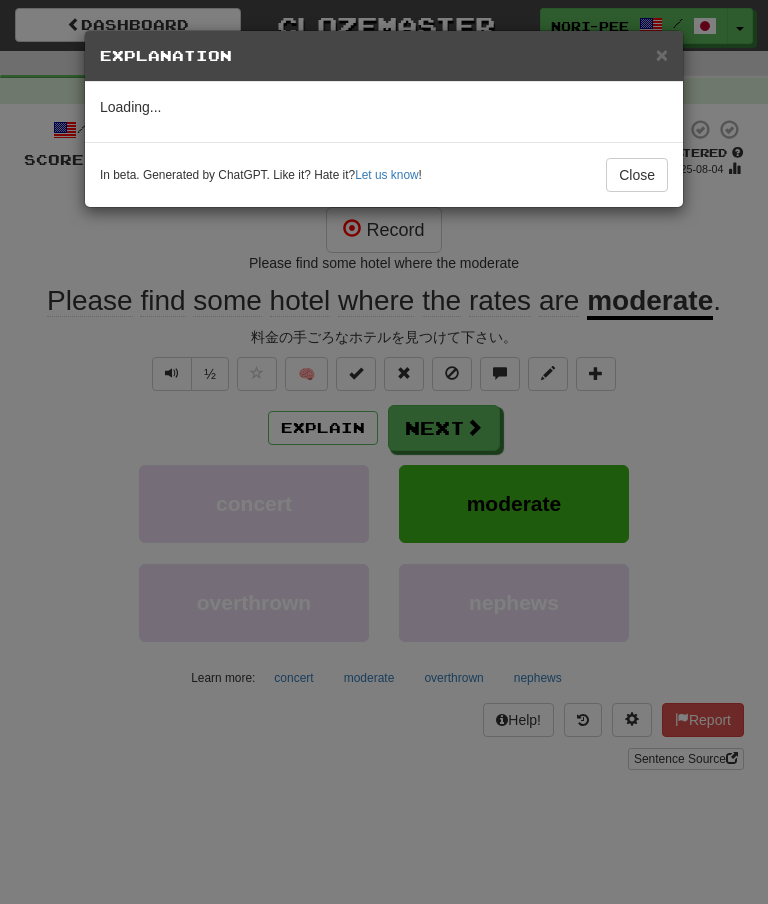 click on "Close" at bounding box center [637, 175] 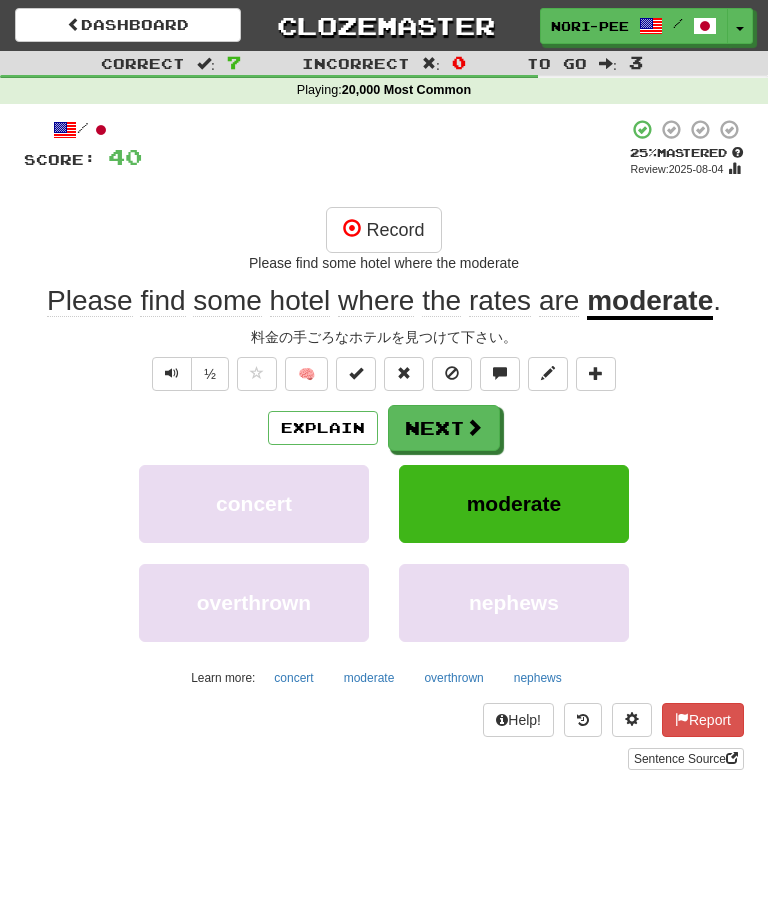 click on "Next" at bounding box center (444, 428) 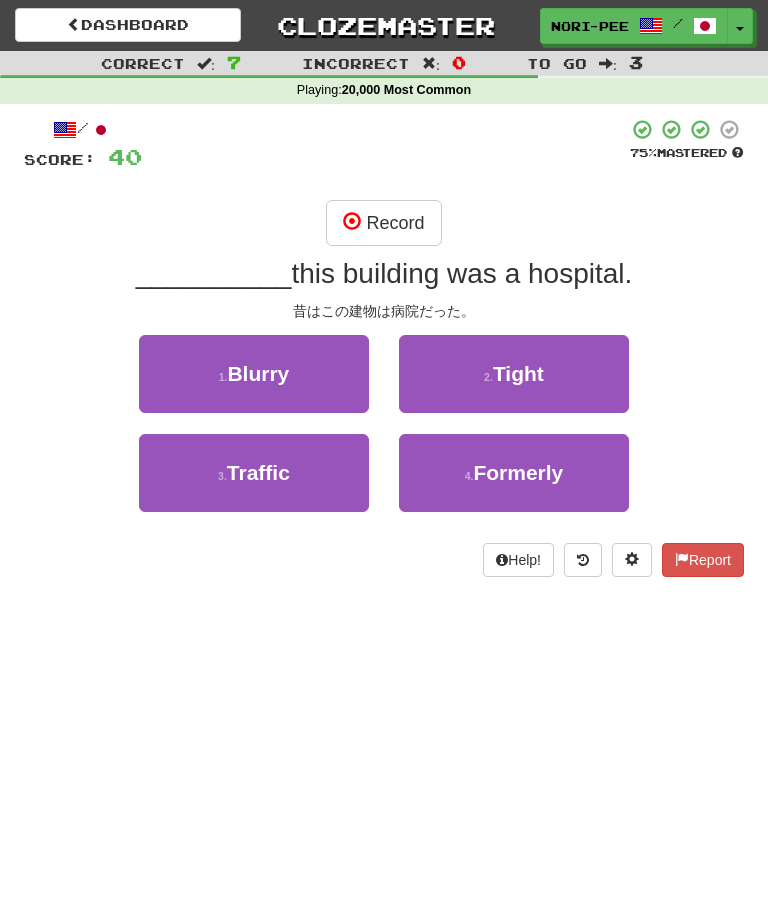 click on "Record" at bounding box center [383, 223] 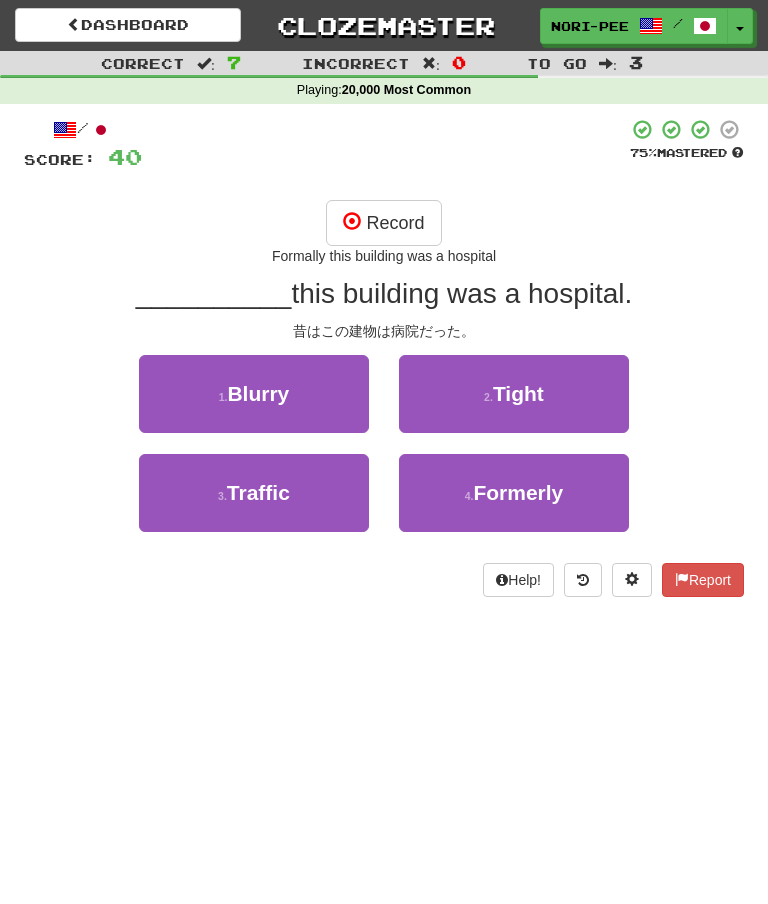 click on "Record" at bounding box center [383, 223] 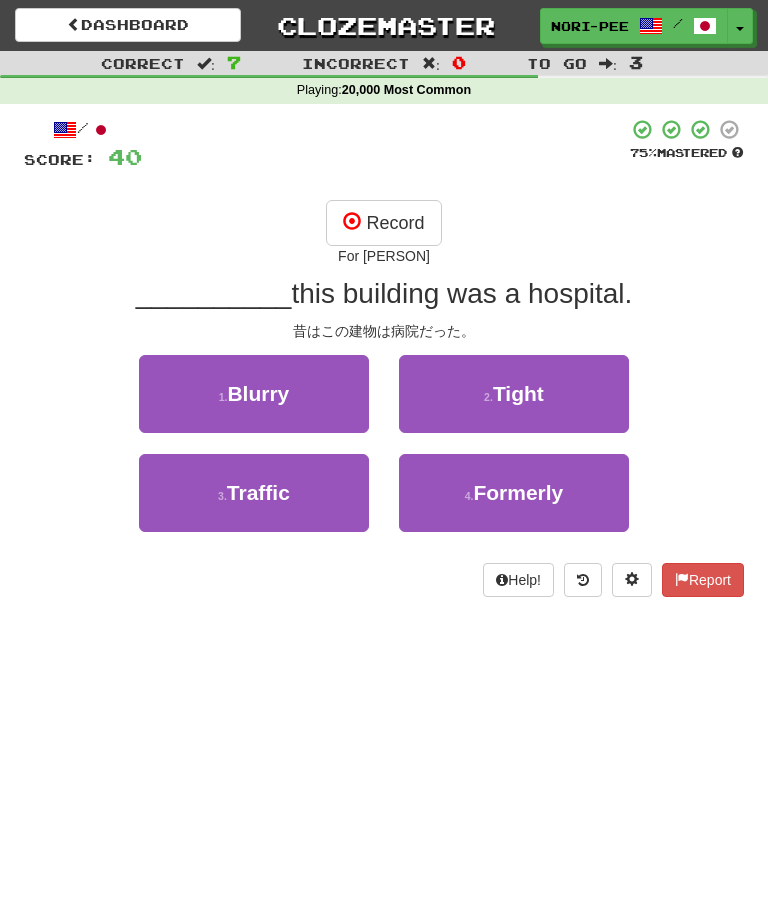 click on "Record" at bounding box center [383, 223] 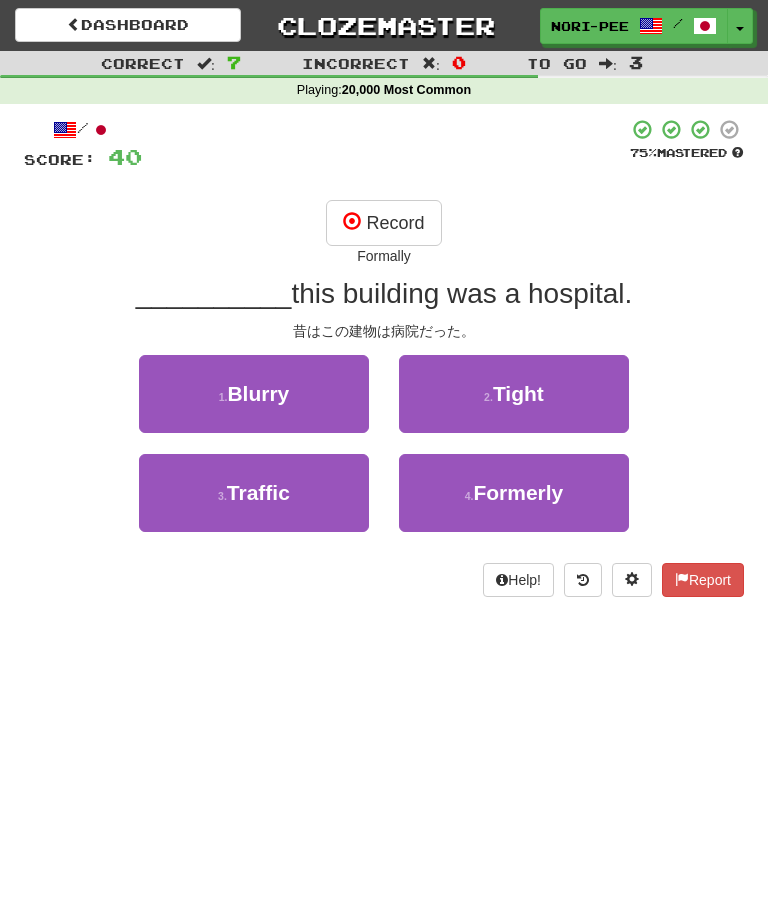 click on "Record" at bounding box center (383, 223) 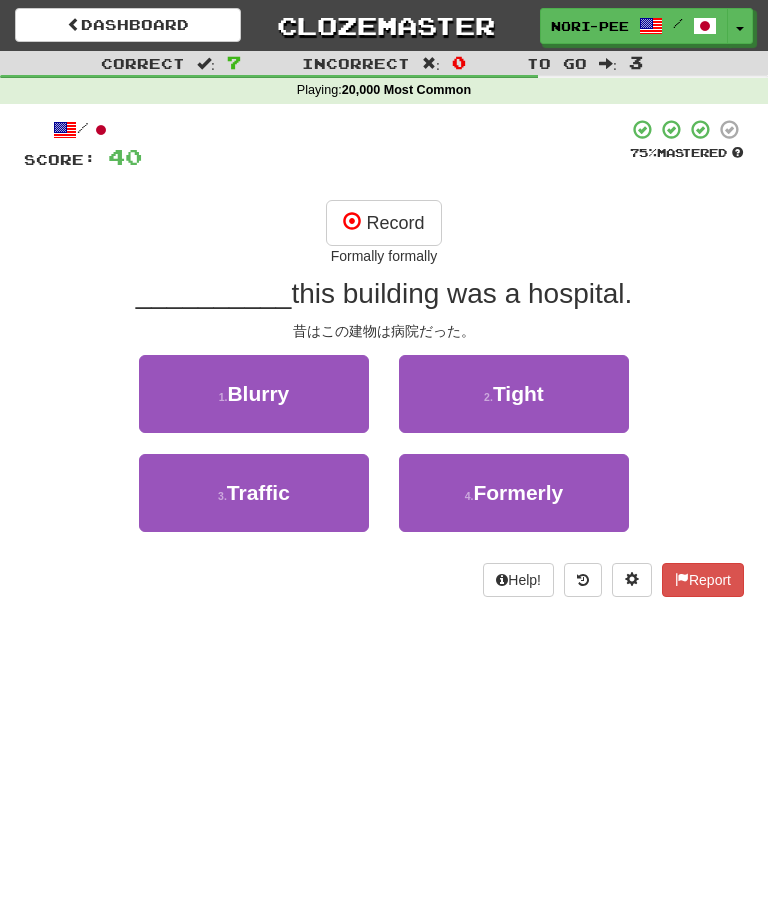 click on "Record" at bounding box center [383, 223] 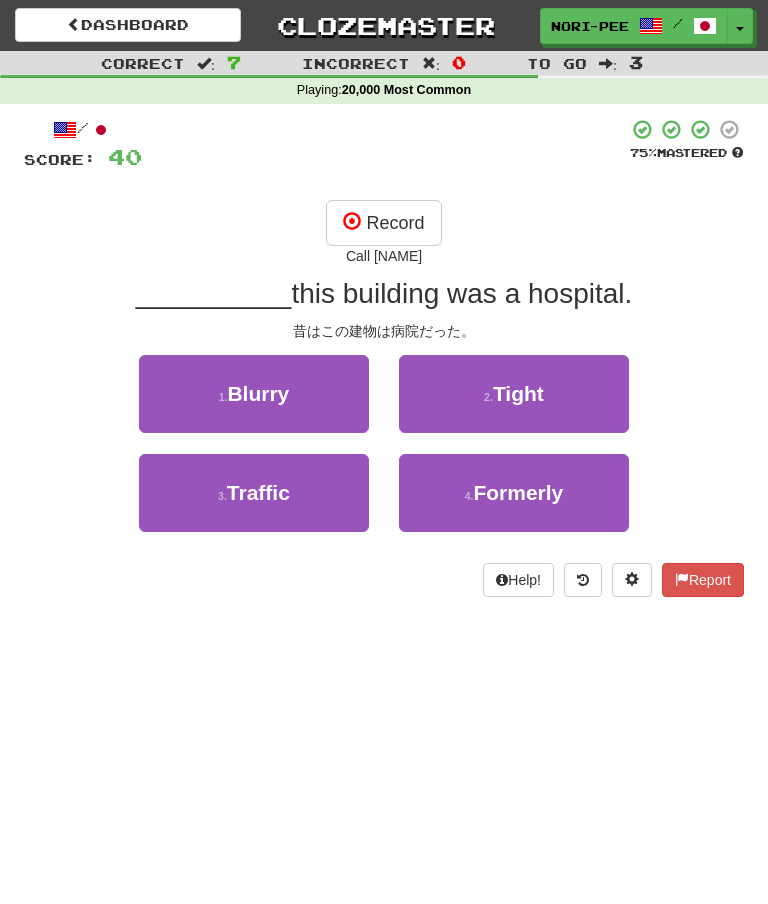 click on "Record" at bounding box center [383, 223] 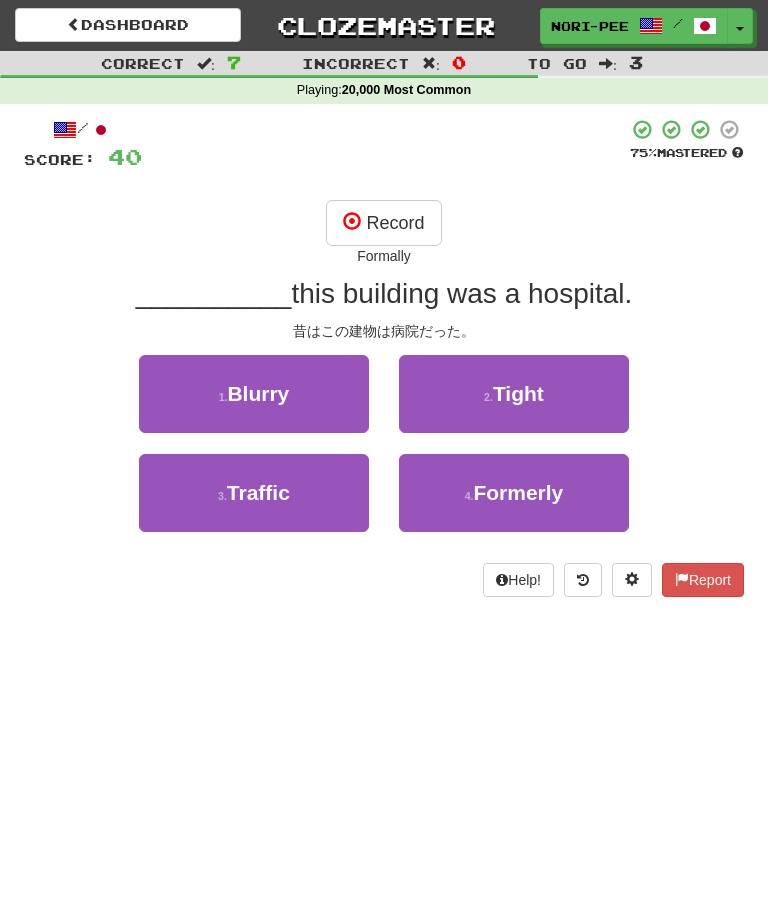click on "4 .  Formerly" at bounding box center [514, 493] 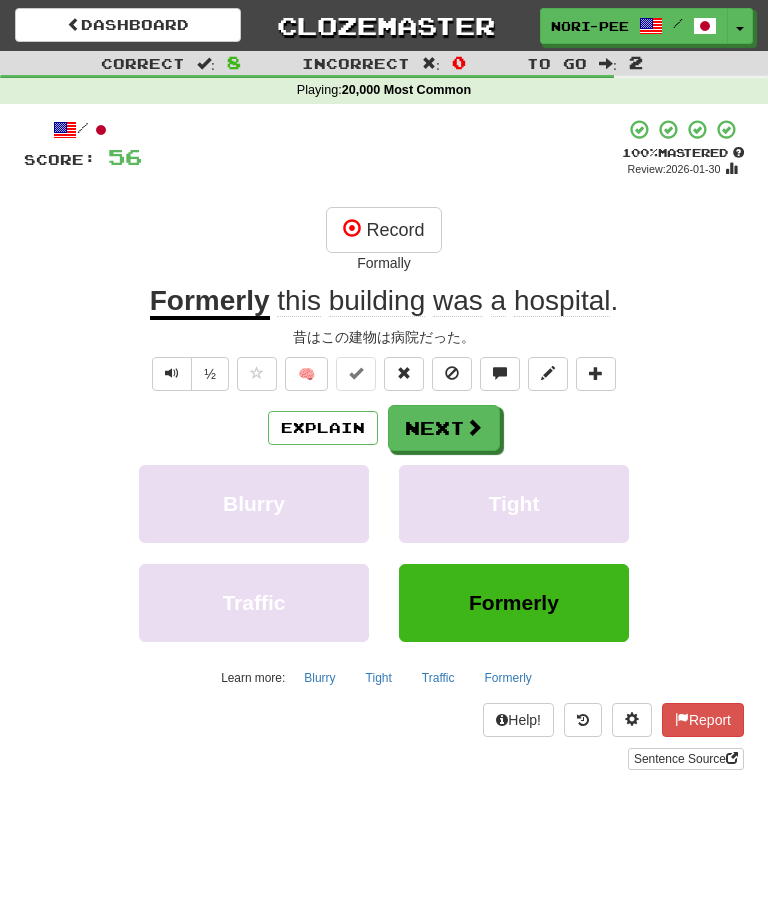 click on "Next" at bounding box center [444, 428] 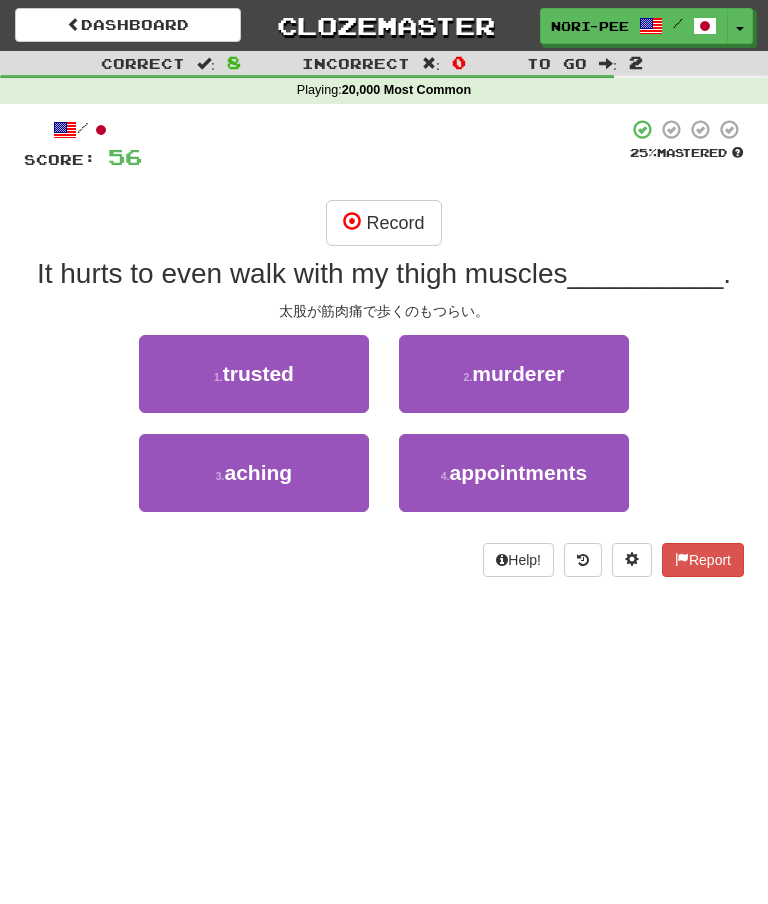 click on "Record" at bounding box center (383, 223) 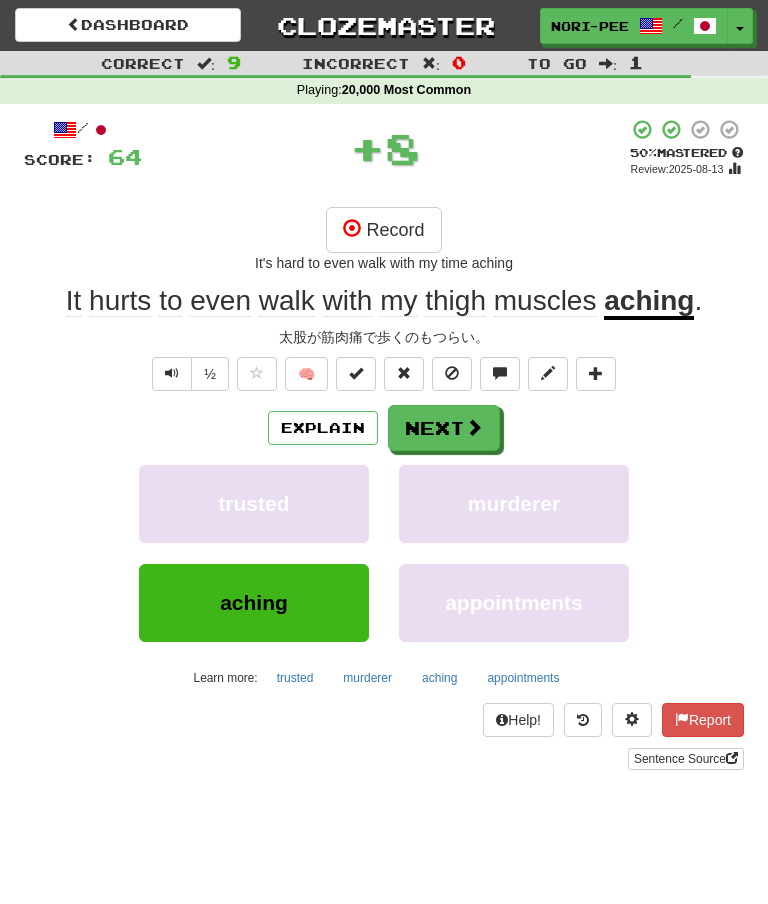 click on "Next" at bounding box center [444, 428] 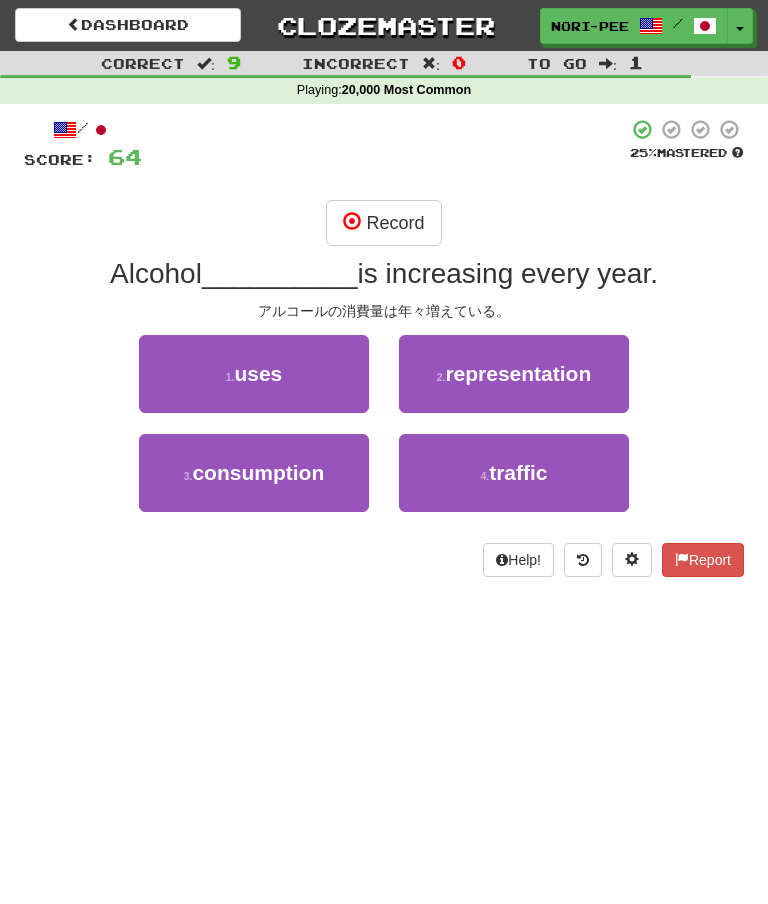 click on "Record" at bounding box center (383, 223) 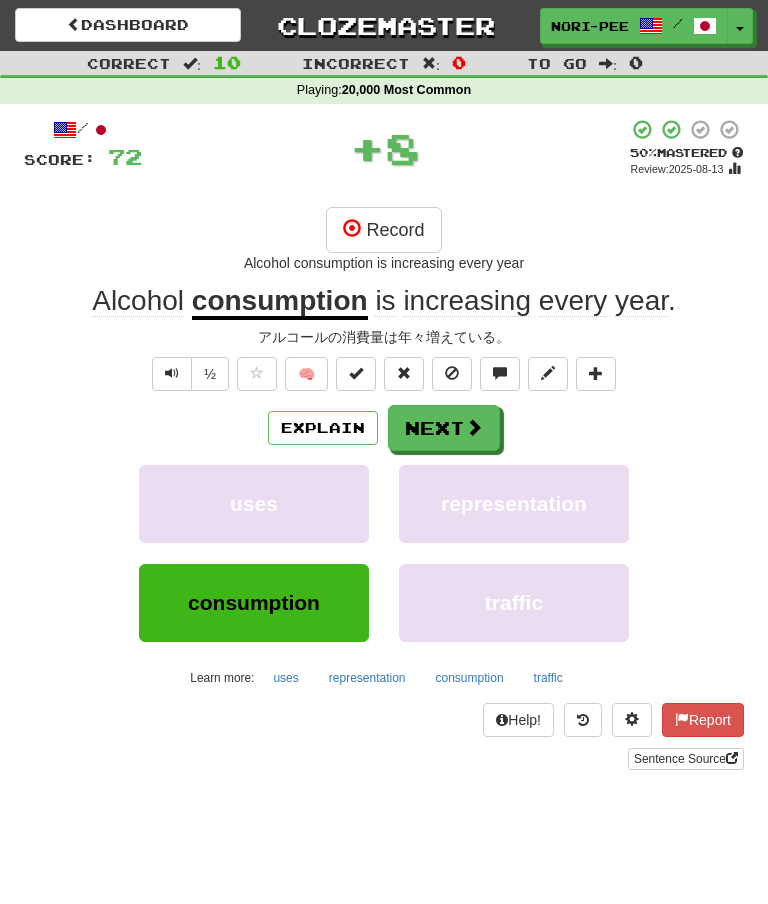click on "Next" at bounding box center [444, 428] 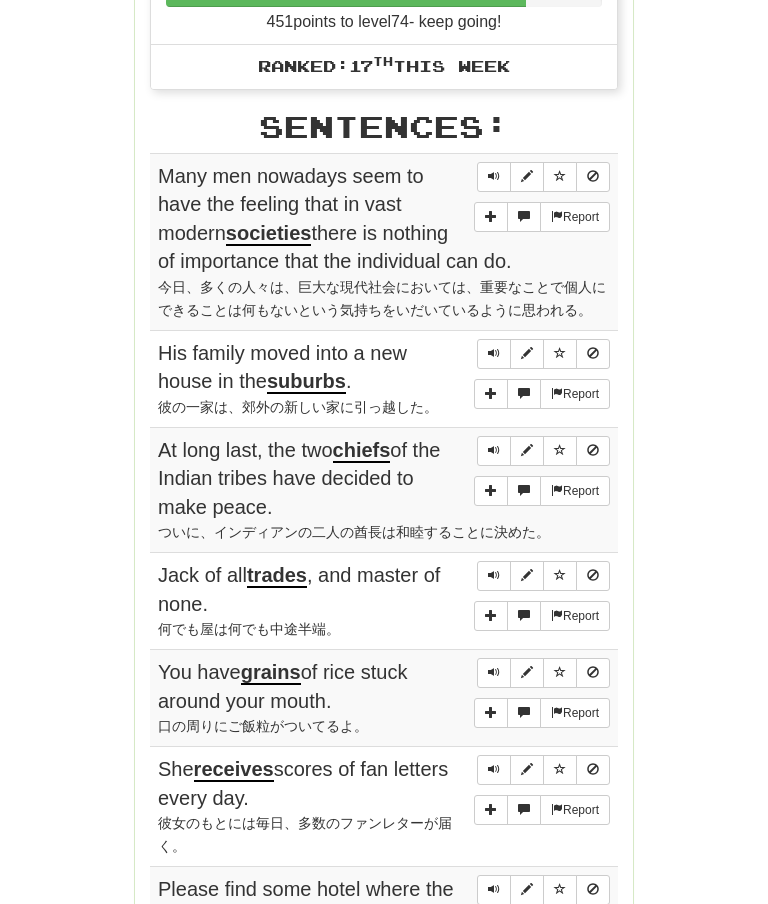 scroll, scrollTop: 1036, scrollLeft: 0, axis: vertical 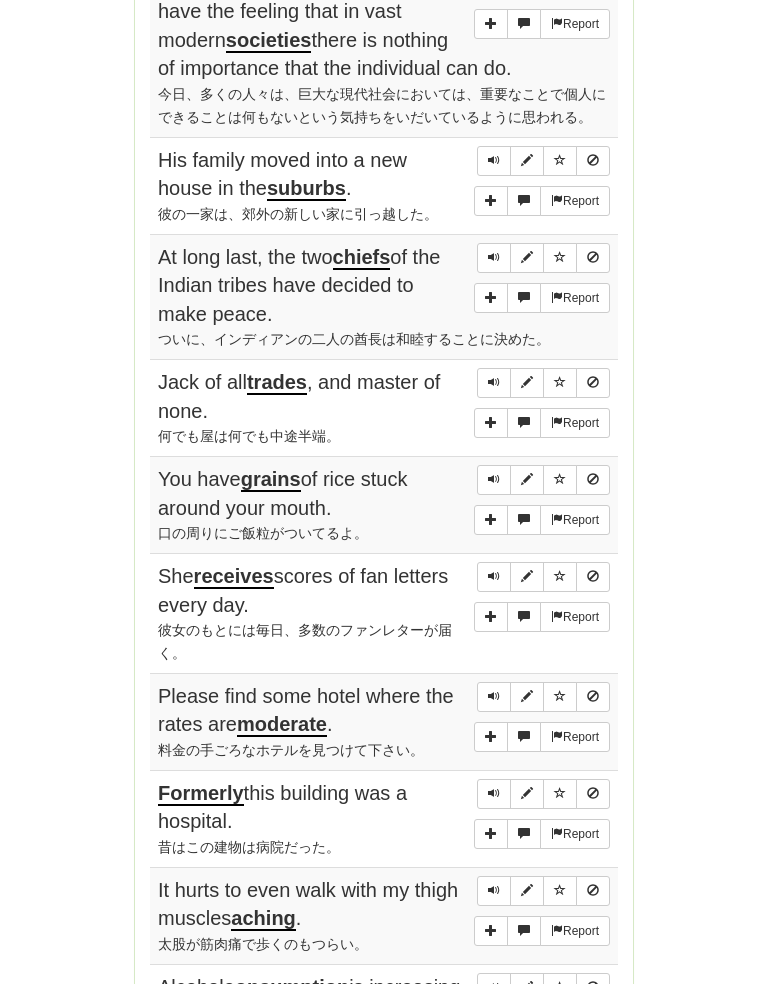 click at bounding box center (494, 481) 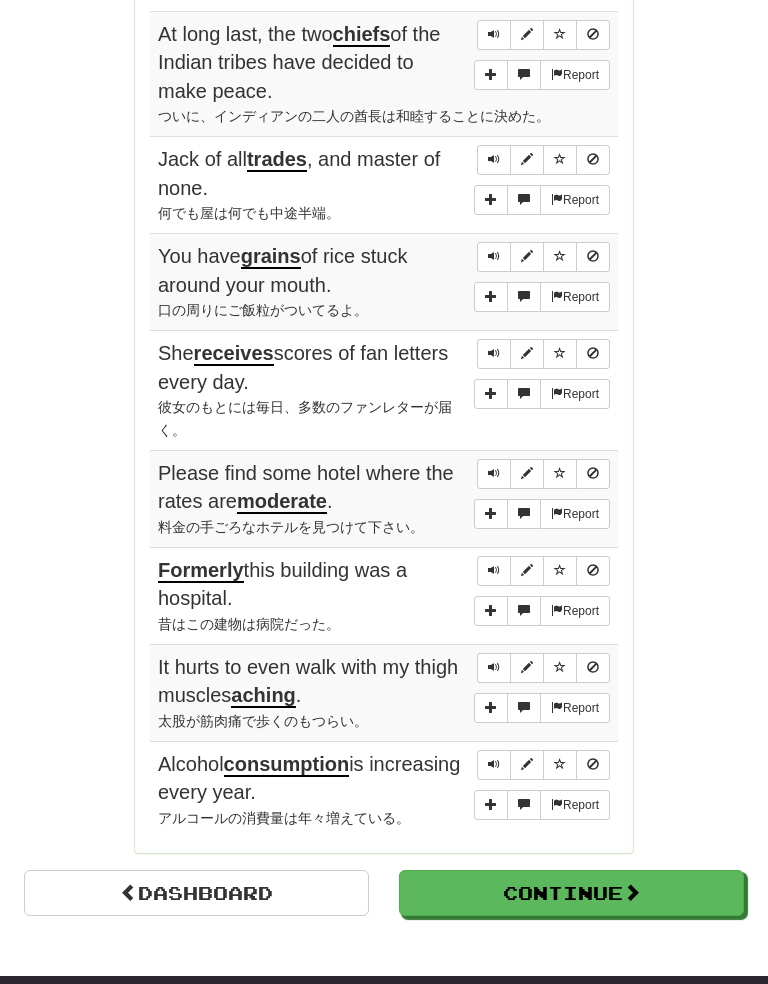 scroll, scrollTop: 1456, scrollLeft: 0, axis: vertical 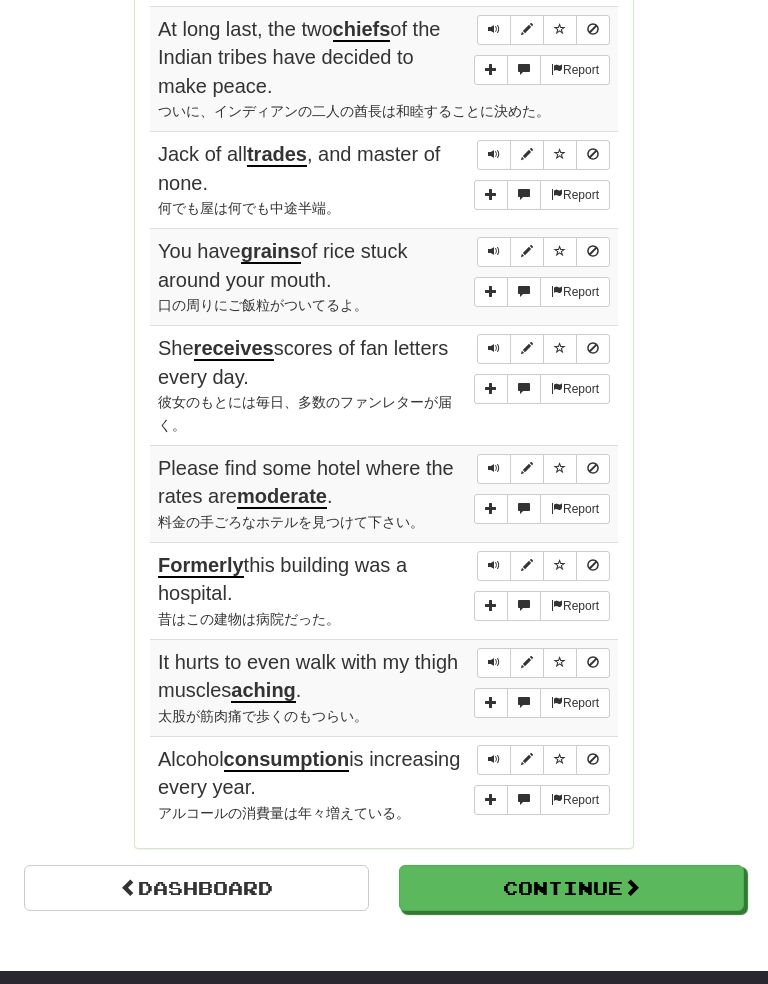 click on "Round Results Stats: Score:   + 72 Time:   4 : 39 New:   5 Review:   5 Correct:   10 Incorrect:   0 Get fluent faster. Get  Clozemaster Pro   Progress: 20,000 Most Common Playing:  2,284  /  9,928 + 5 22.955% 23.006% Mastered:  307  /  9,928 + 1 3.082% 3.092% Ready for Review:  2092  /  Level:  73 451  points to level  74  - keep going! Ranked:  17 th  this week Sentences:  Report Many men nowadays seem to have the feeling that in vast modern  societies  there is nothing of importance that the individual can do. 今日、多くの人々は、巨大な現代社会においては、重要なことで個人にできることは何もないという気持ちをいだいているように思われる。  Report His family moved into a new house in the  suburbs . 彼の一家は、郊外の新しい家に引っ越した。  Report At long last, the two  chiefs  of the Indian tribes have decided to make peace. ついに、インディアンの二人の酋長は和睦することに決めた。  Report Jack of all  ." at bounding box center (384, -172) 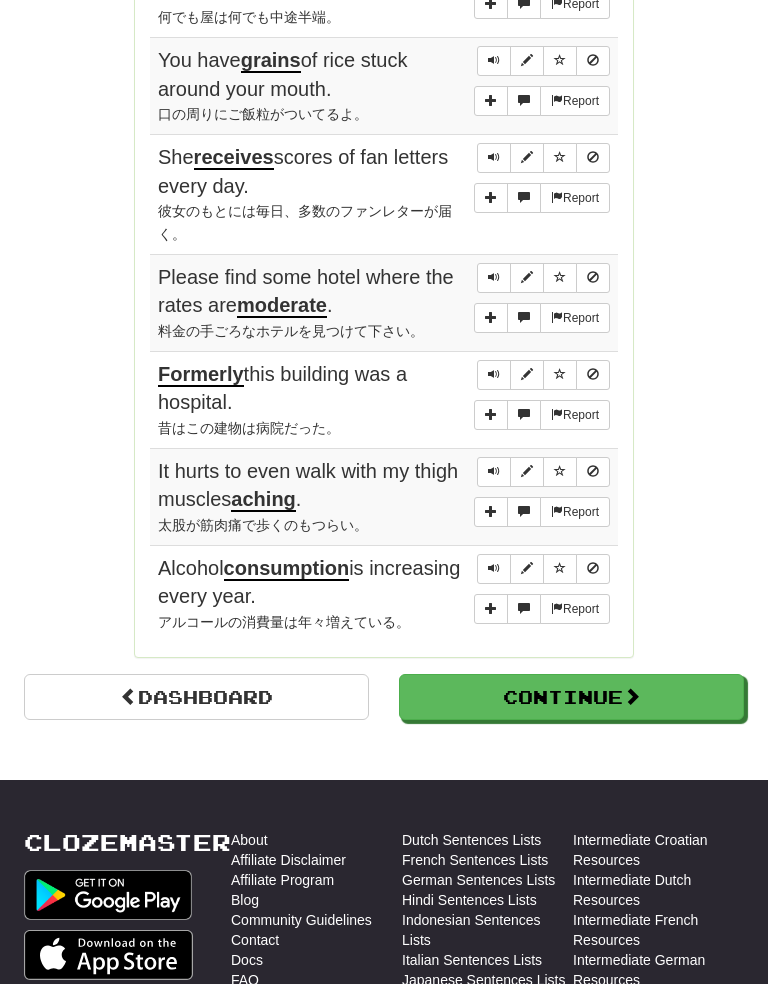scroll, scrollTop: 1648, scrollLeft: 0, axis: vertical 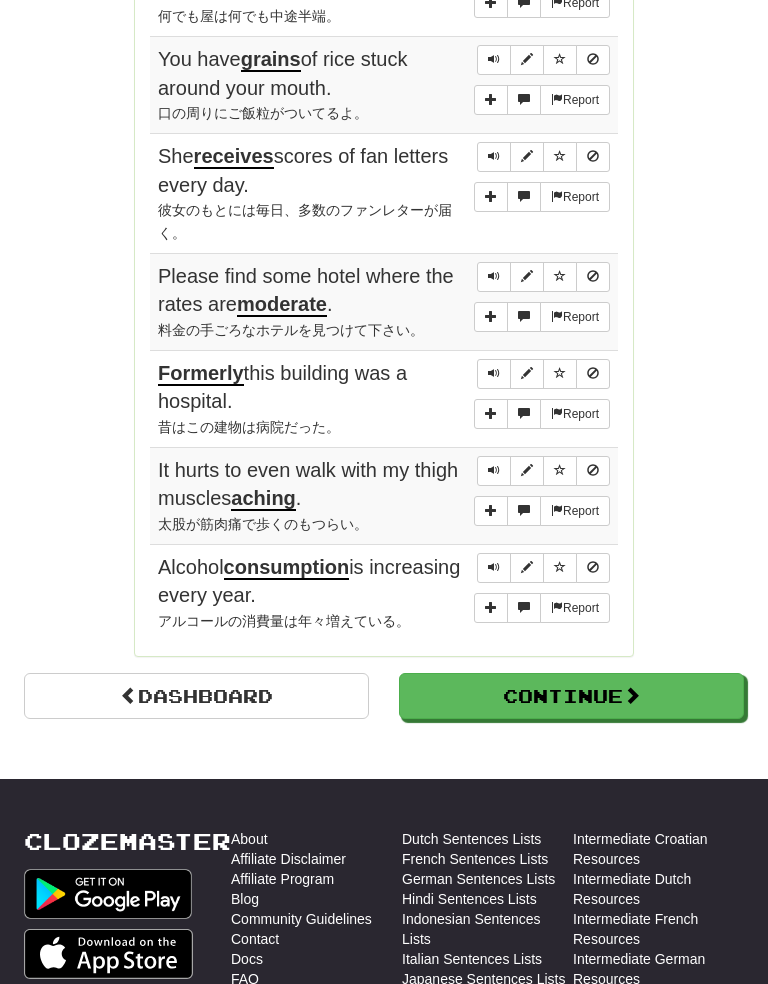 click at bounding box center (494, 568) 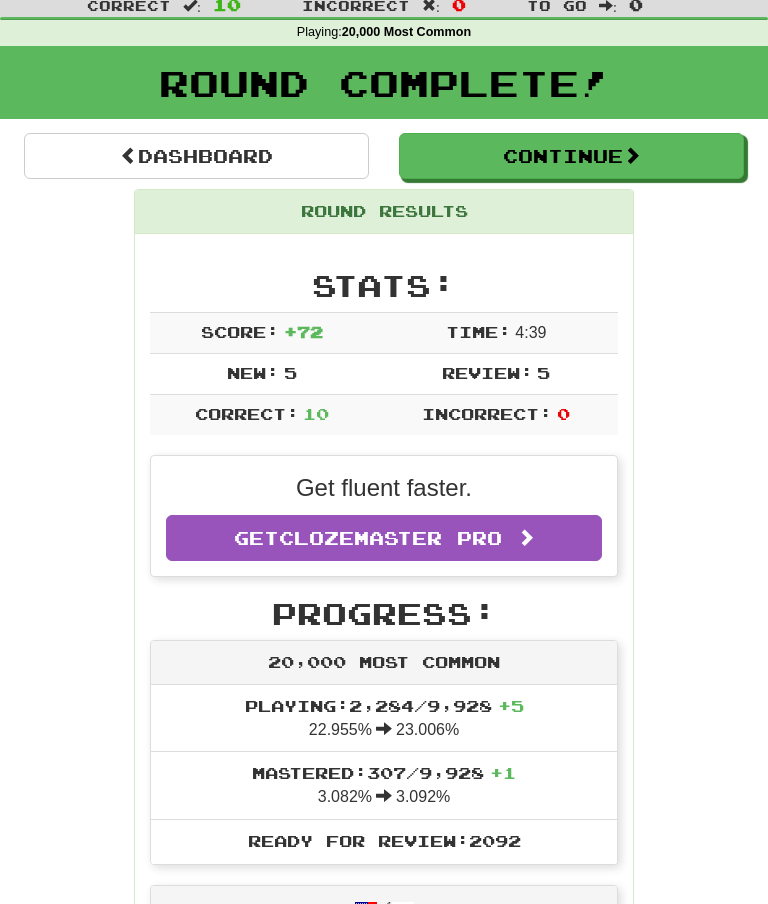 scroll, scrollTop: 57, scrollLeft: 0, axis: vertical 